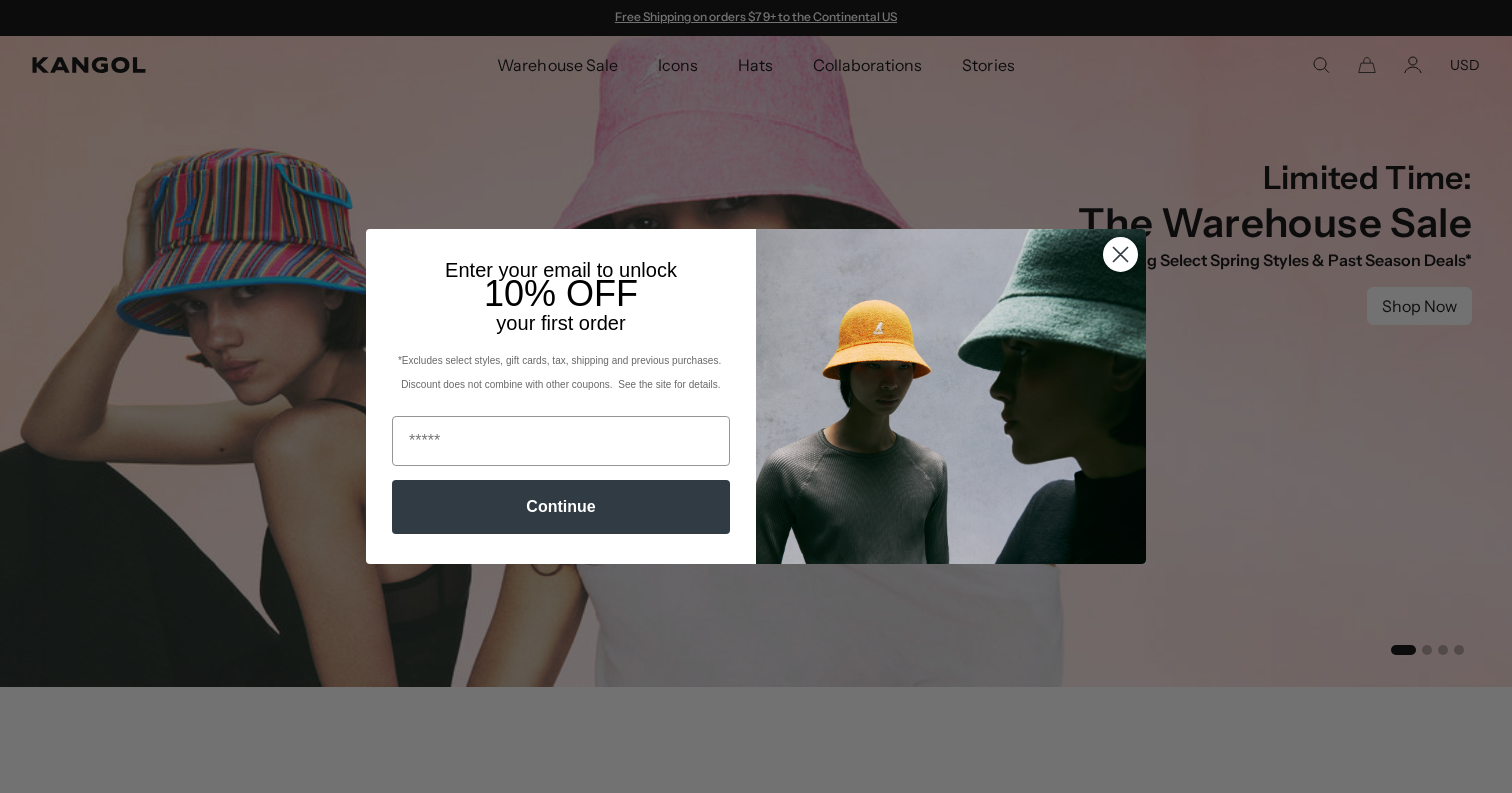scroll, scrollTop: 0, scrollLeft: 0, axis: both 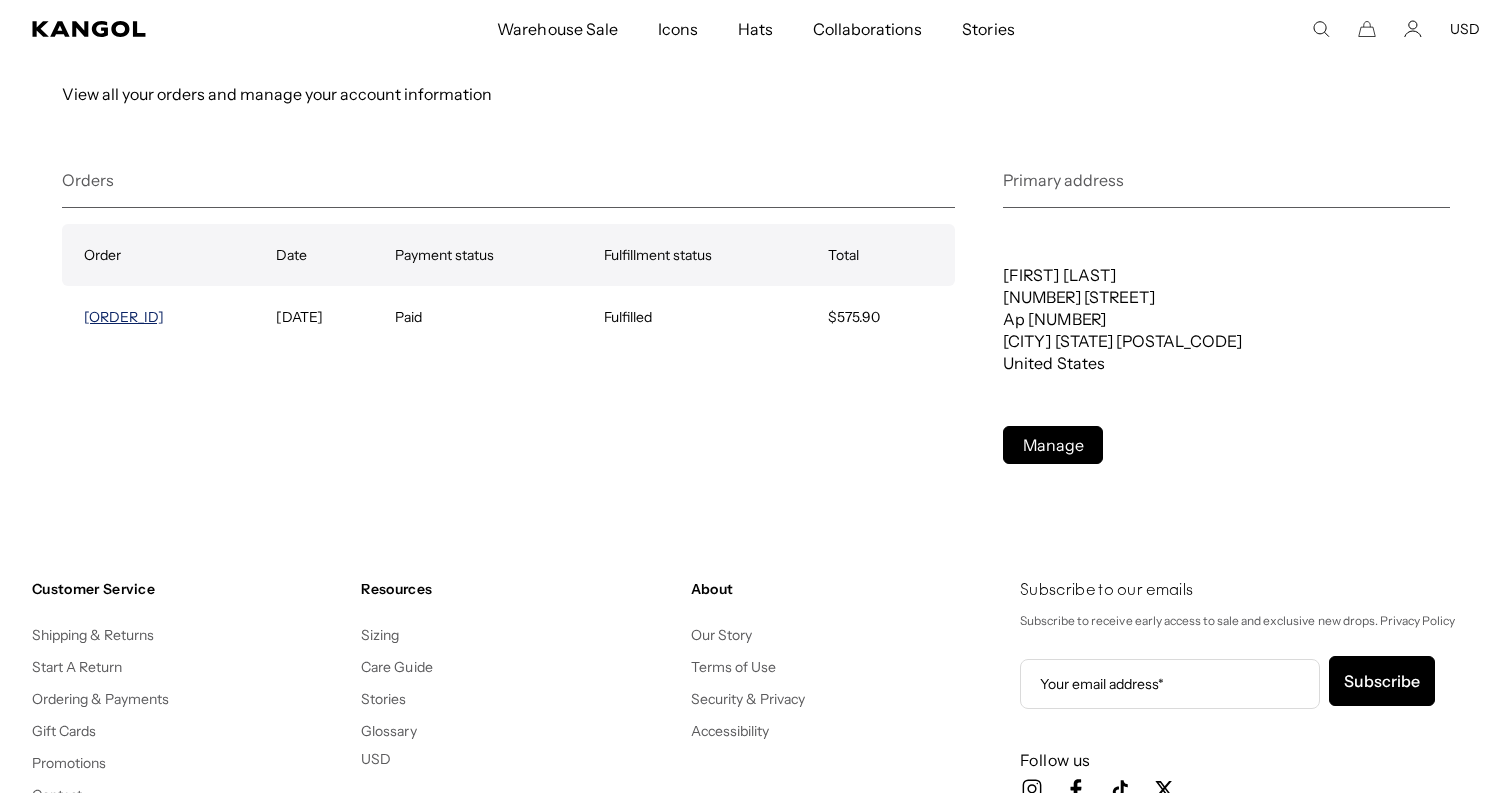 click on "[ORDER_ID]" at bounding box center [124, 317] 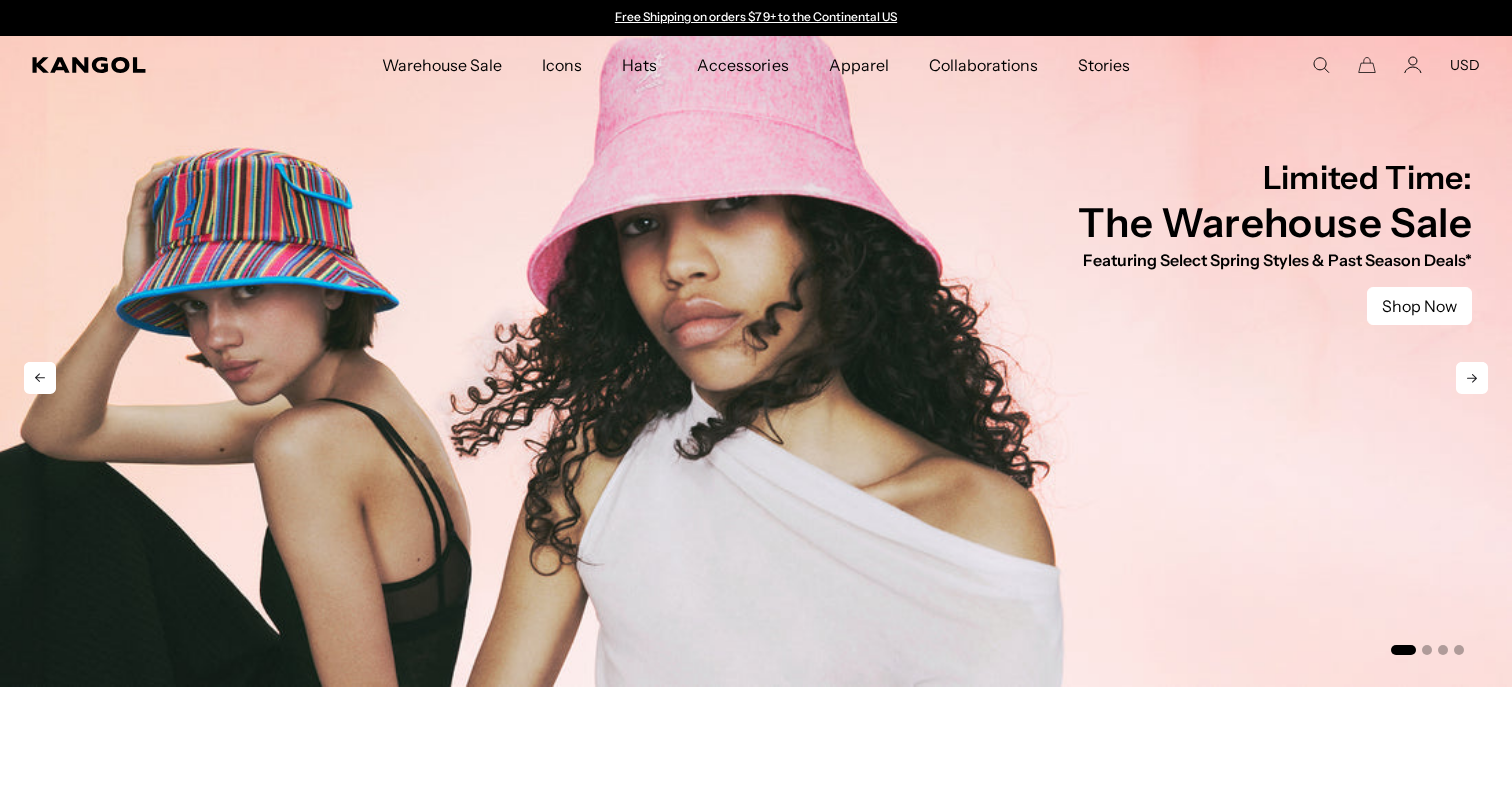 scroll, scrollTop: 0, scrollLeft: 0, axis: both 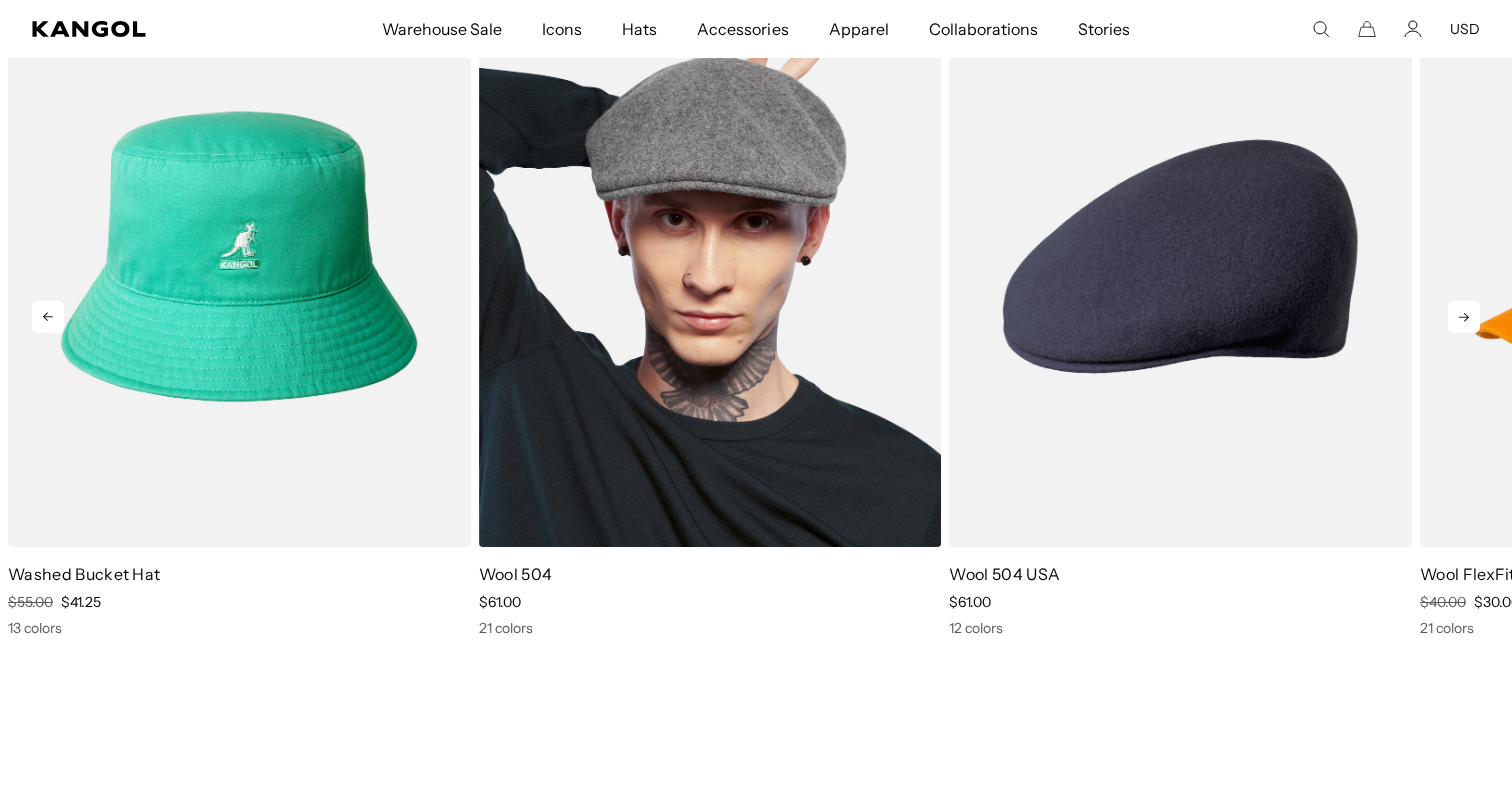 click at bounding box center (710, 256) 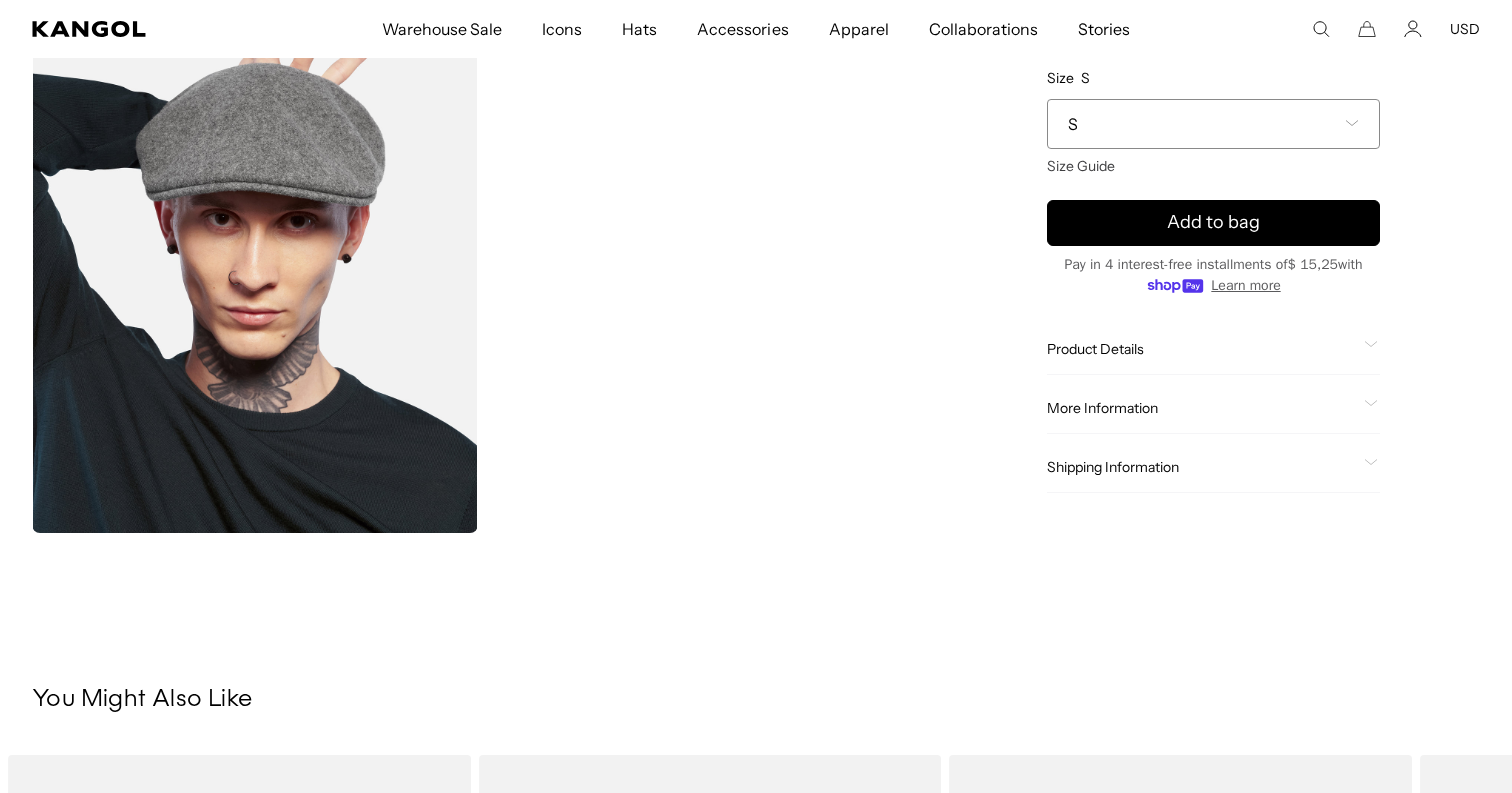 scroll, scrollTop: 573, scrollLeft: 0, axis: vertical 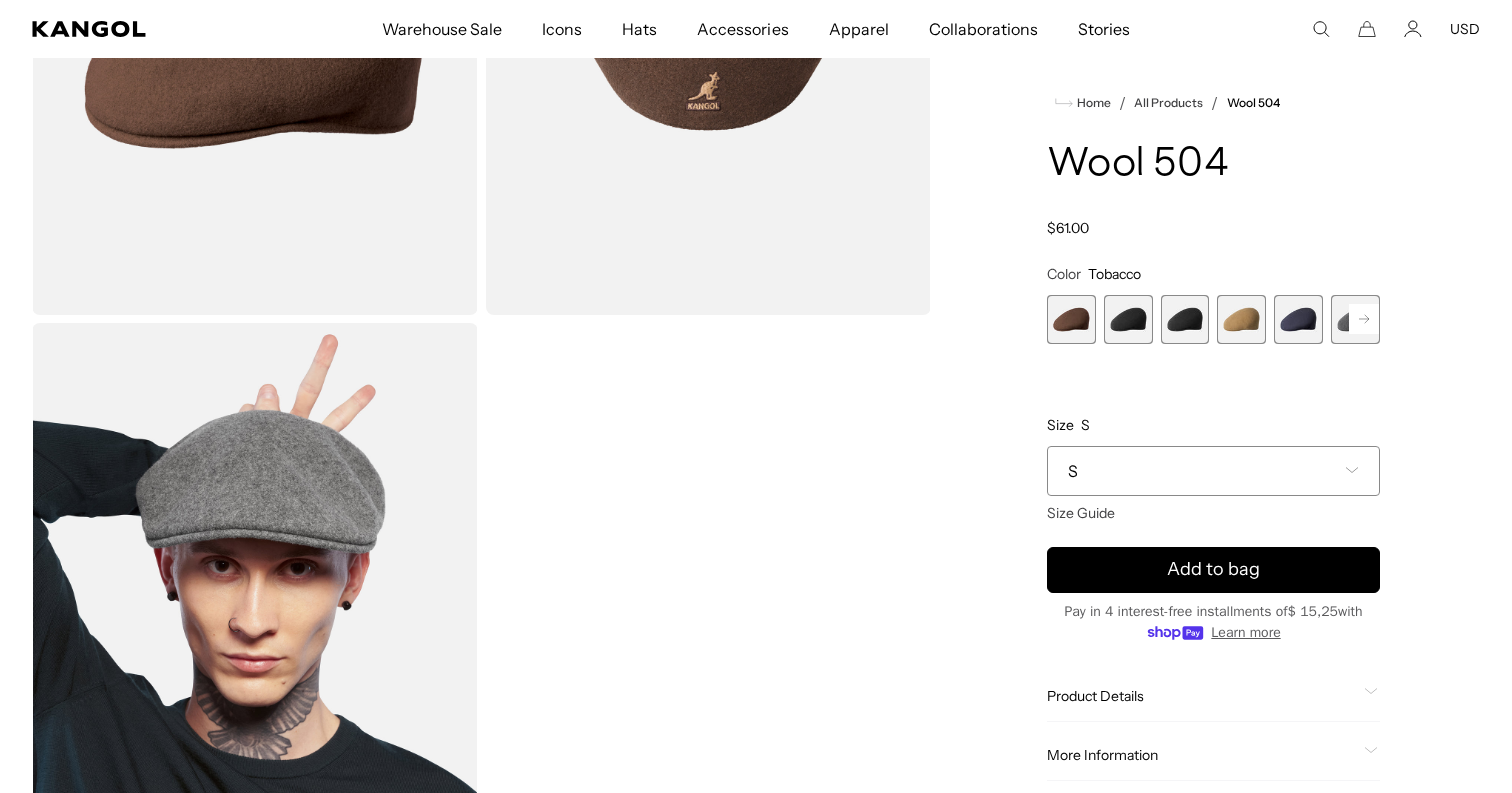 click 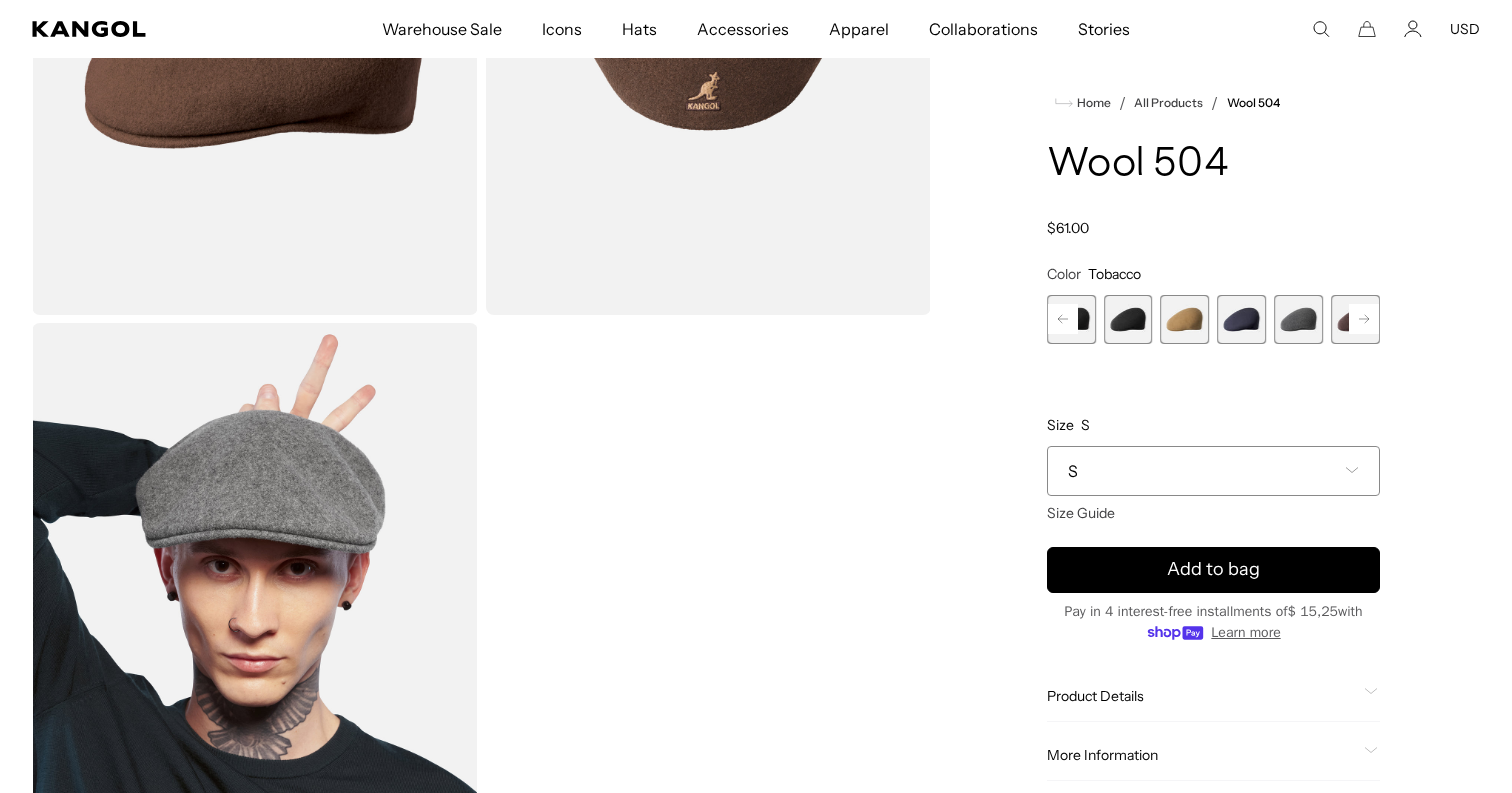 scroll, scrollTop: 0, scrollLeft: 0, axis: both 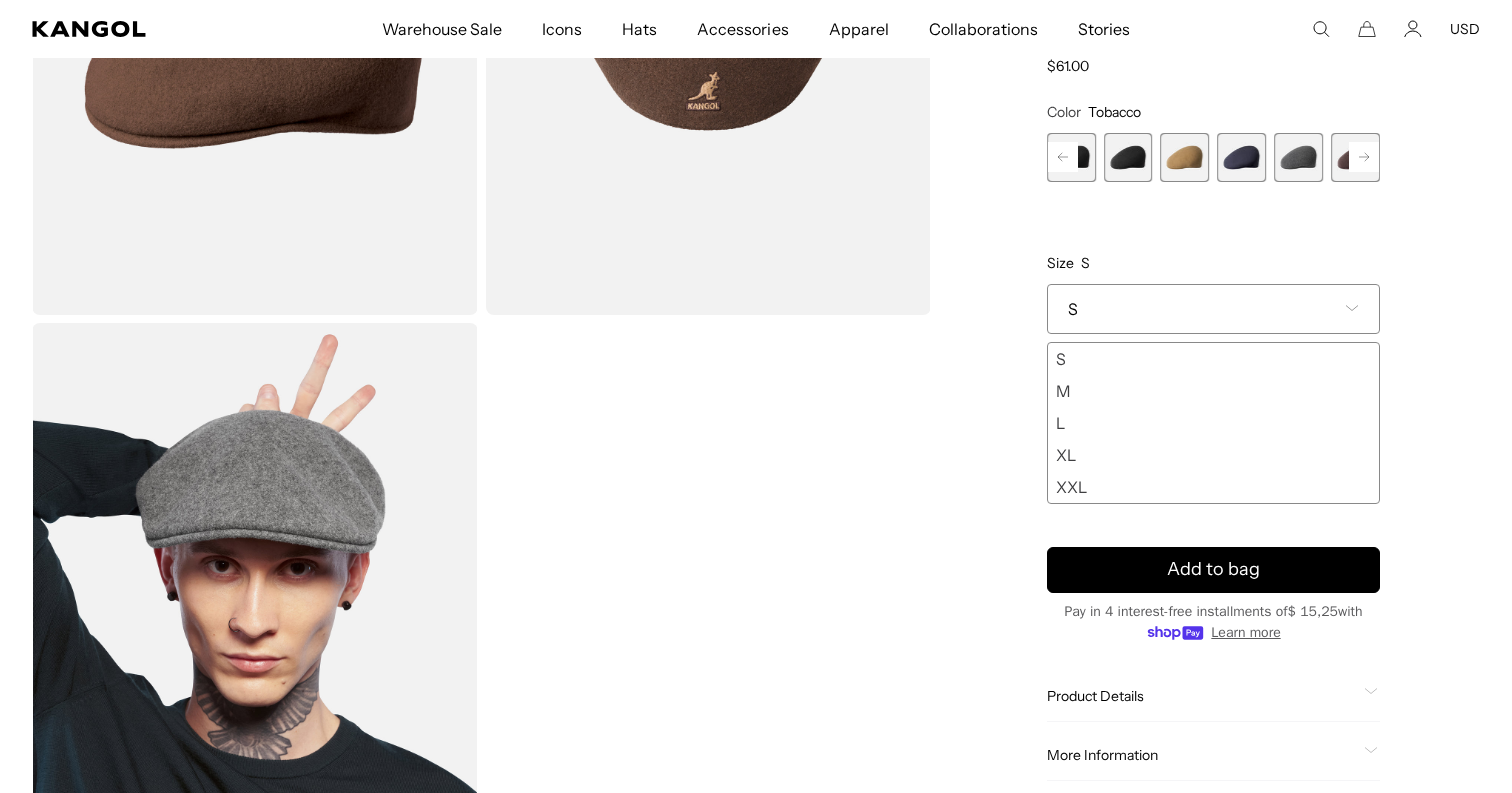 click on "M" at bounding box center (1213, 391) 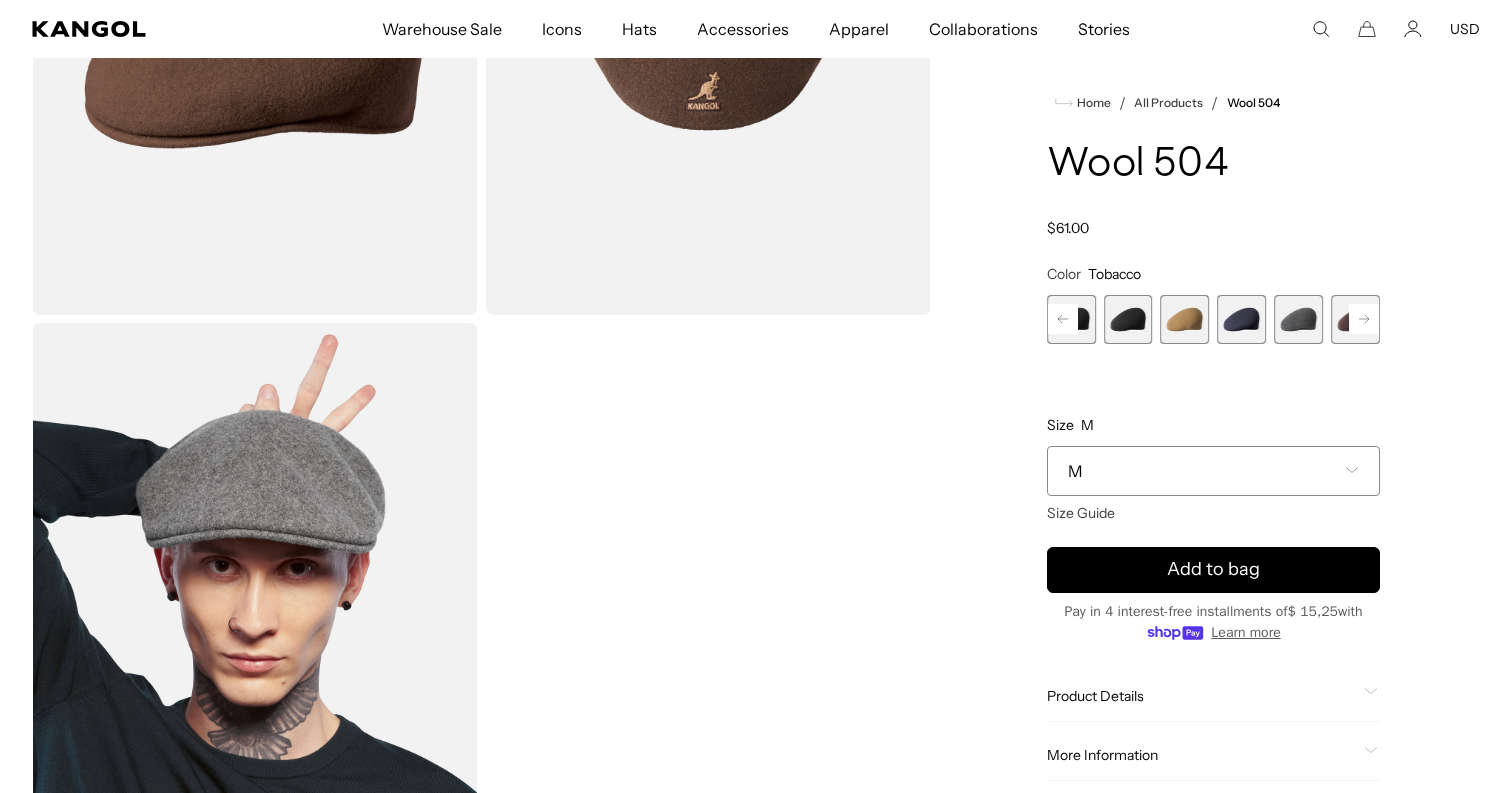 scroll, scrollTop: 0, scrollLeft: 412, axis: horizontal 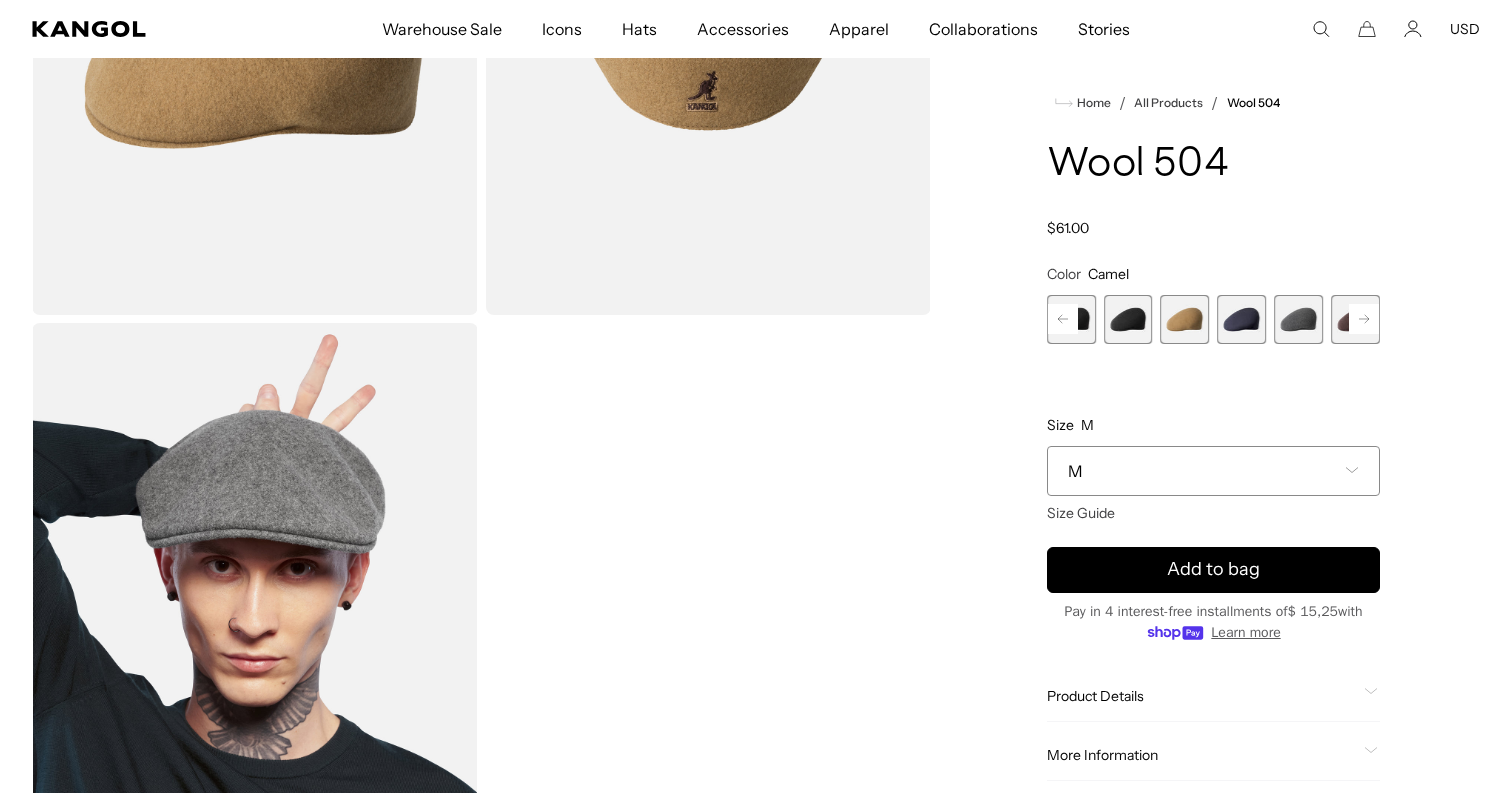 click 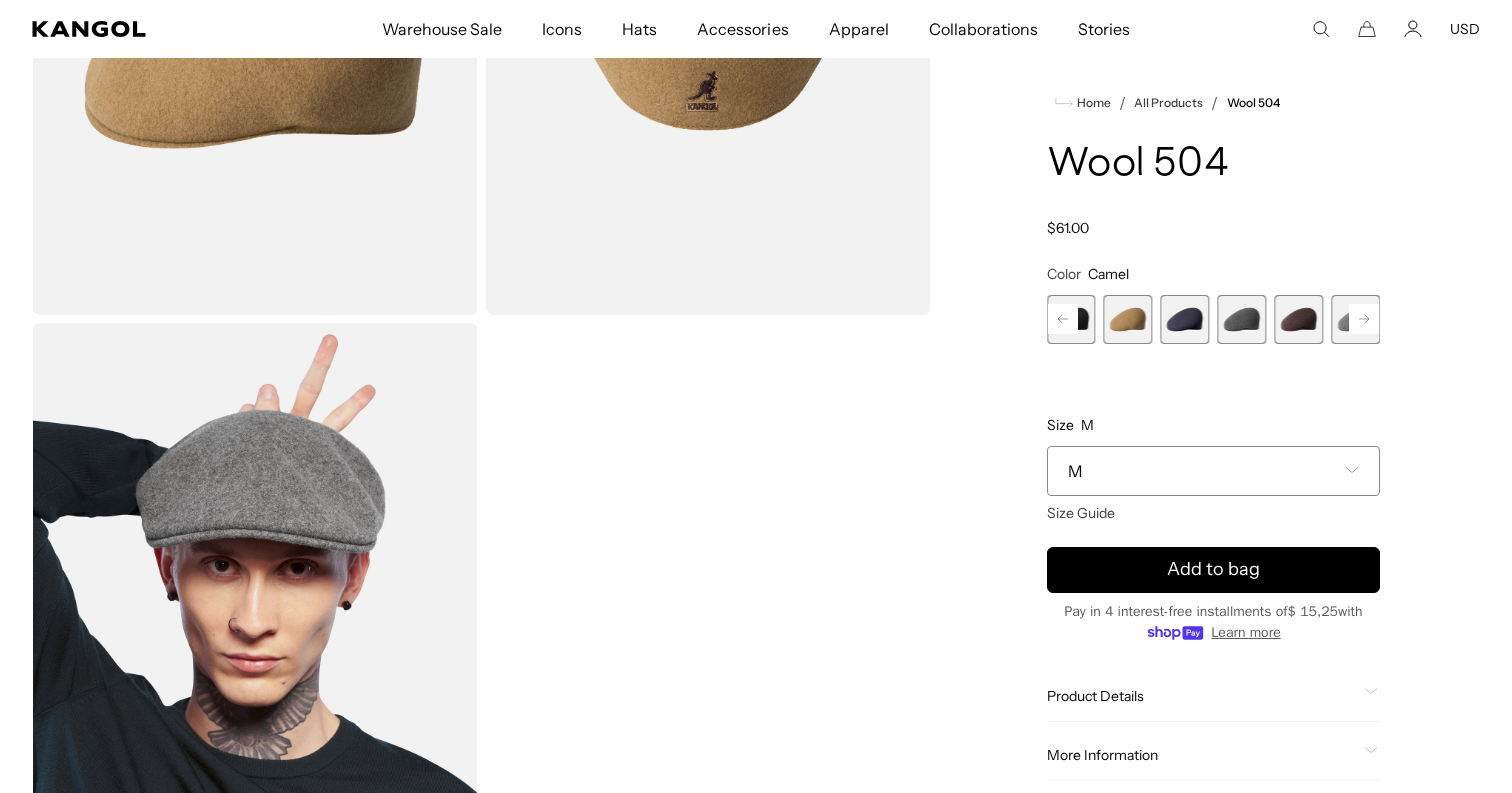 scroll, scrollTop: 0, scrollLeft: 412, axis: horizontal 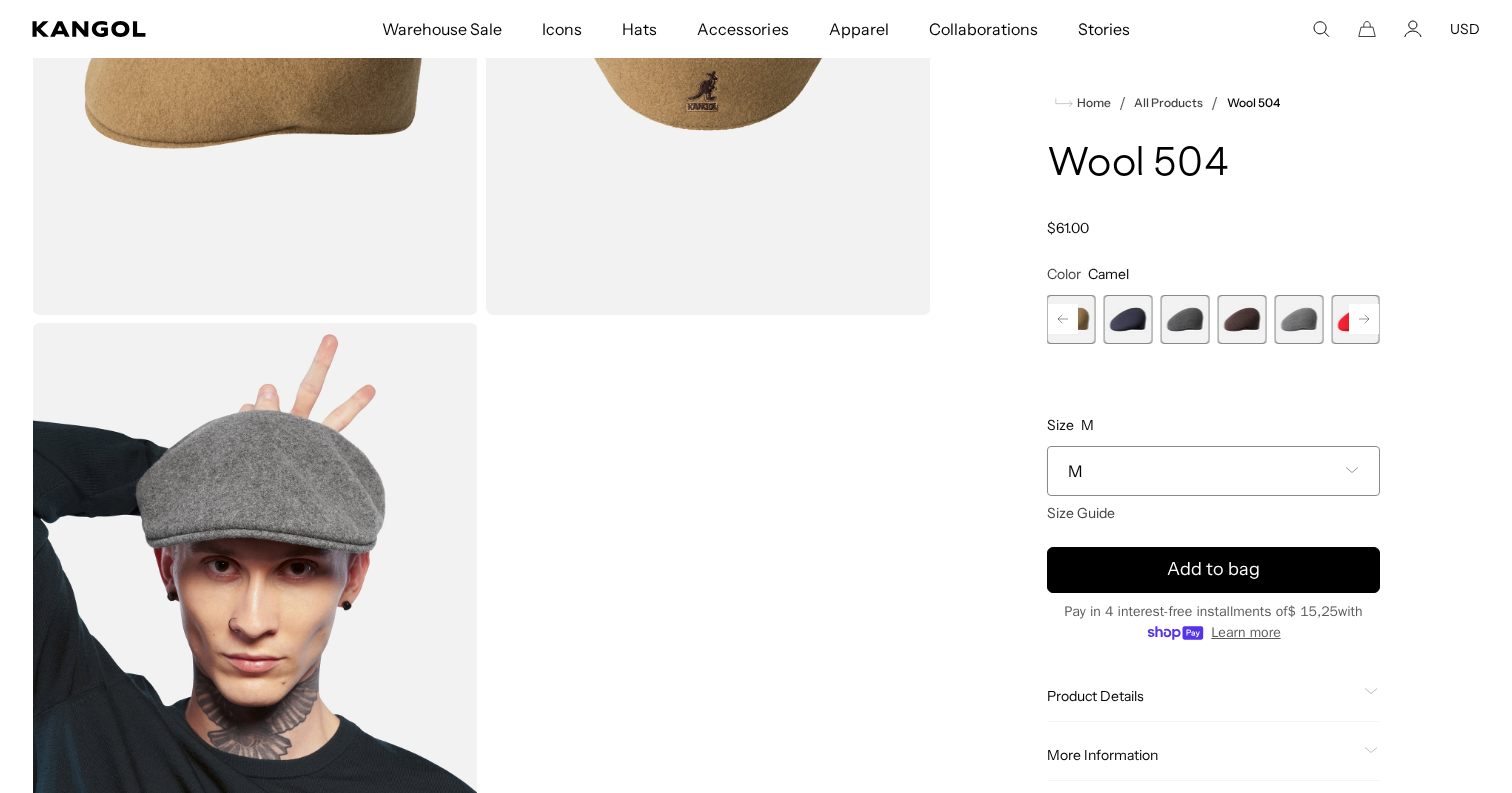 click 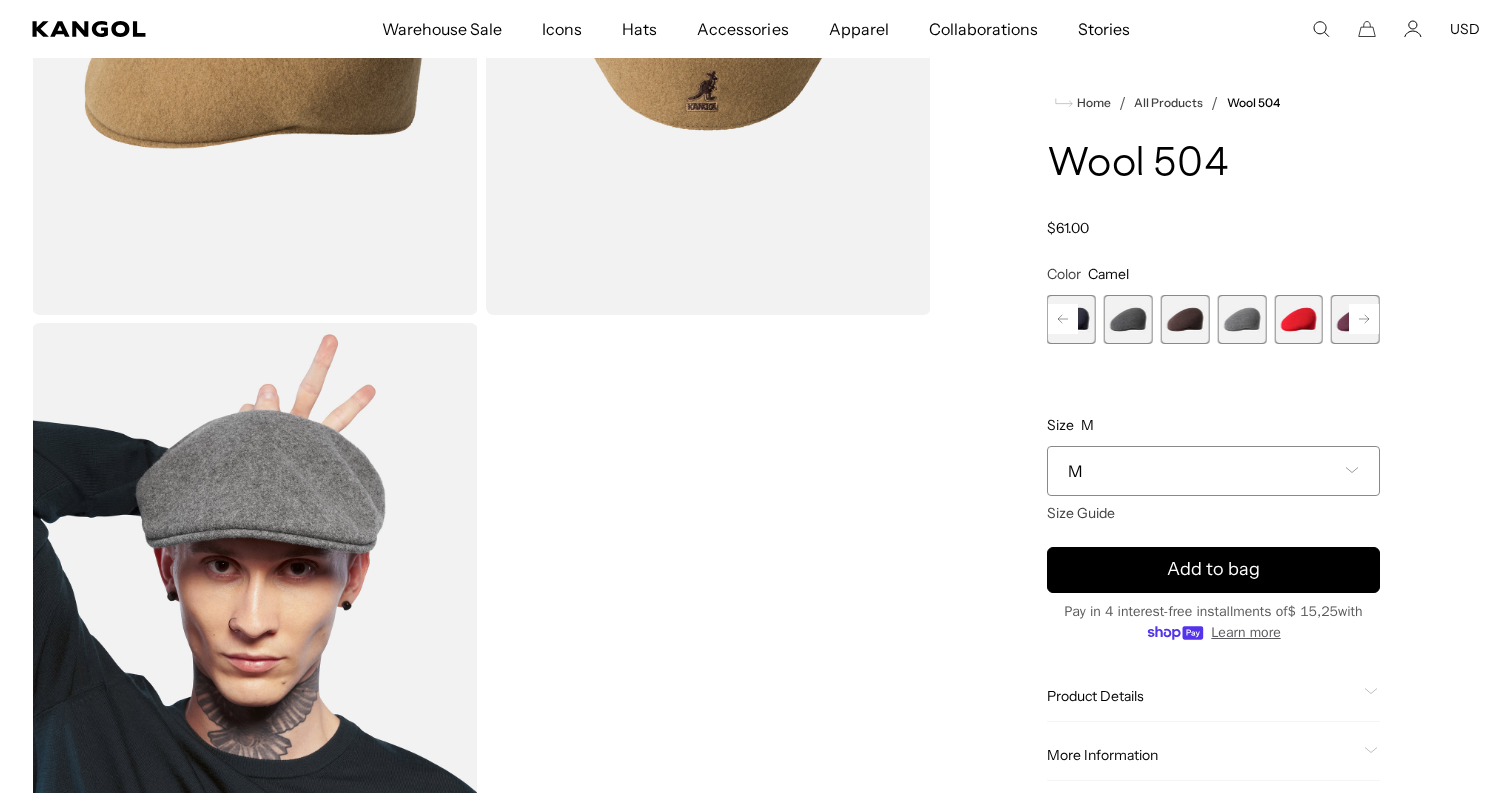 click 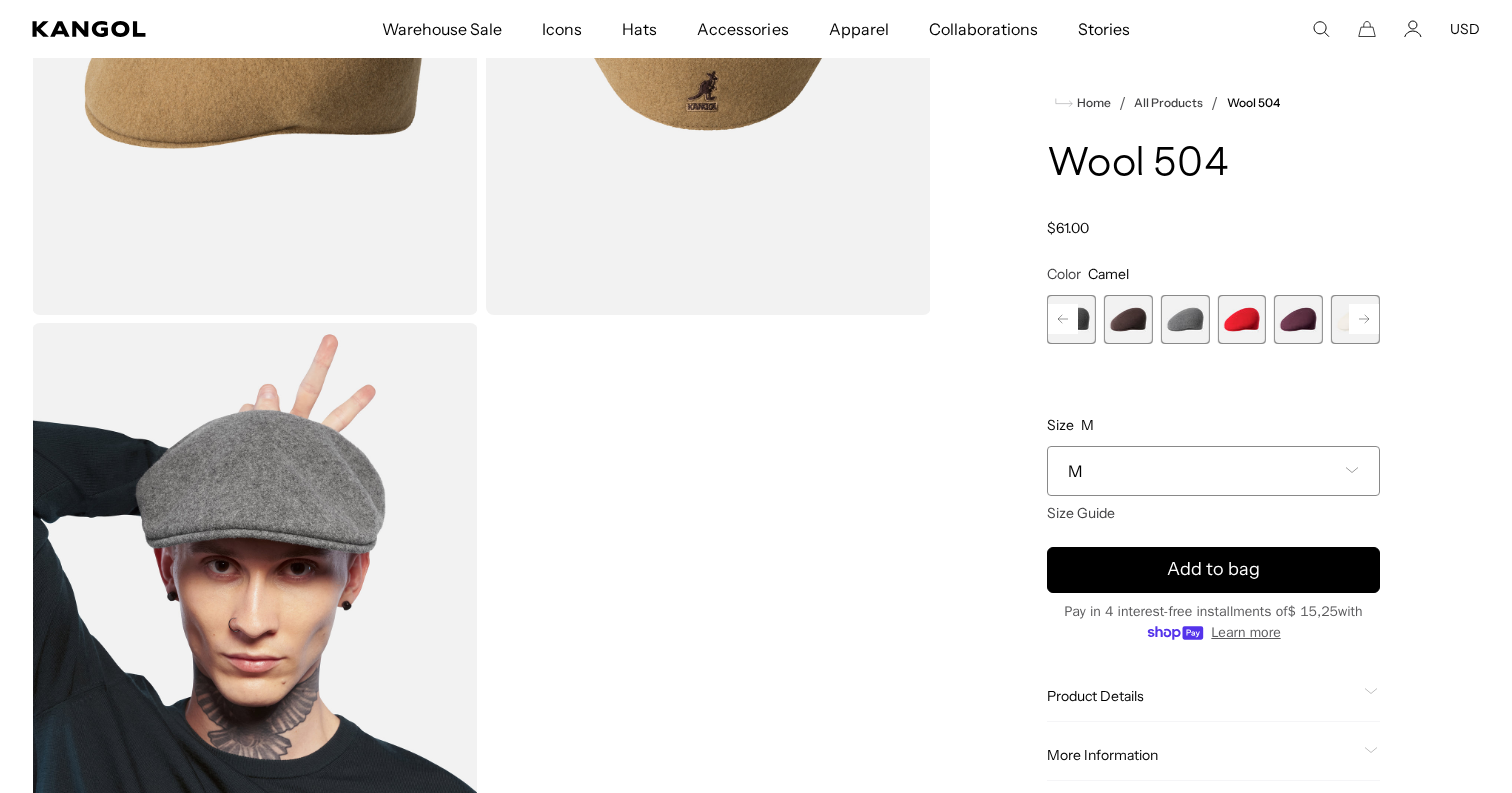 click 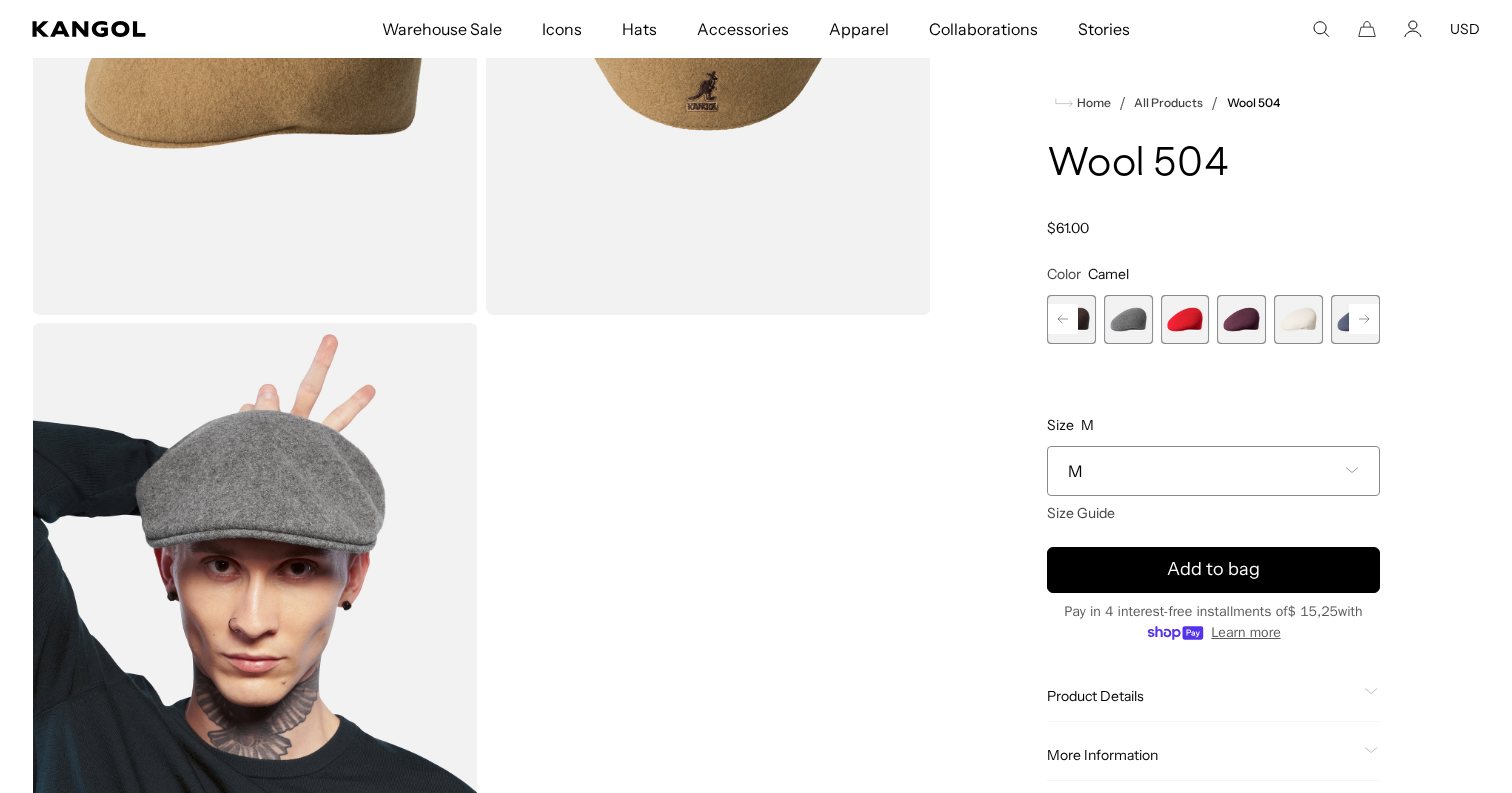 click 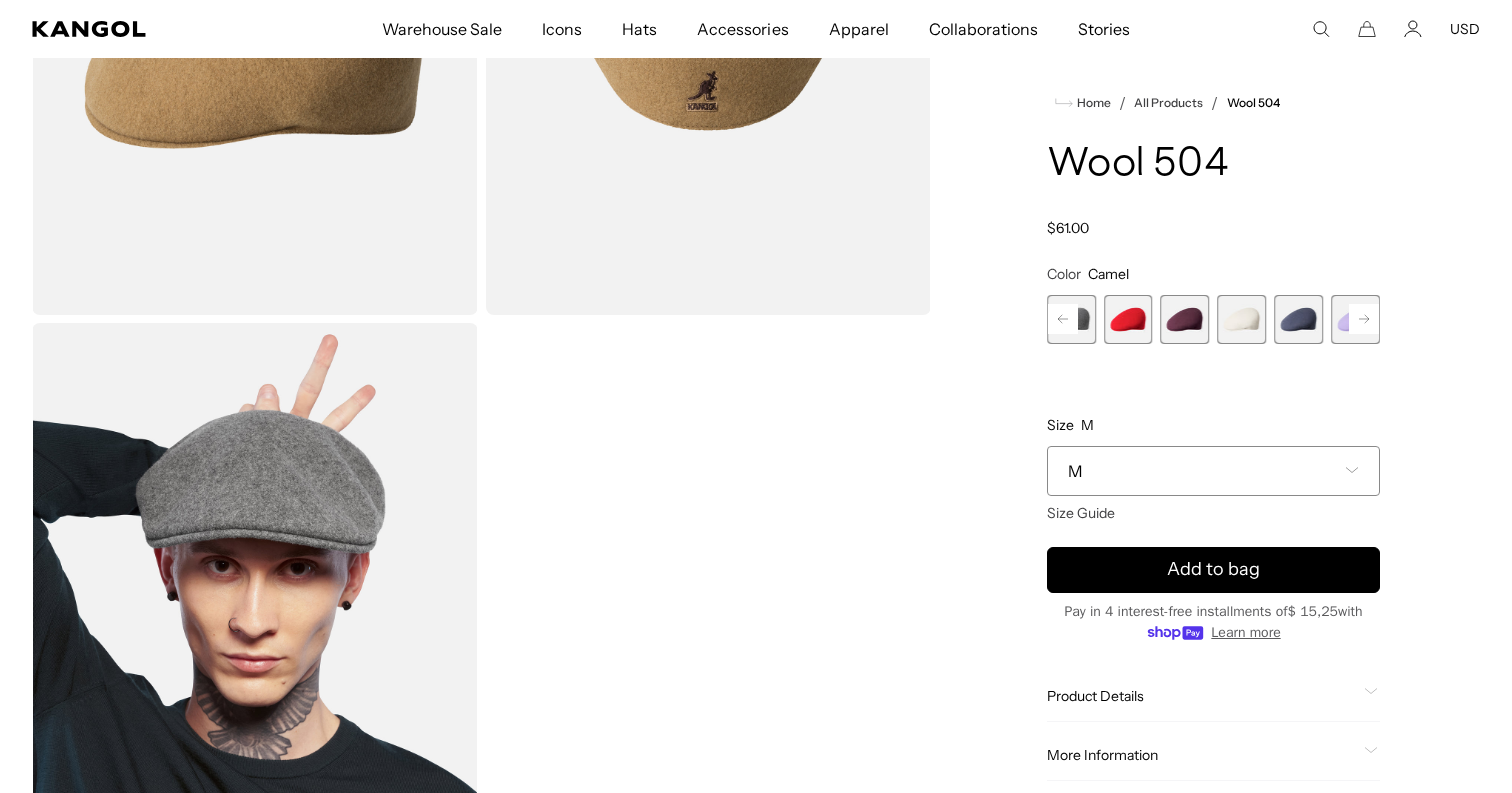 click 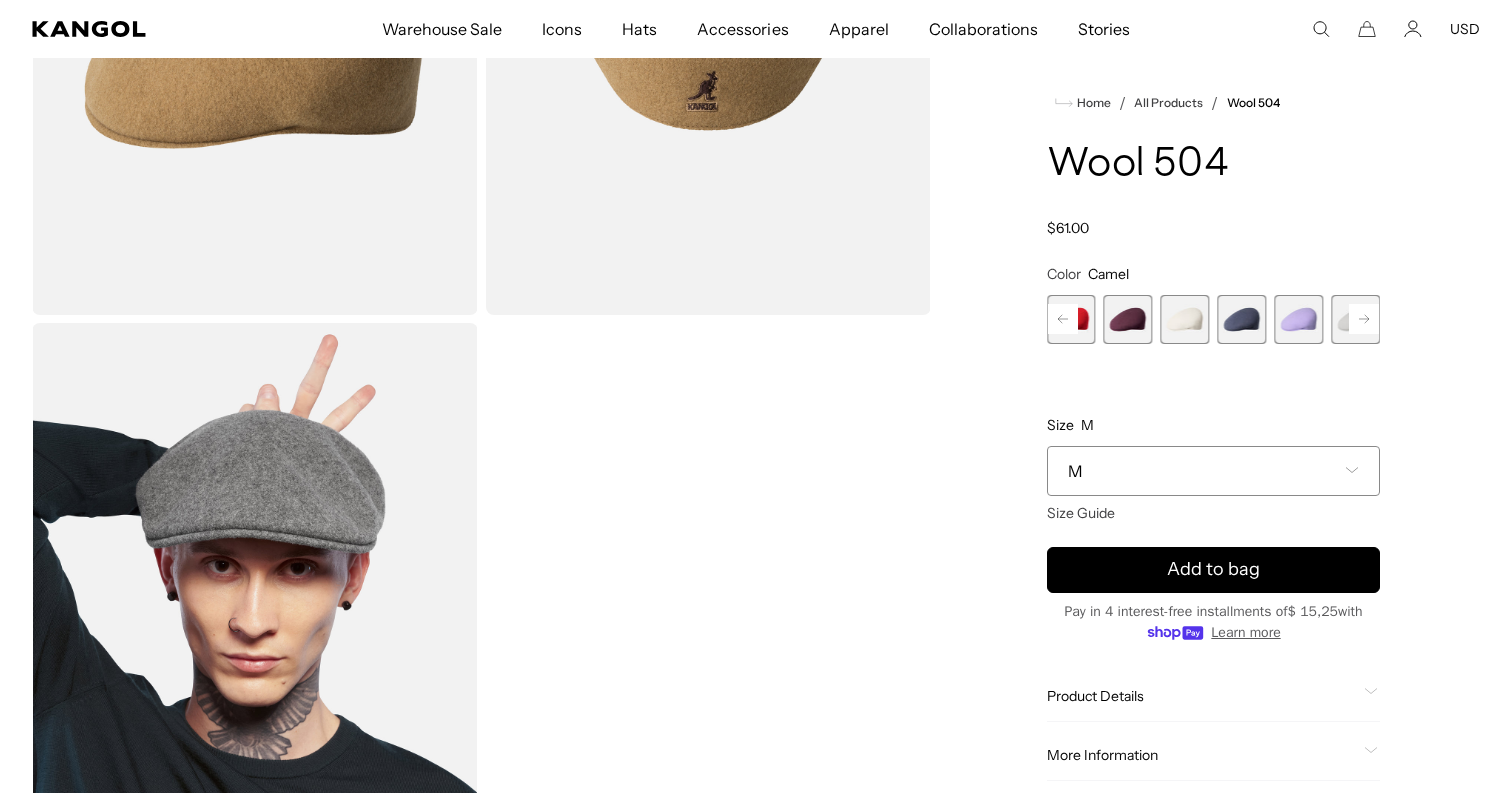 scroll, scrollTop: 0, scrollLeft: 0, axis: both 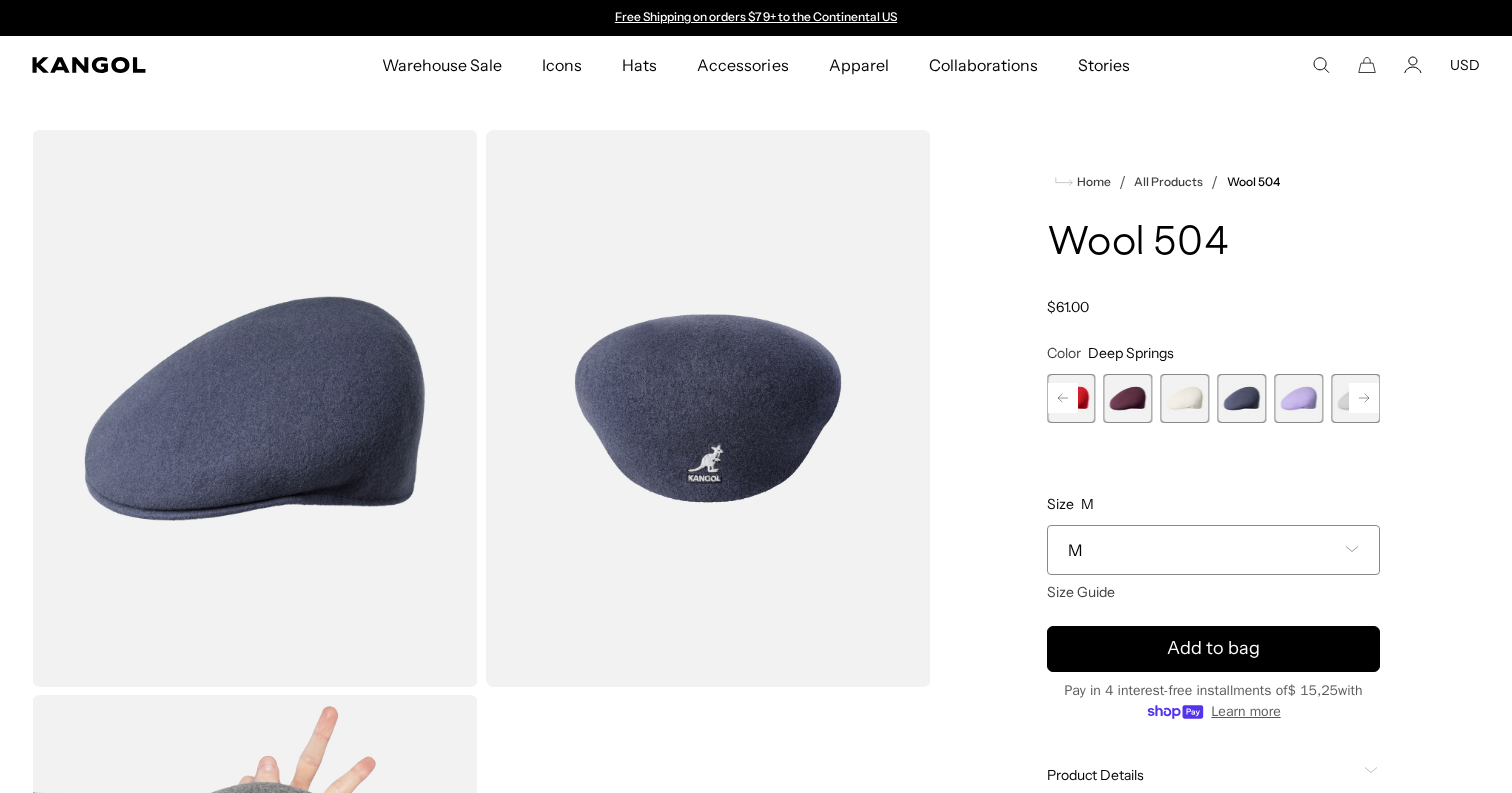 click 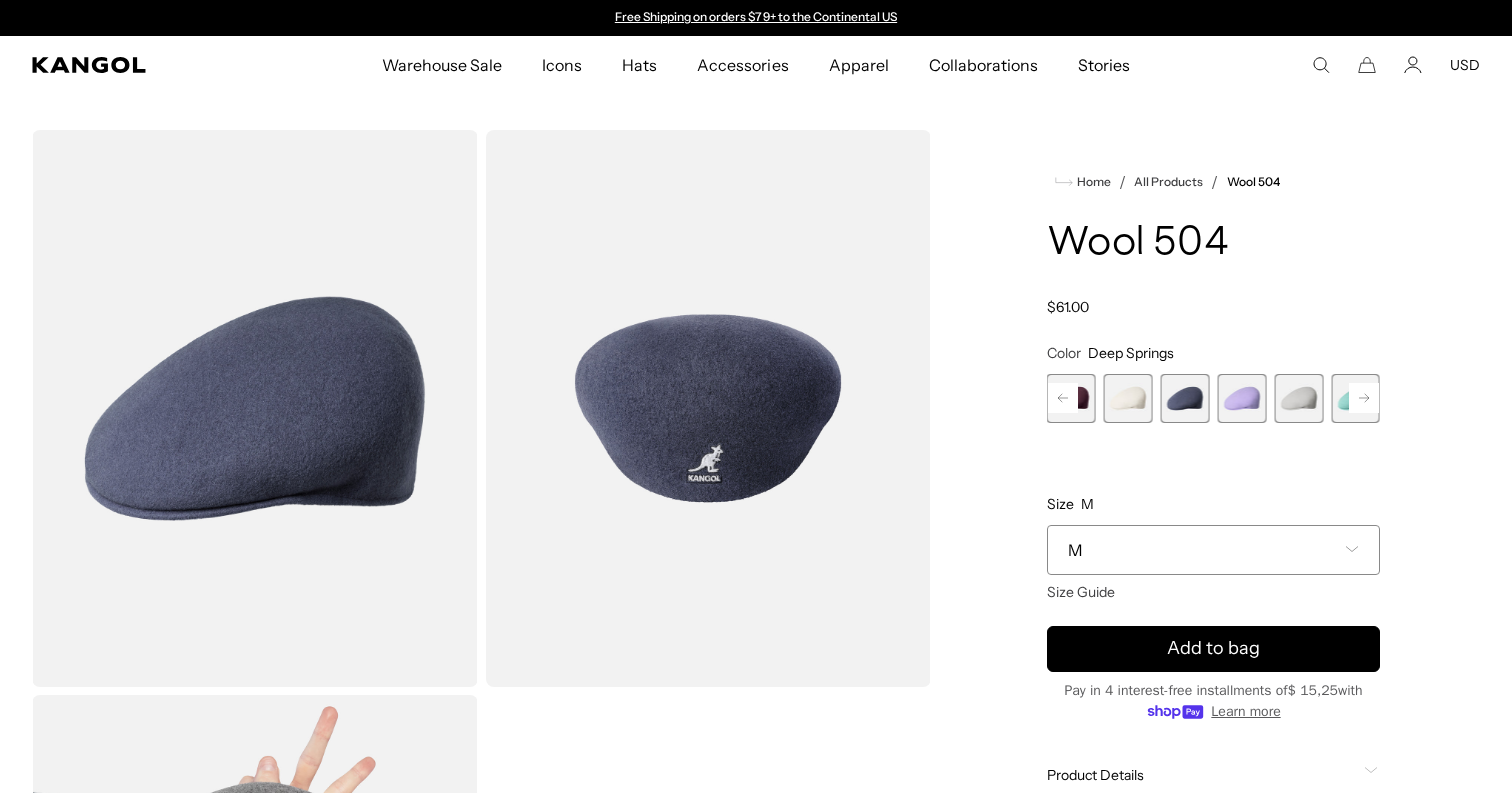 click 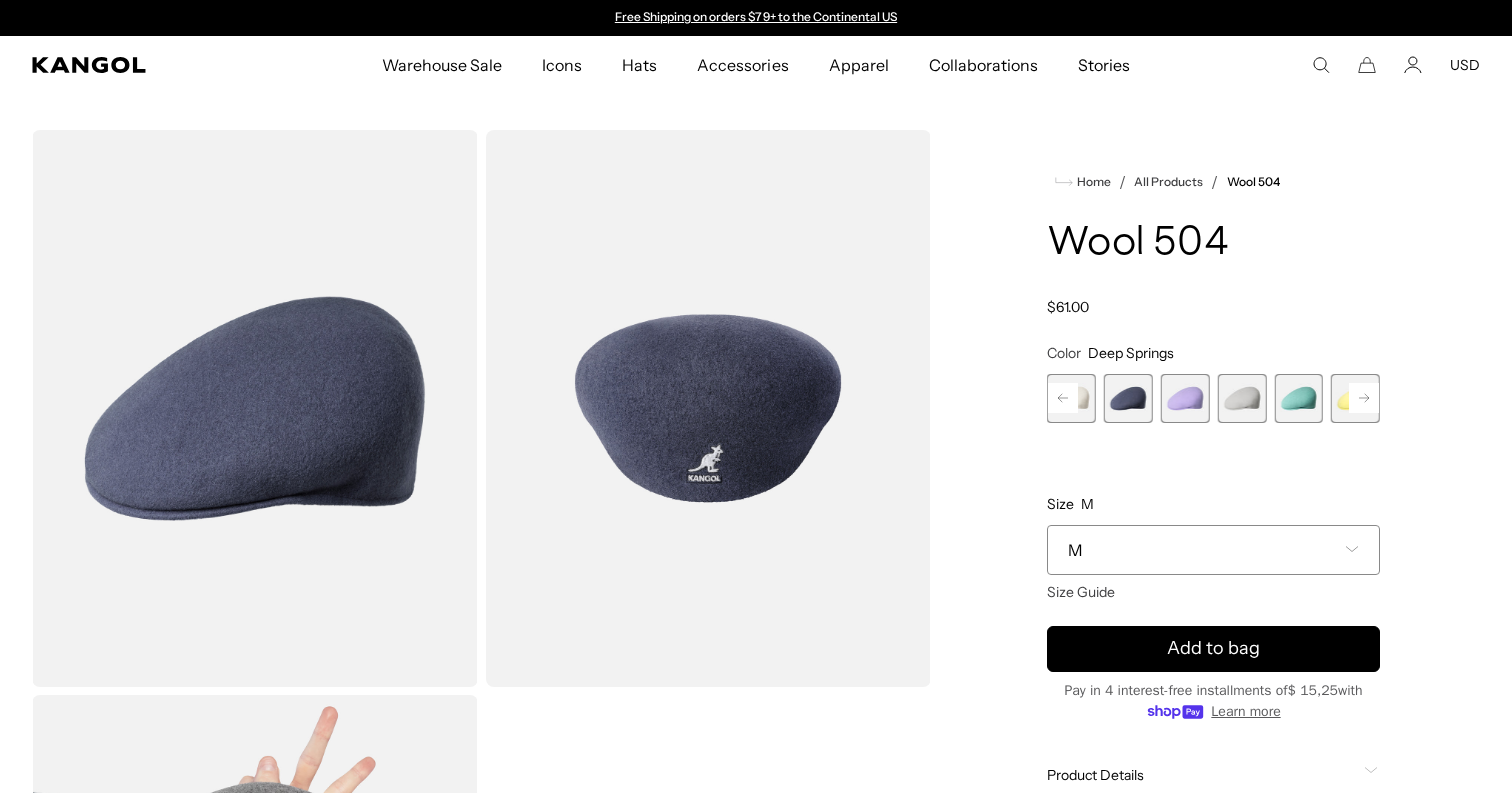 click 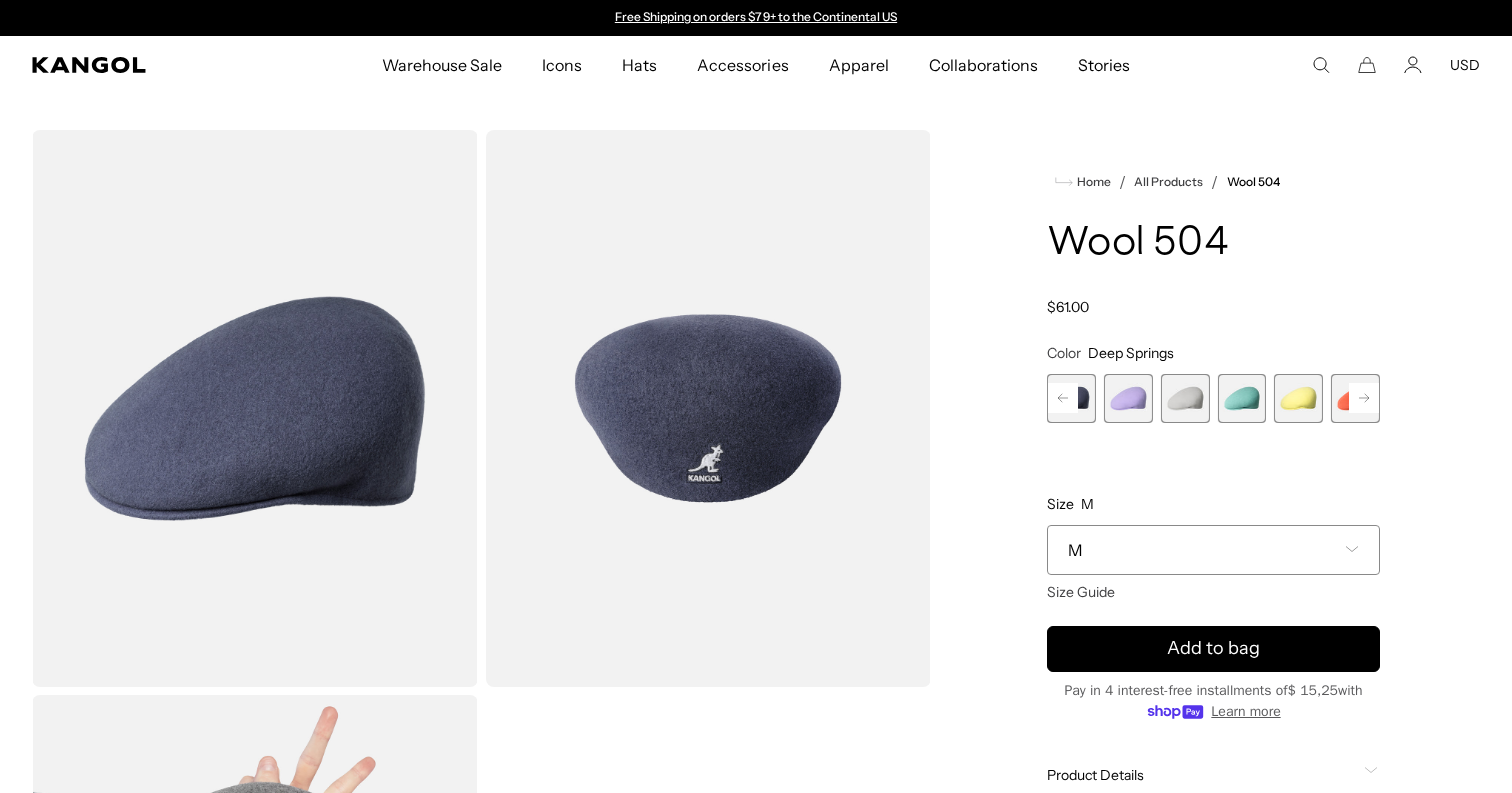 click 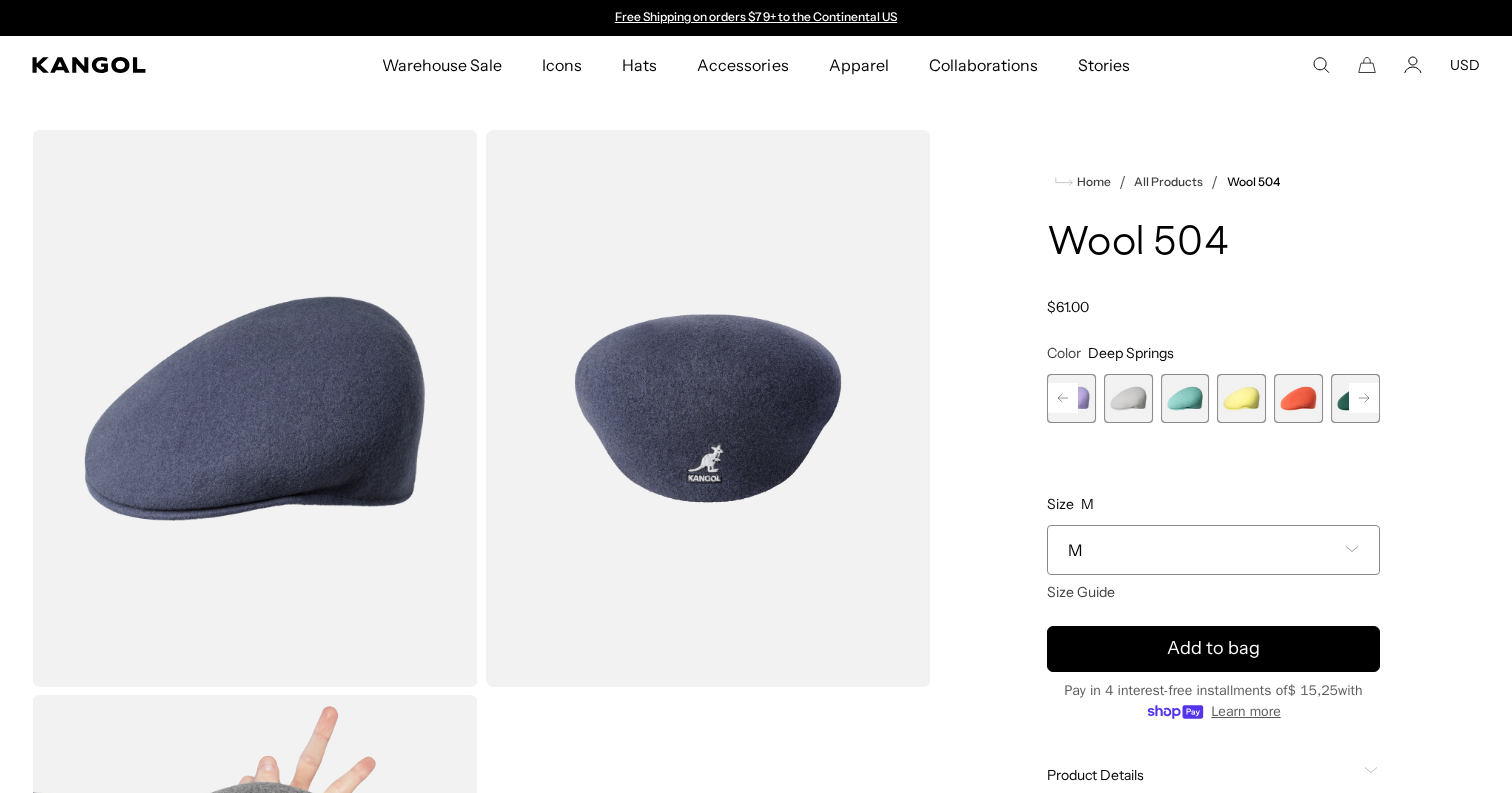 click 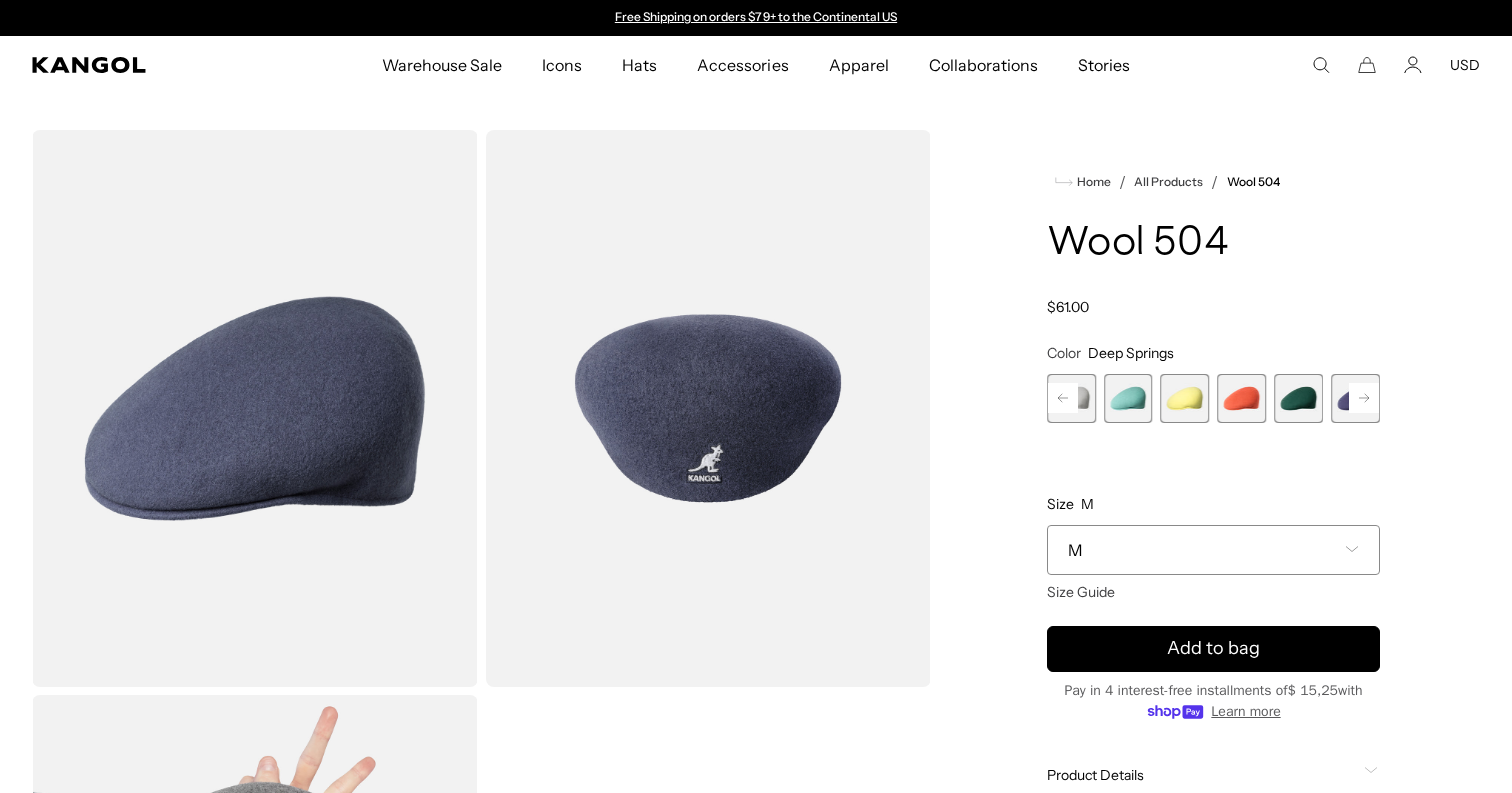 click 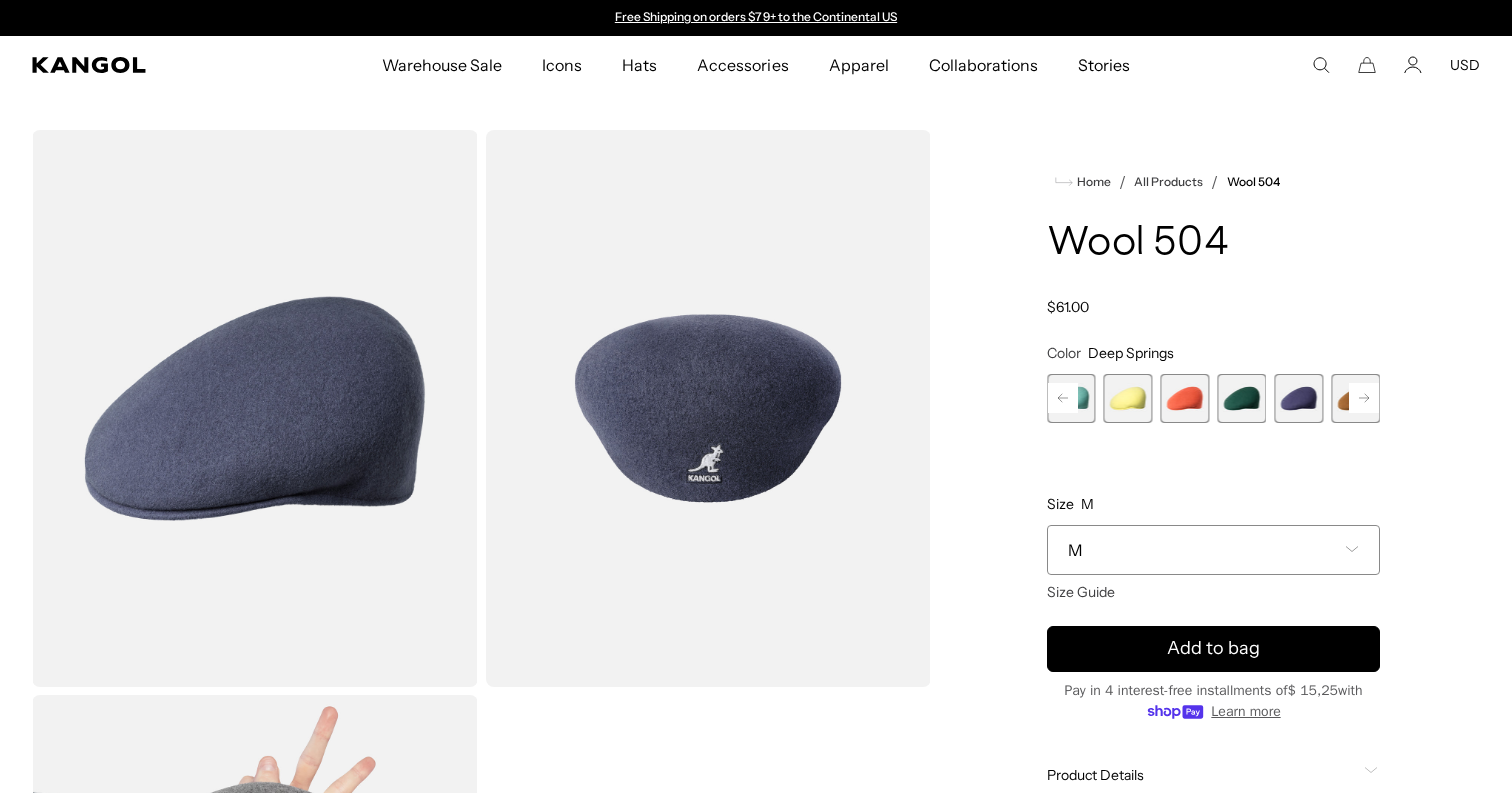 click 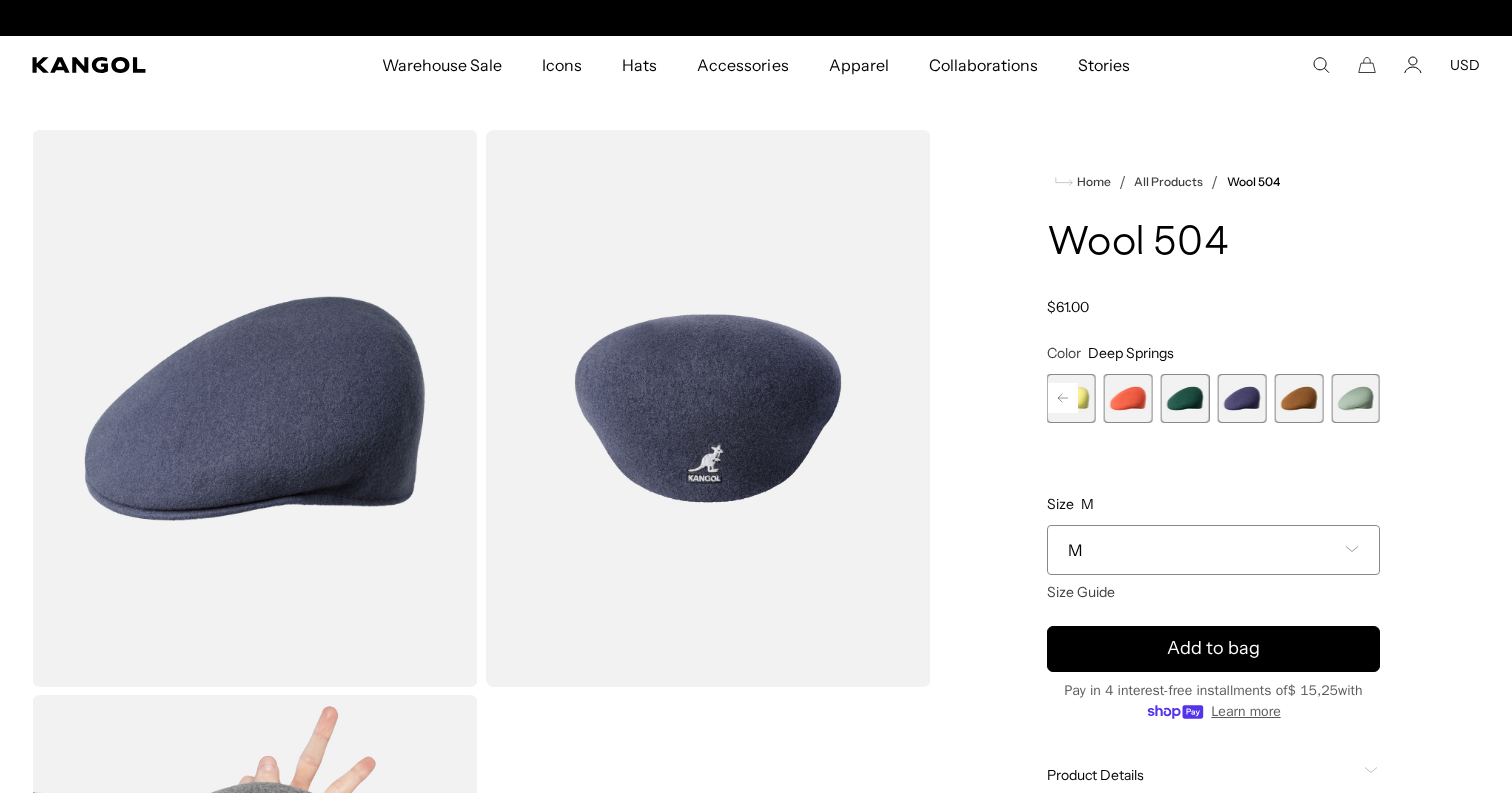 click on "Previous
Next
Tobacco
Variant sold out or unavailable
Black
Variant sold out or unavailable
Black/Gold
Variant sold out or unavailable
Camel
Variant sold out or unavailable
Dark Blue
Variant sold out or unavailable
Dark Flannel
Variant sold out or unavailable
Espresso" at bounding box center [1213, 398] 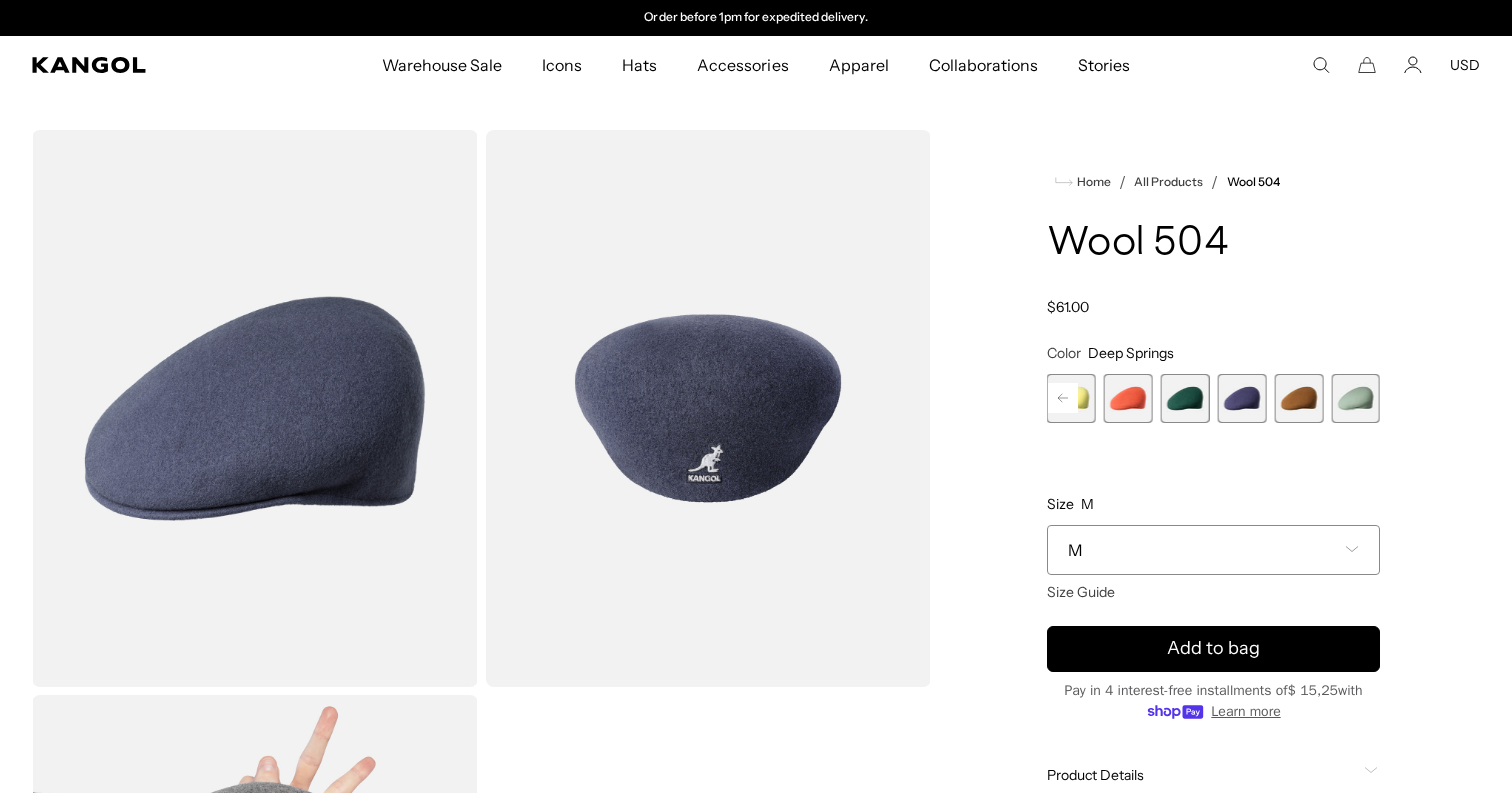 click at bounding box center (1355, 398) 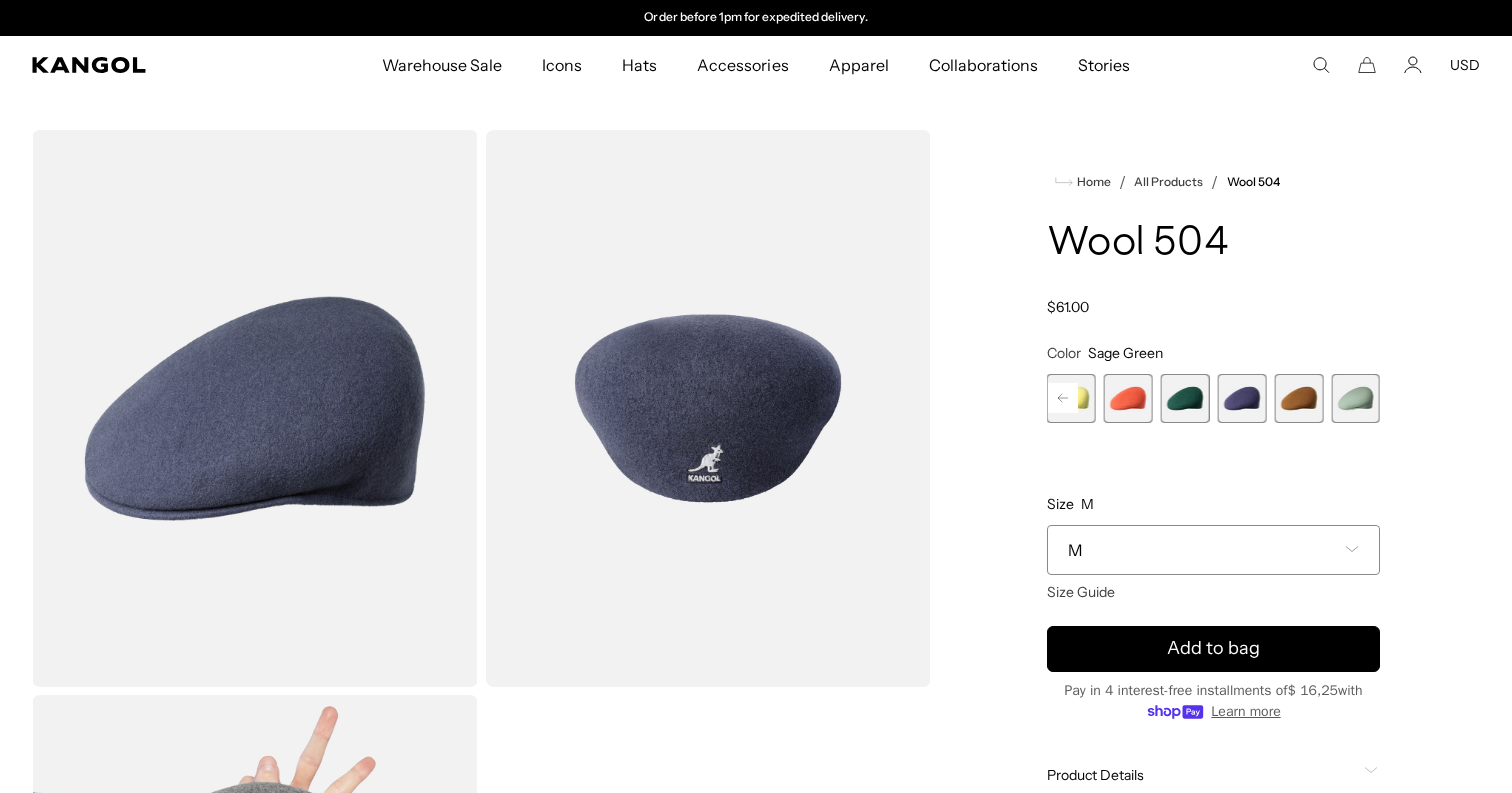 click at bounding box center [1355, 398] 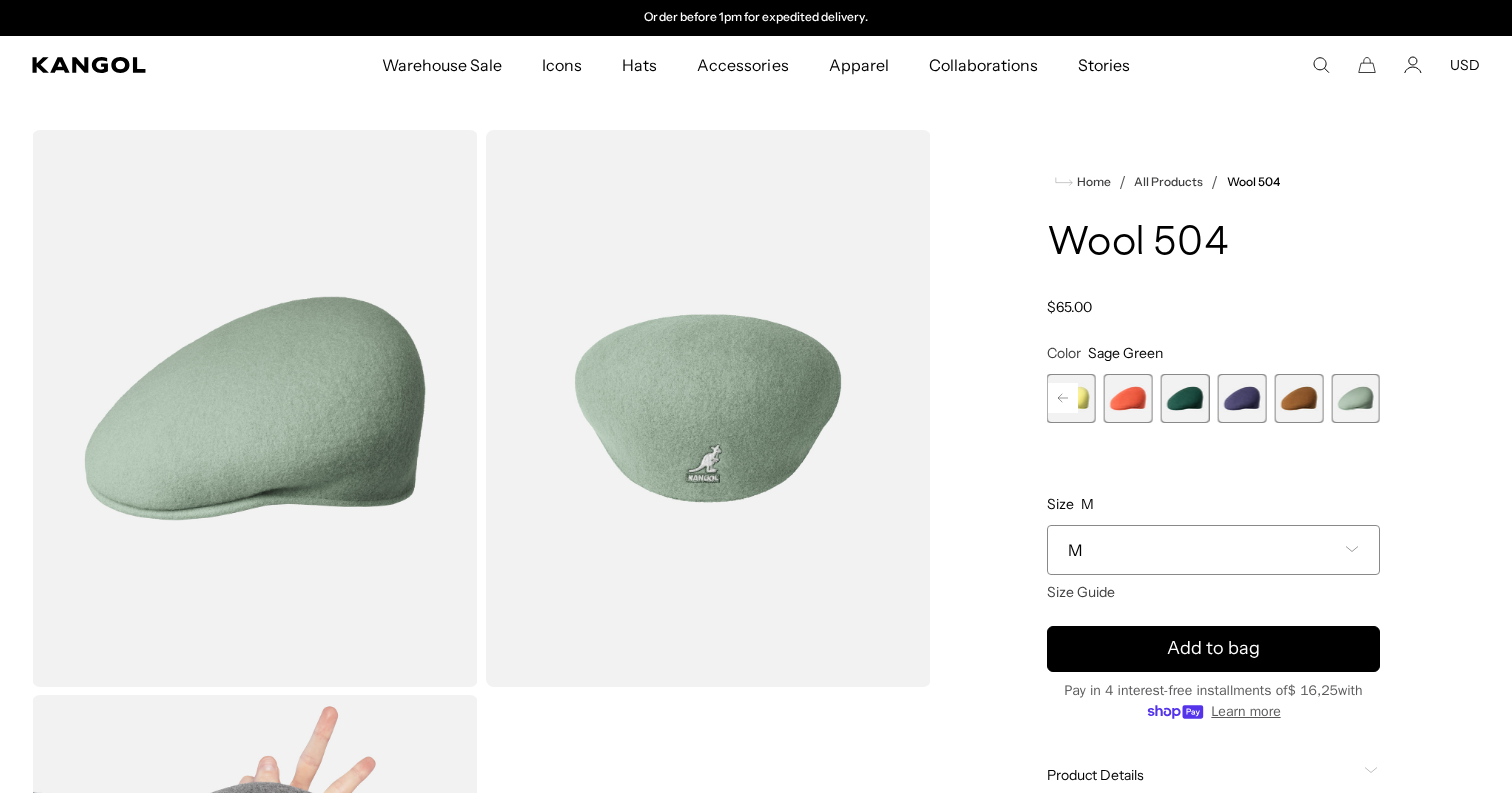click 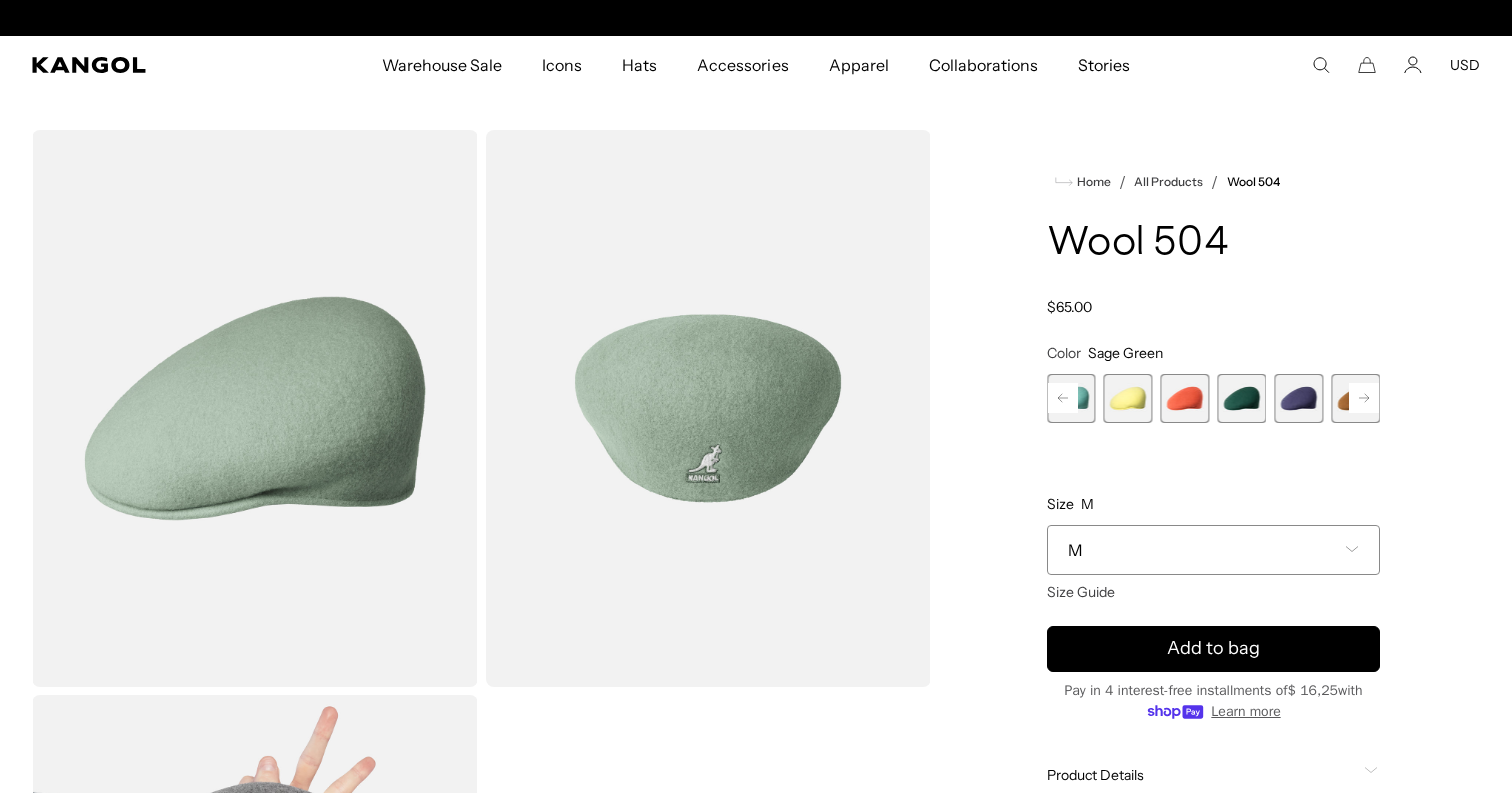 click 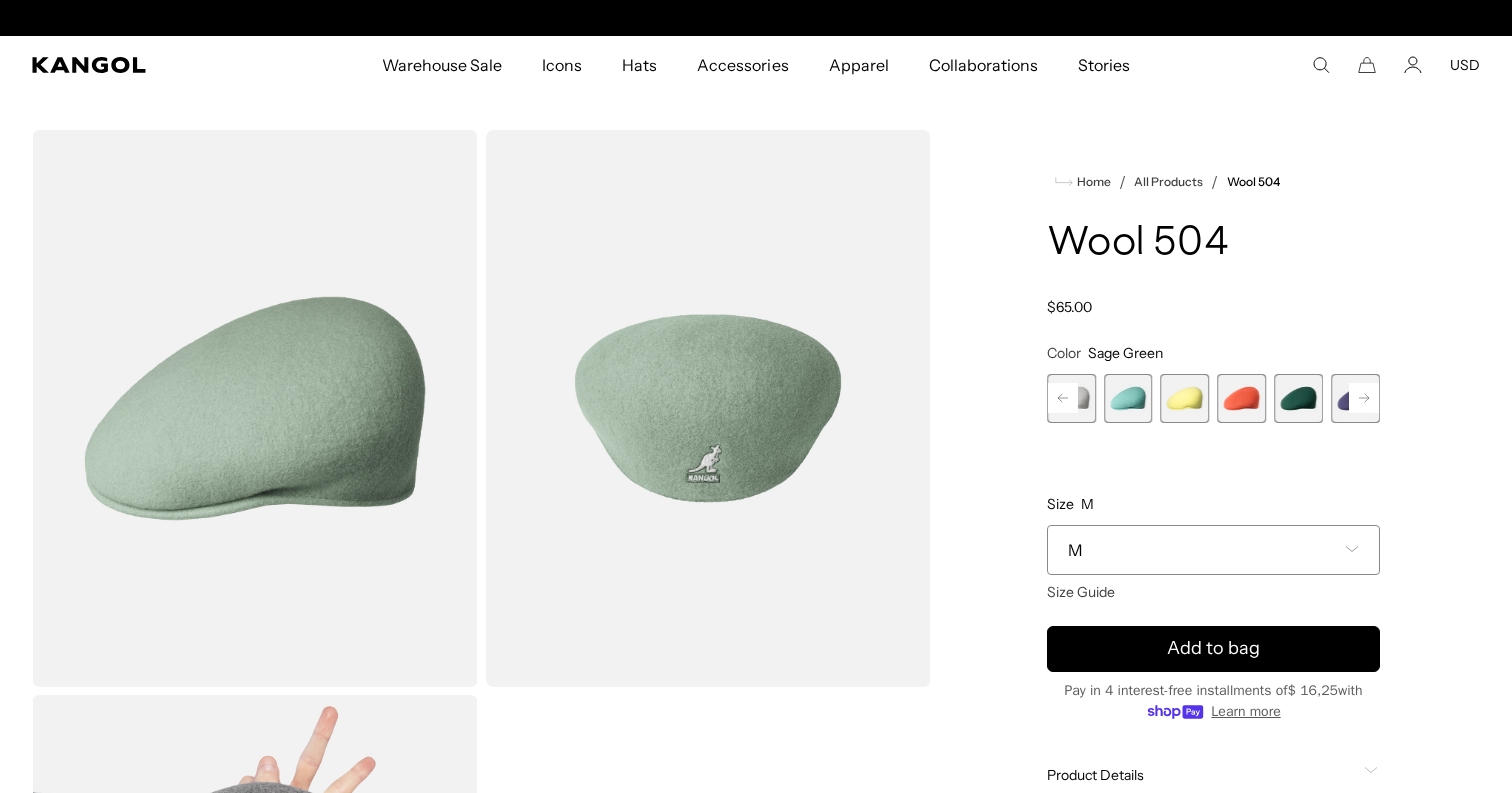 scroll, scrollTop: 0, scrollLeft: 0, axis: both 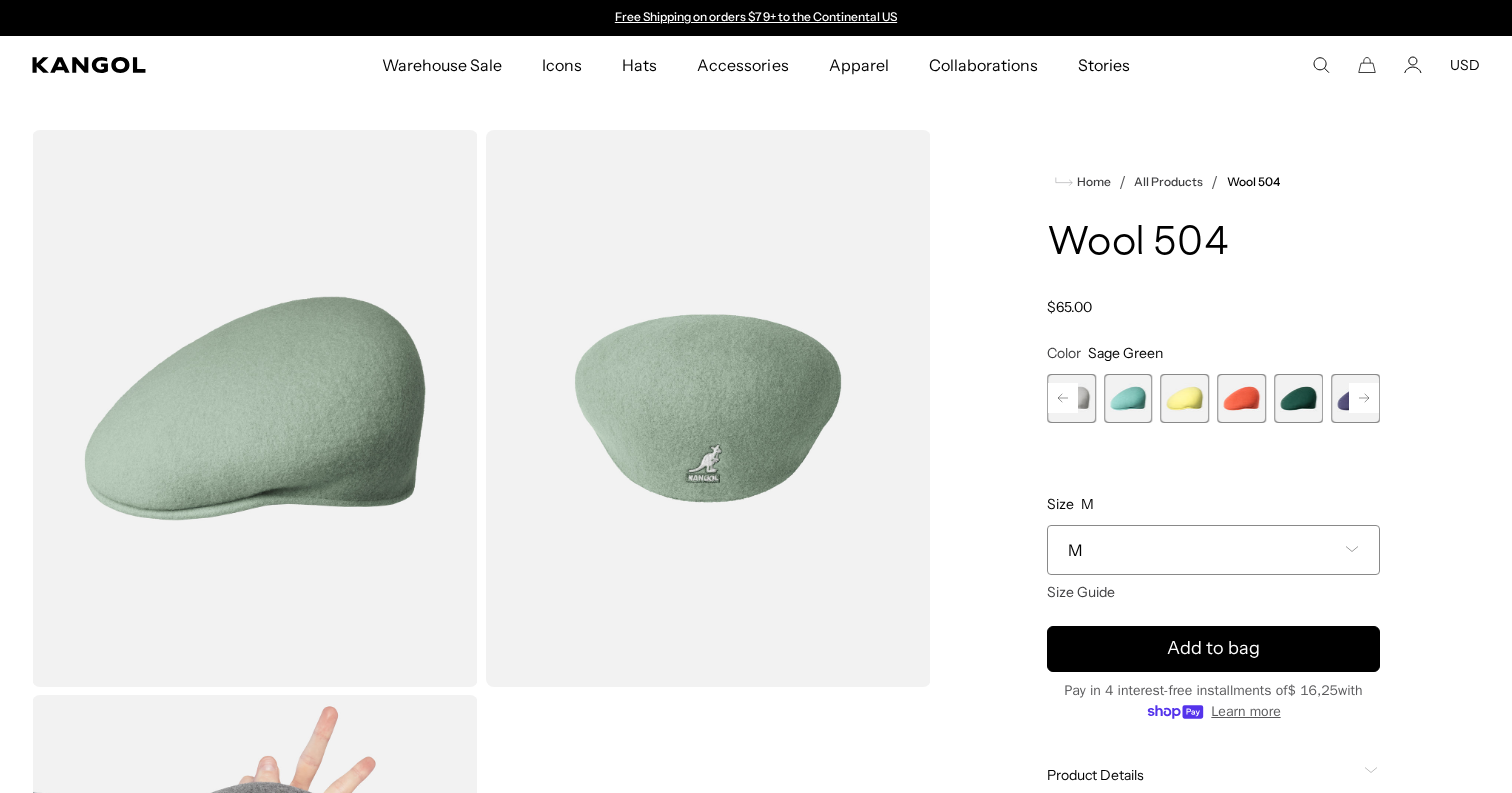 click 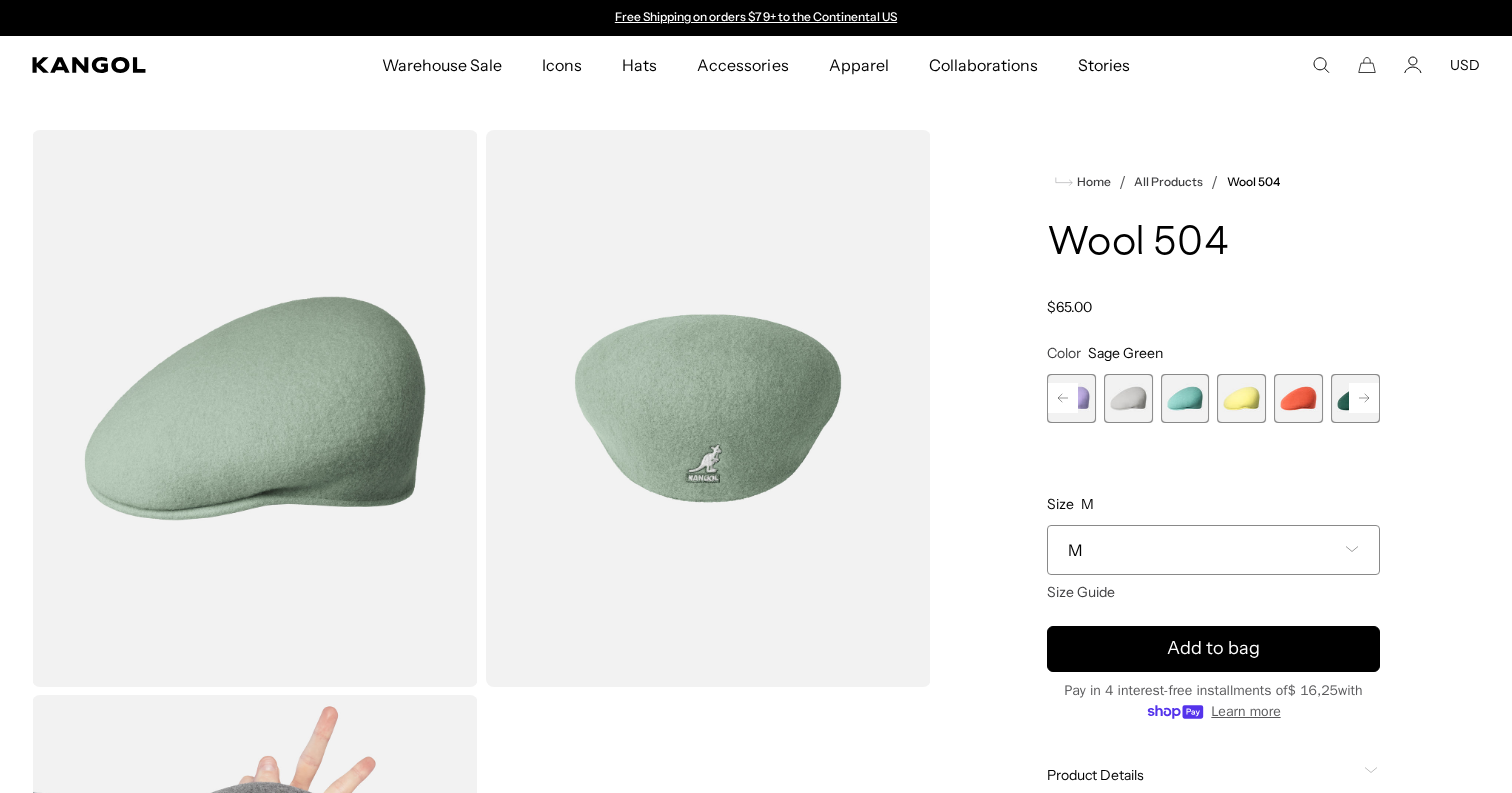 click 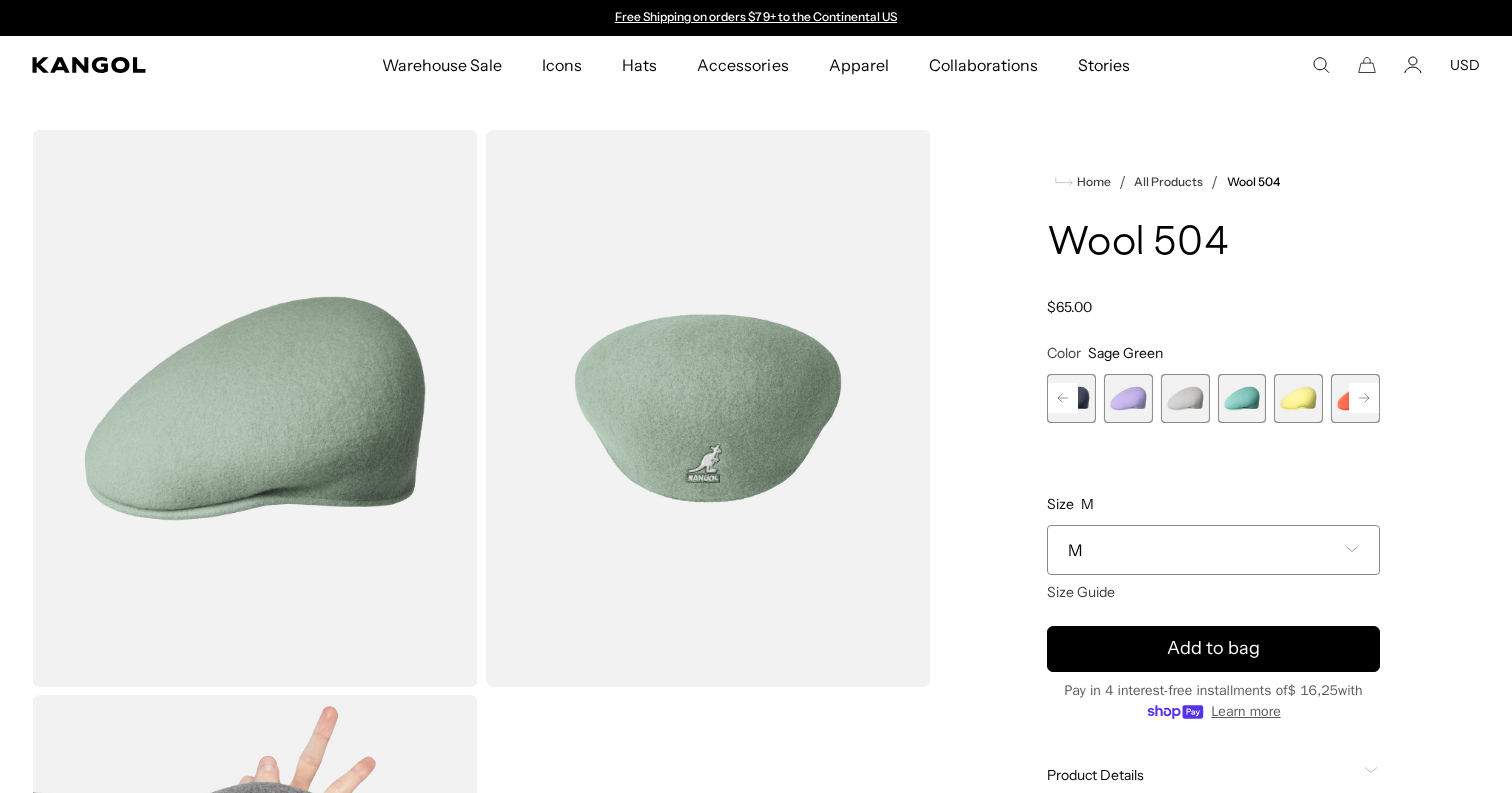 click 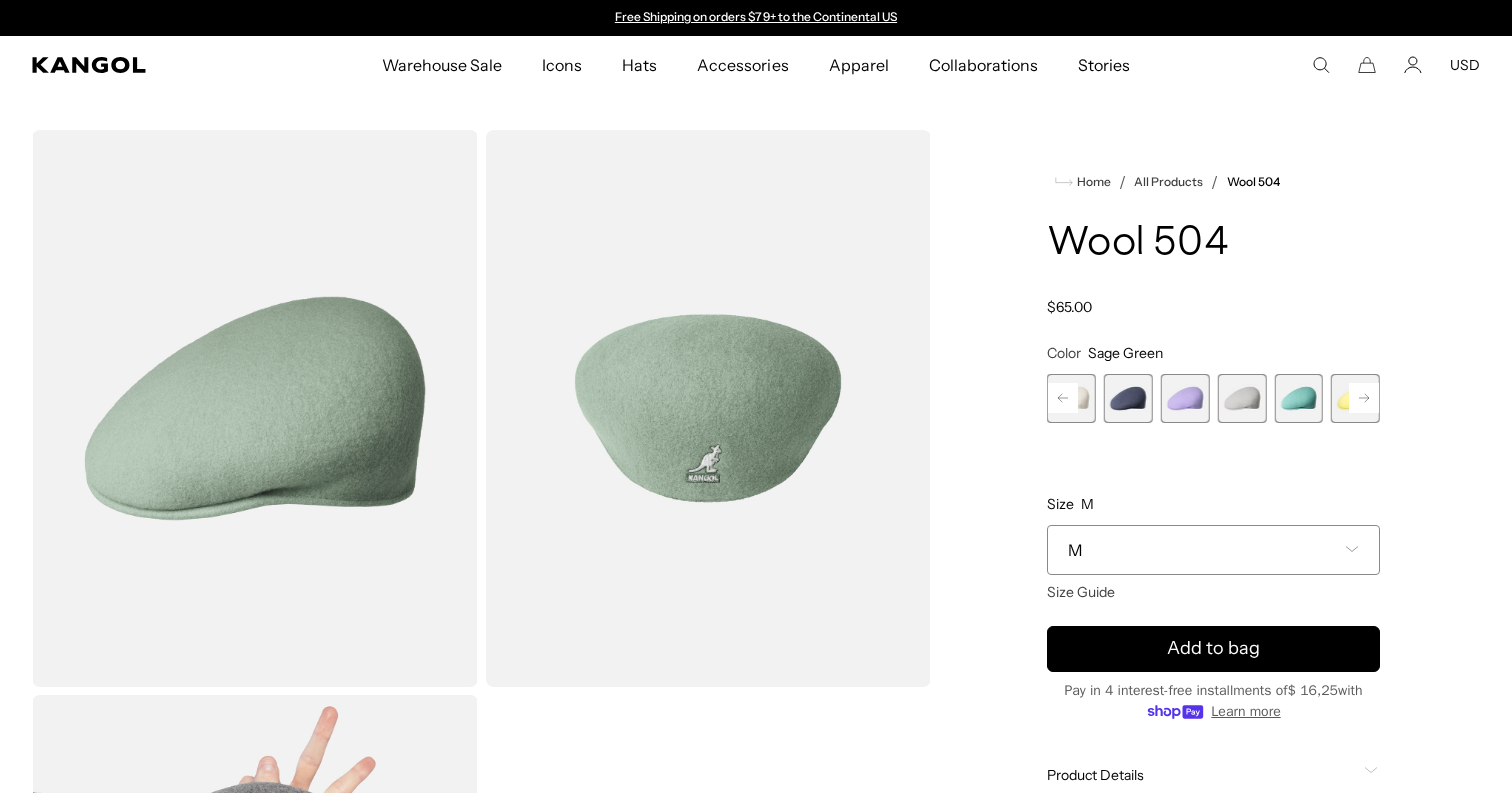 click 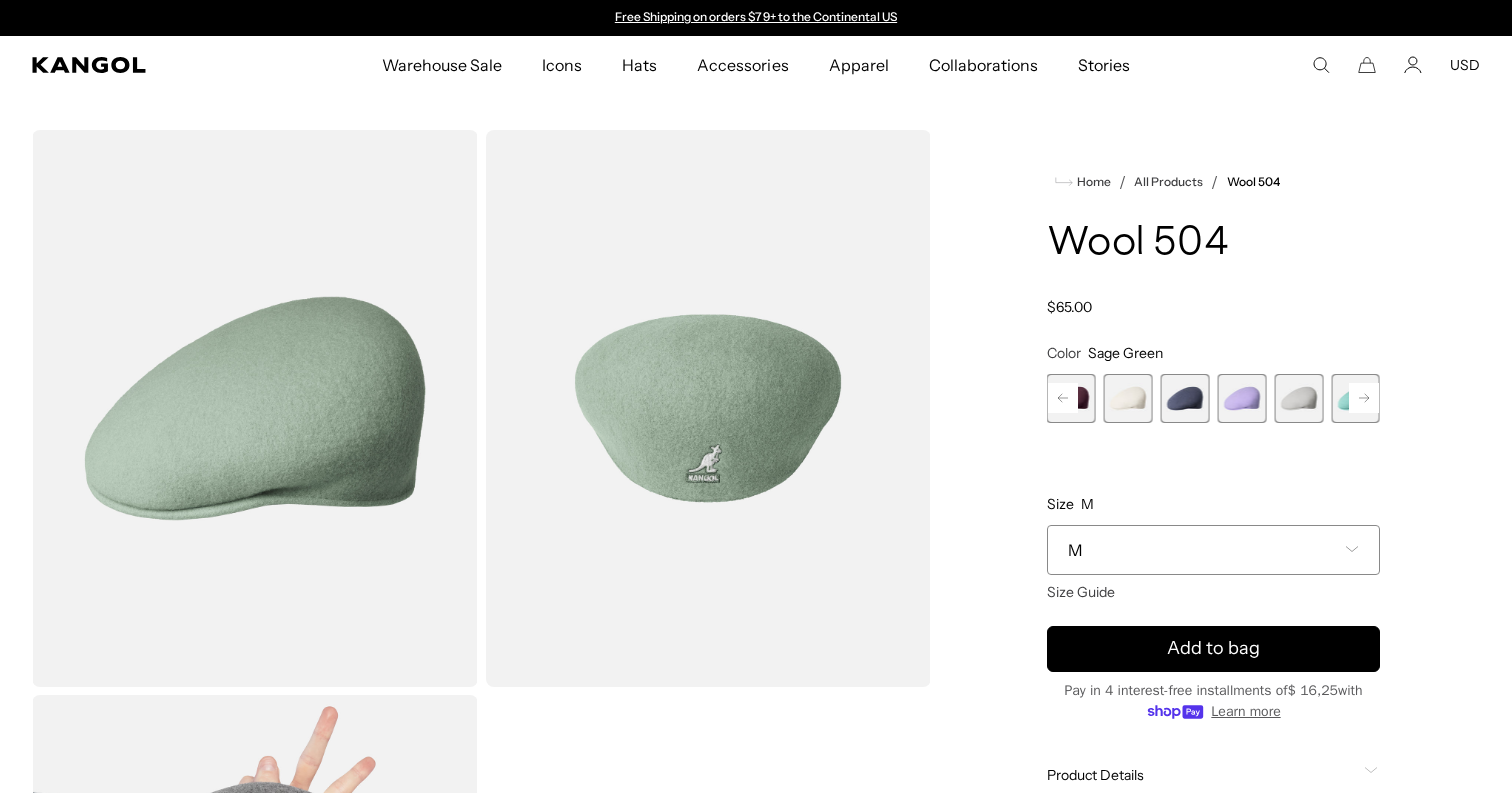 click 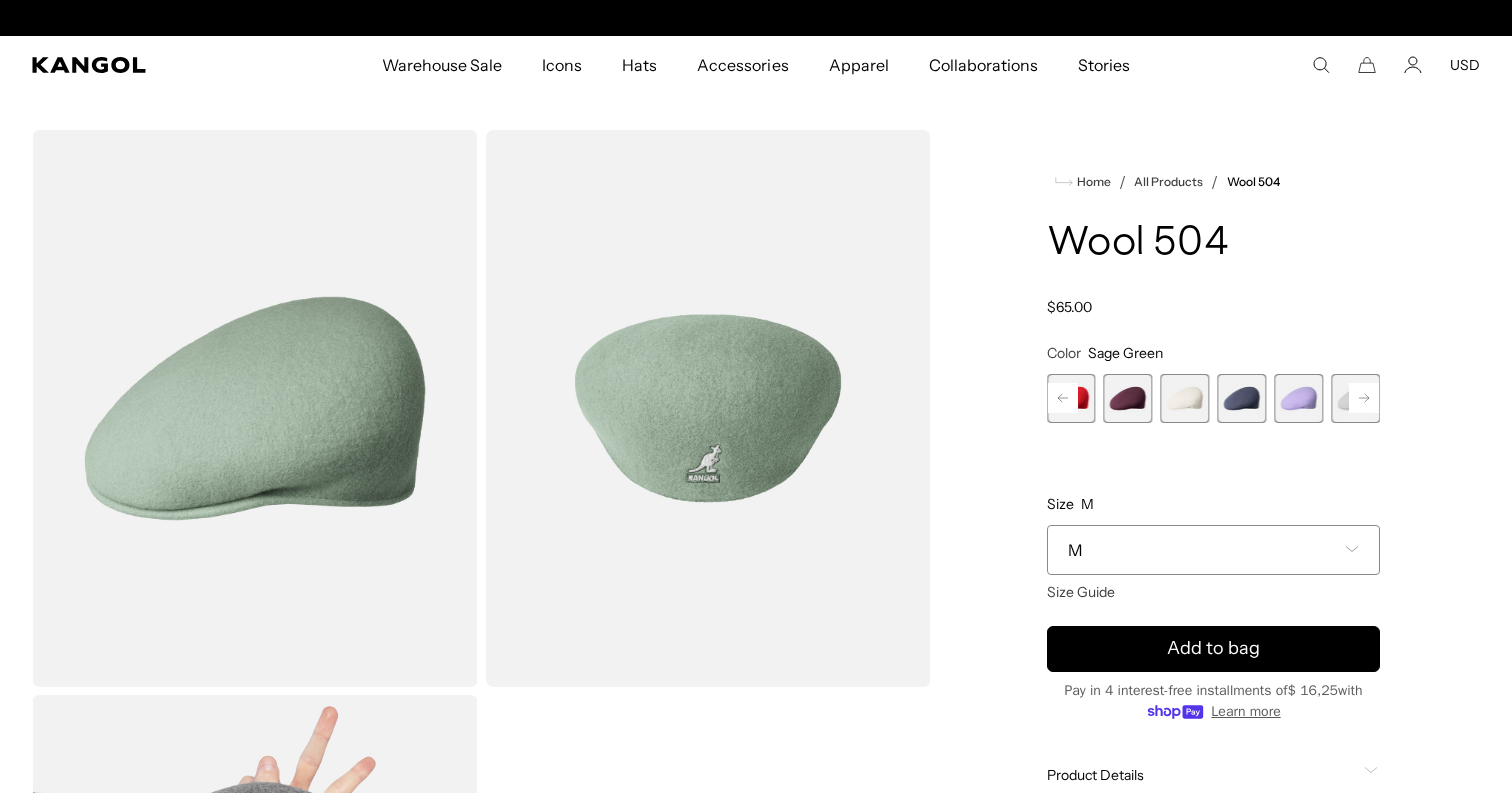 click 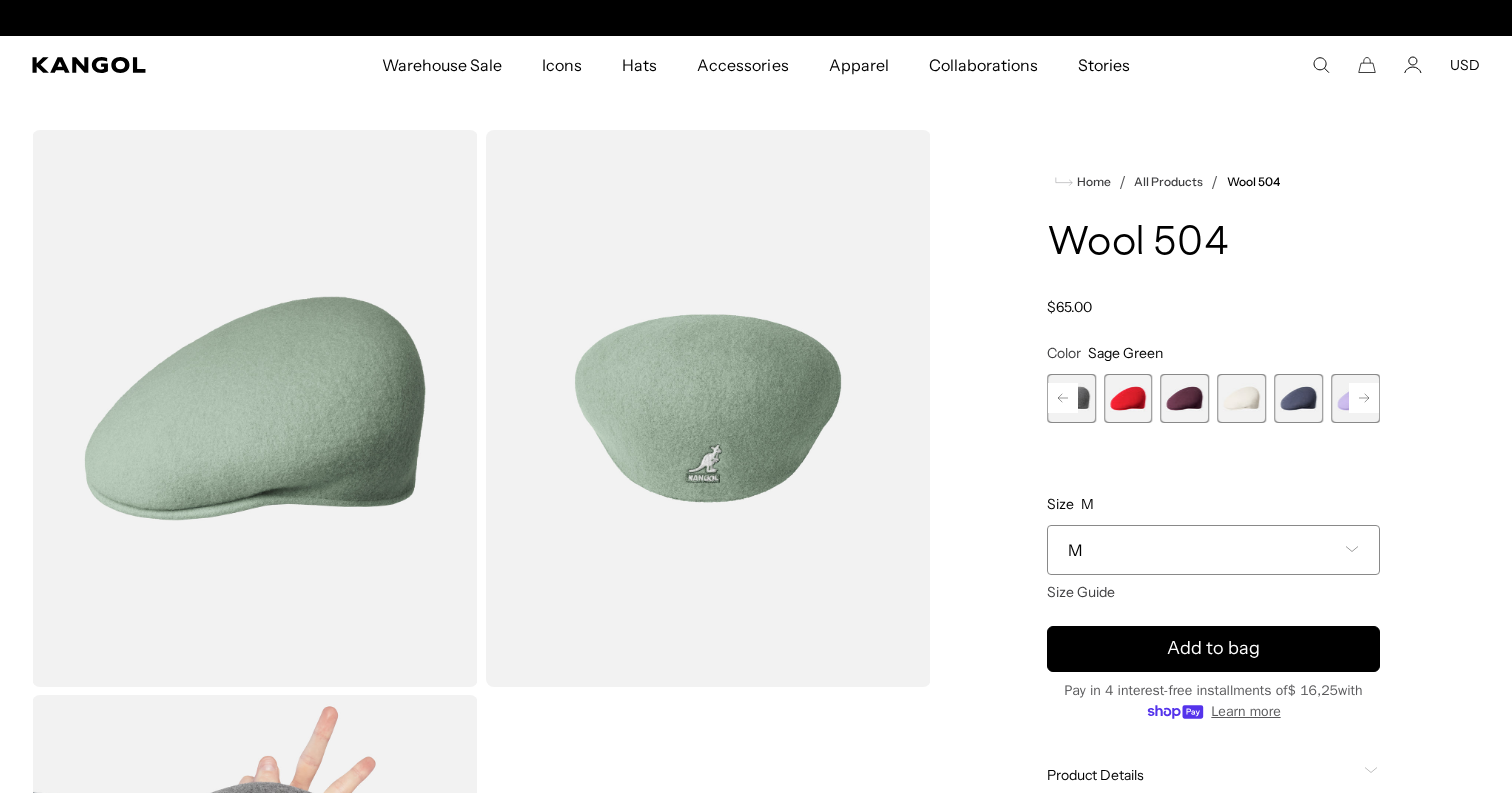 scroll, scrollTop: 0, scrollLeft: 412, axis: horizontal 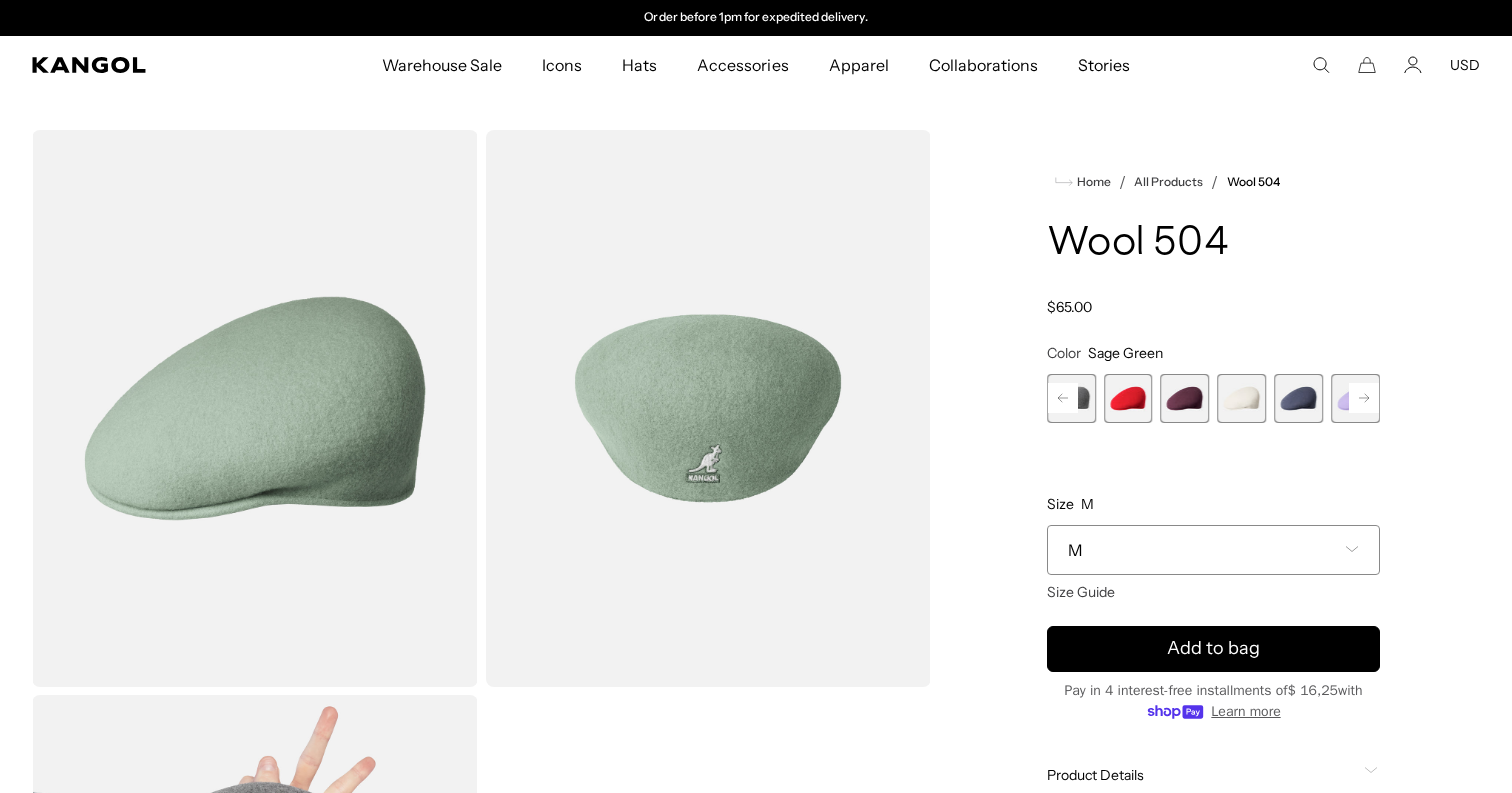 click 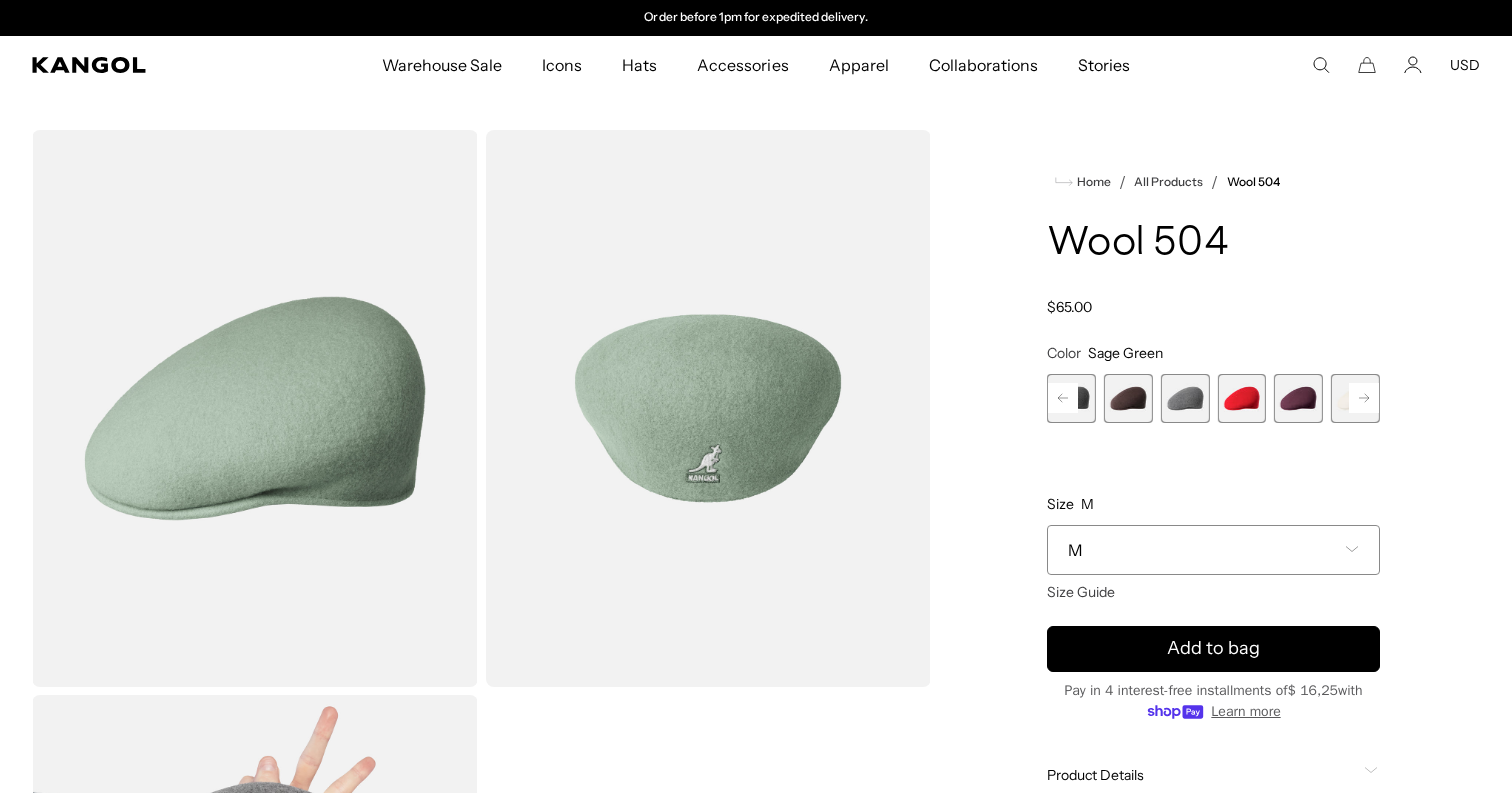 click 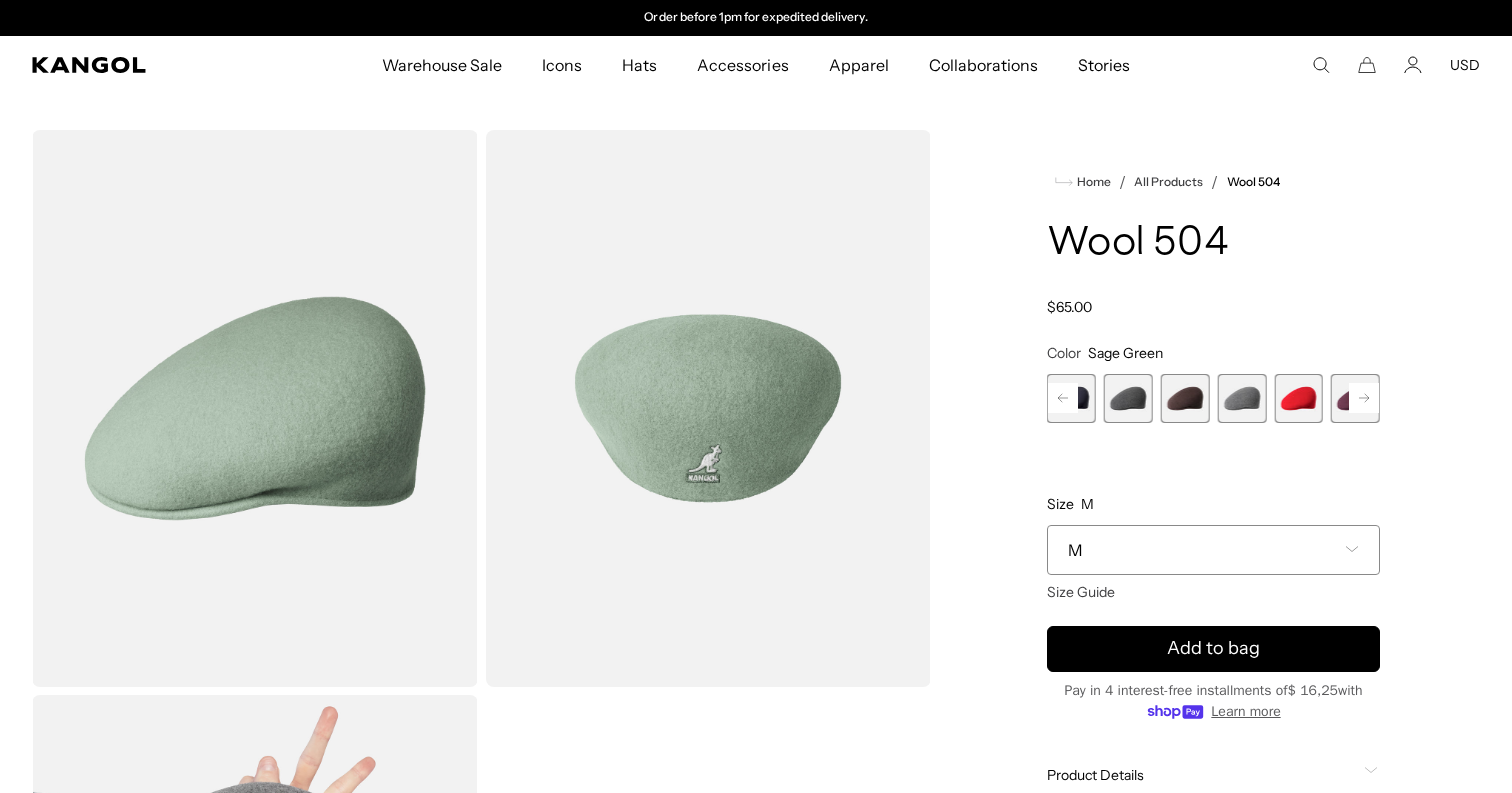 click 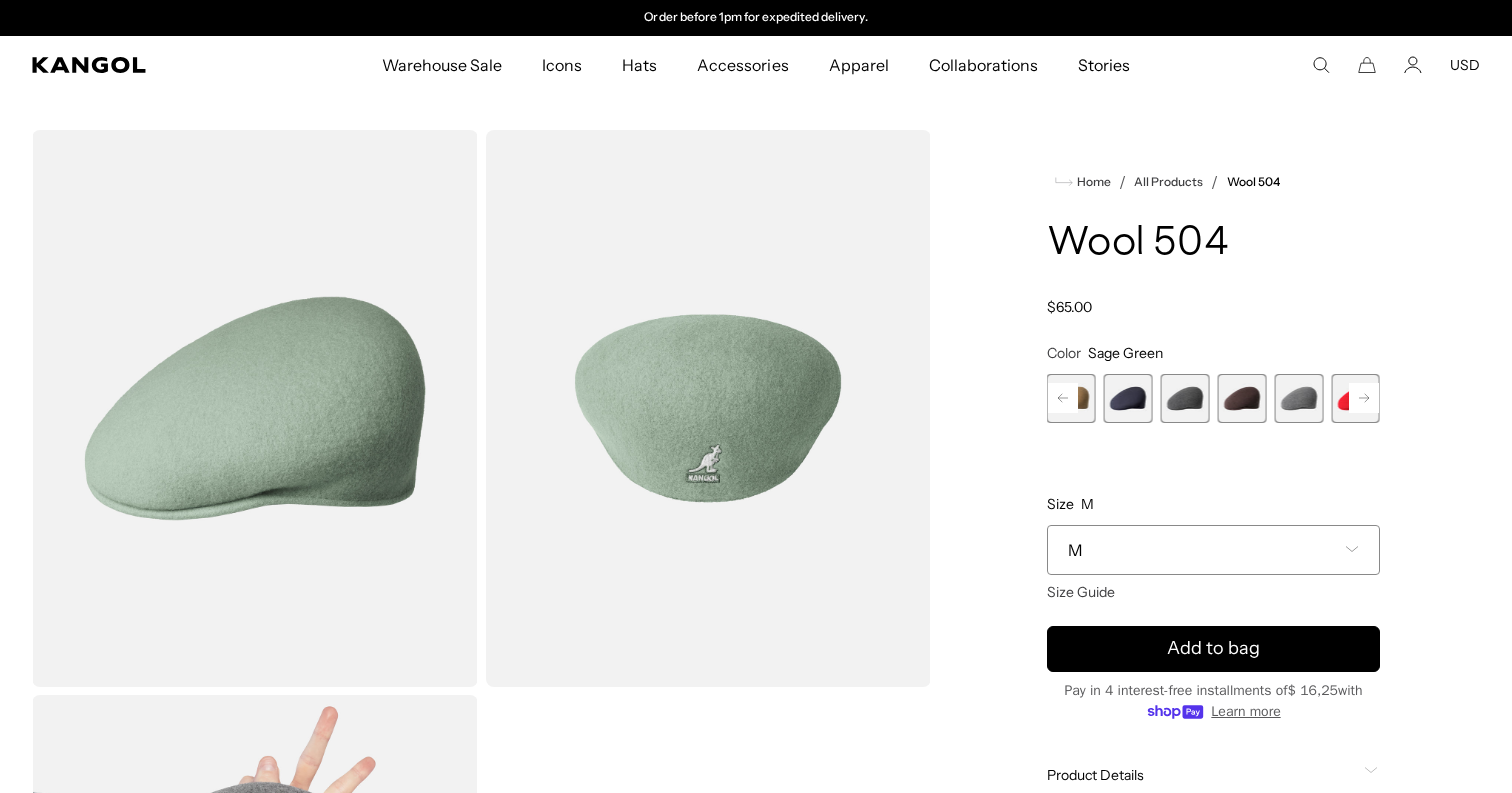 click 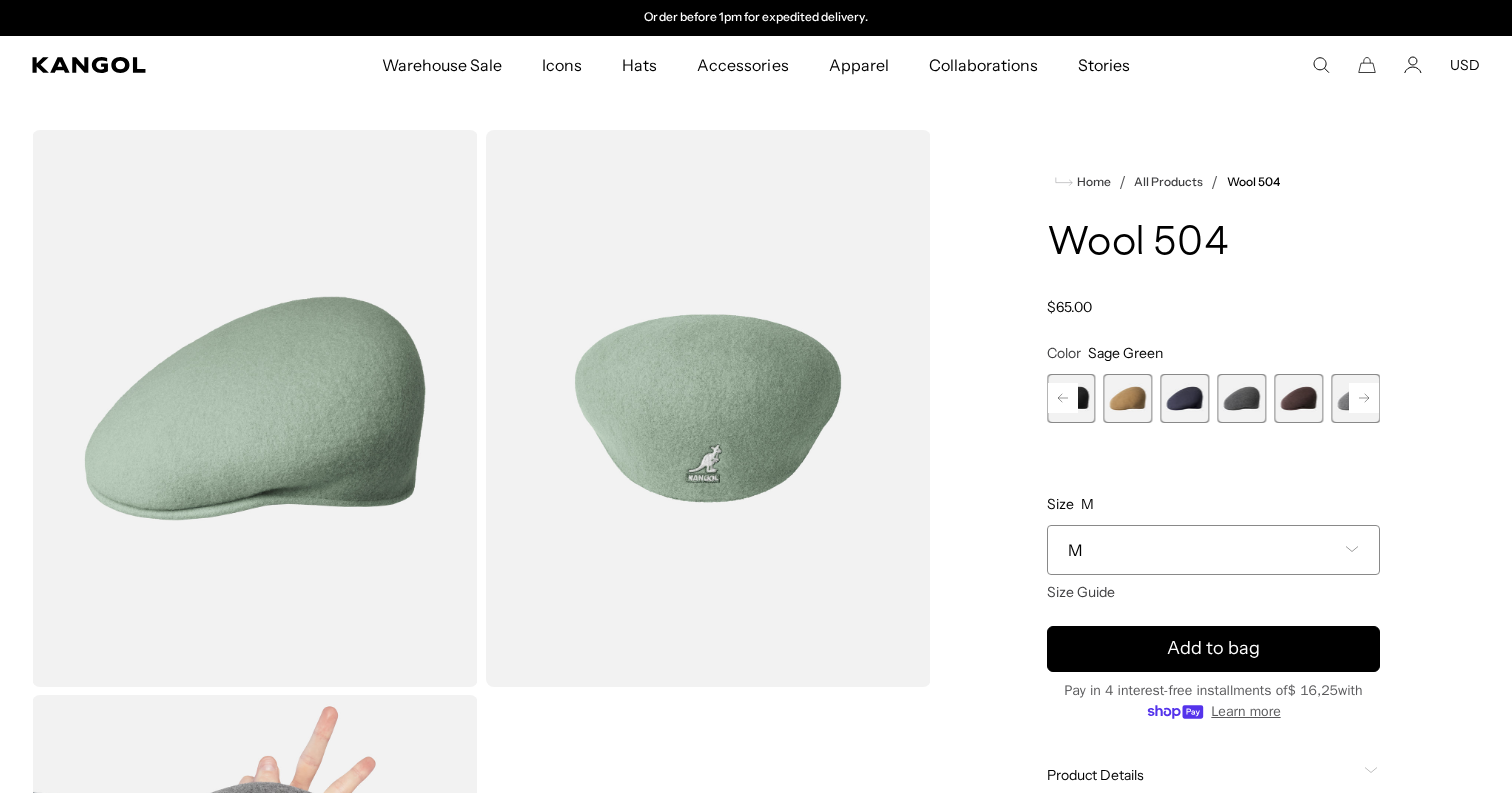 click 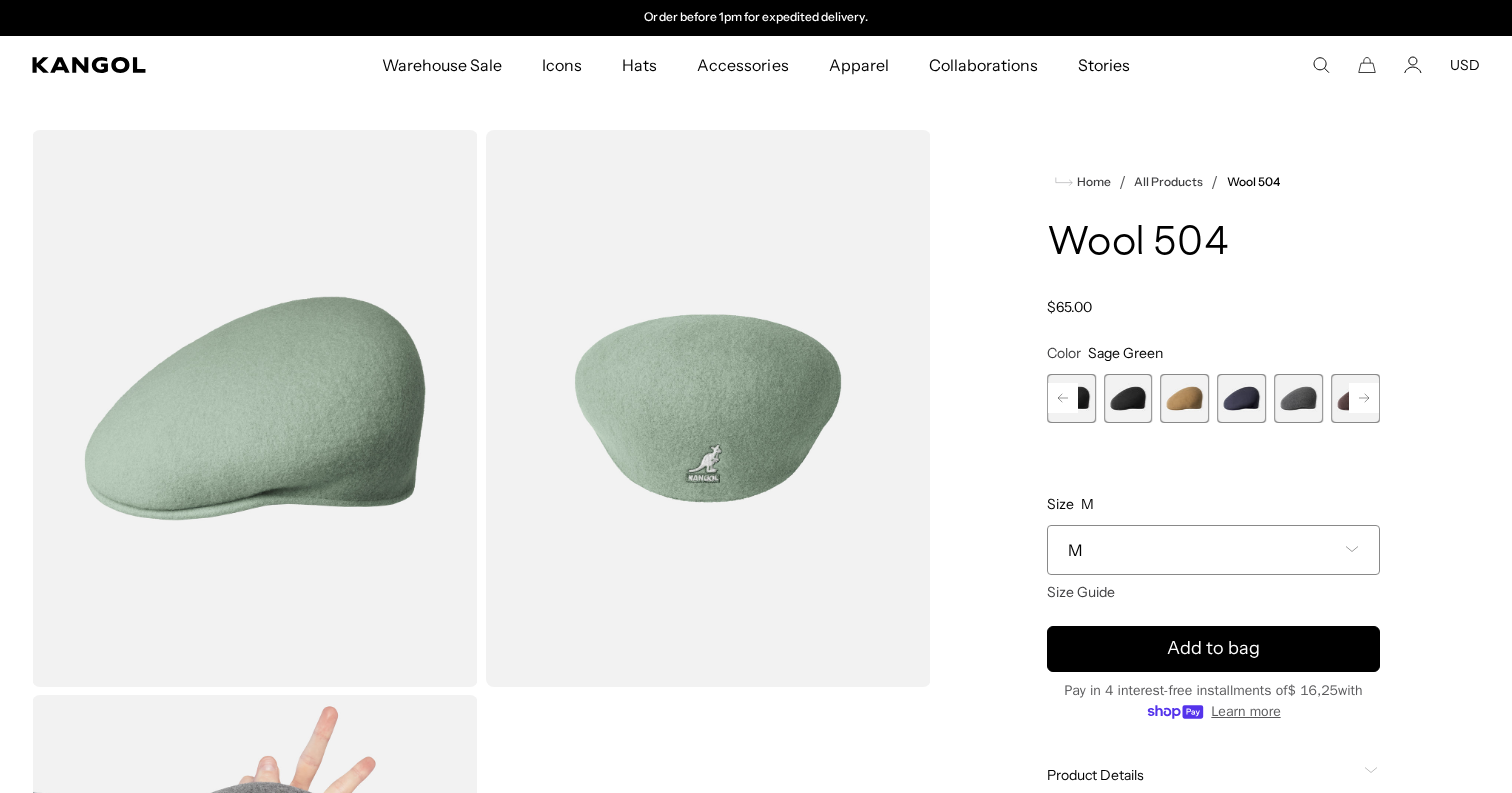 click 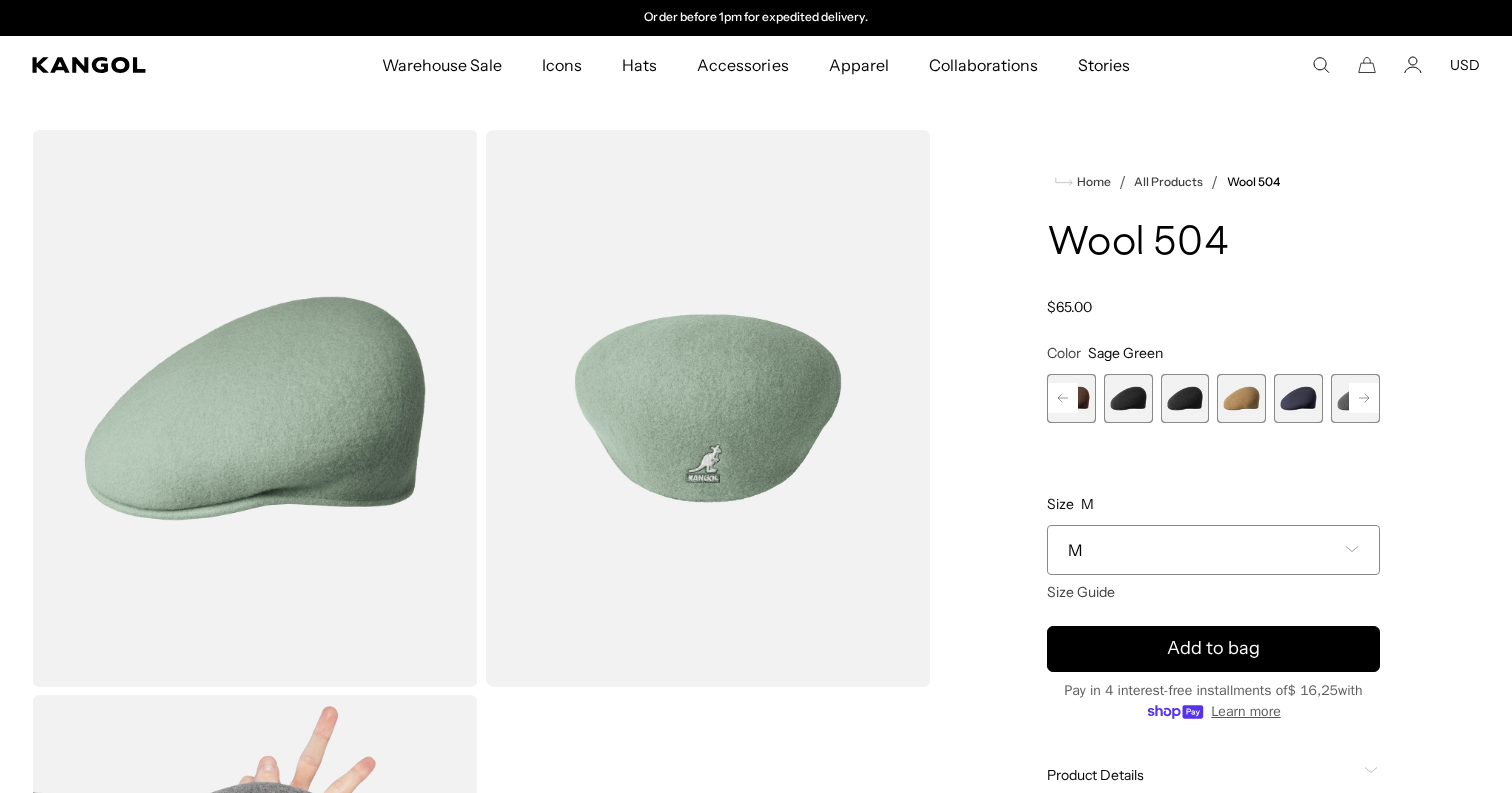 click 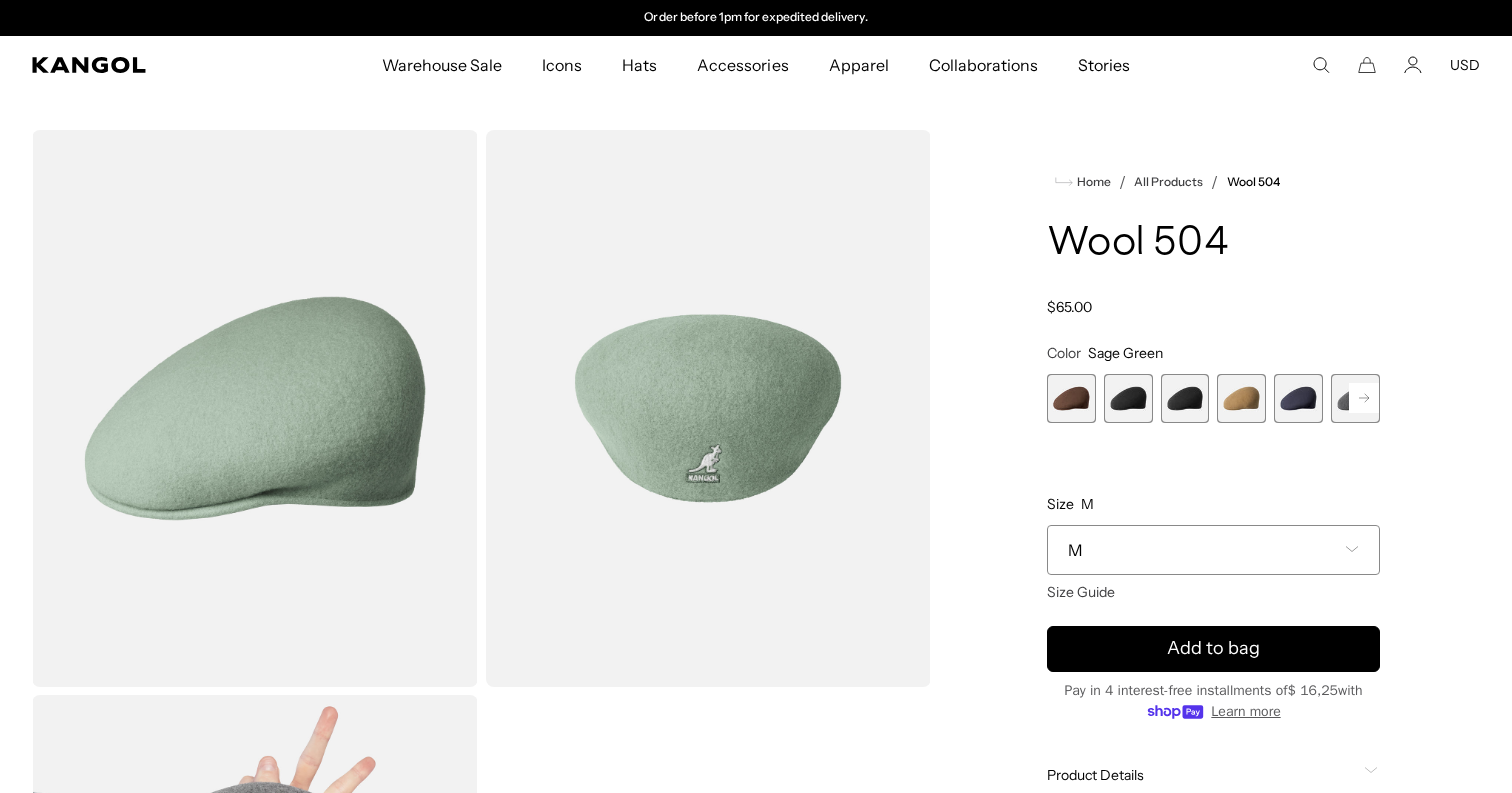 click at bounding box center [1071, 398] 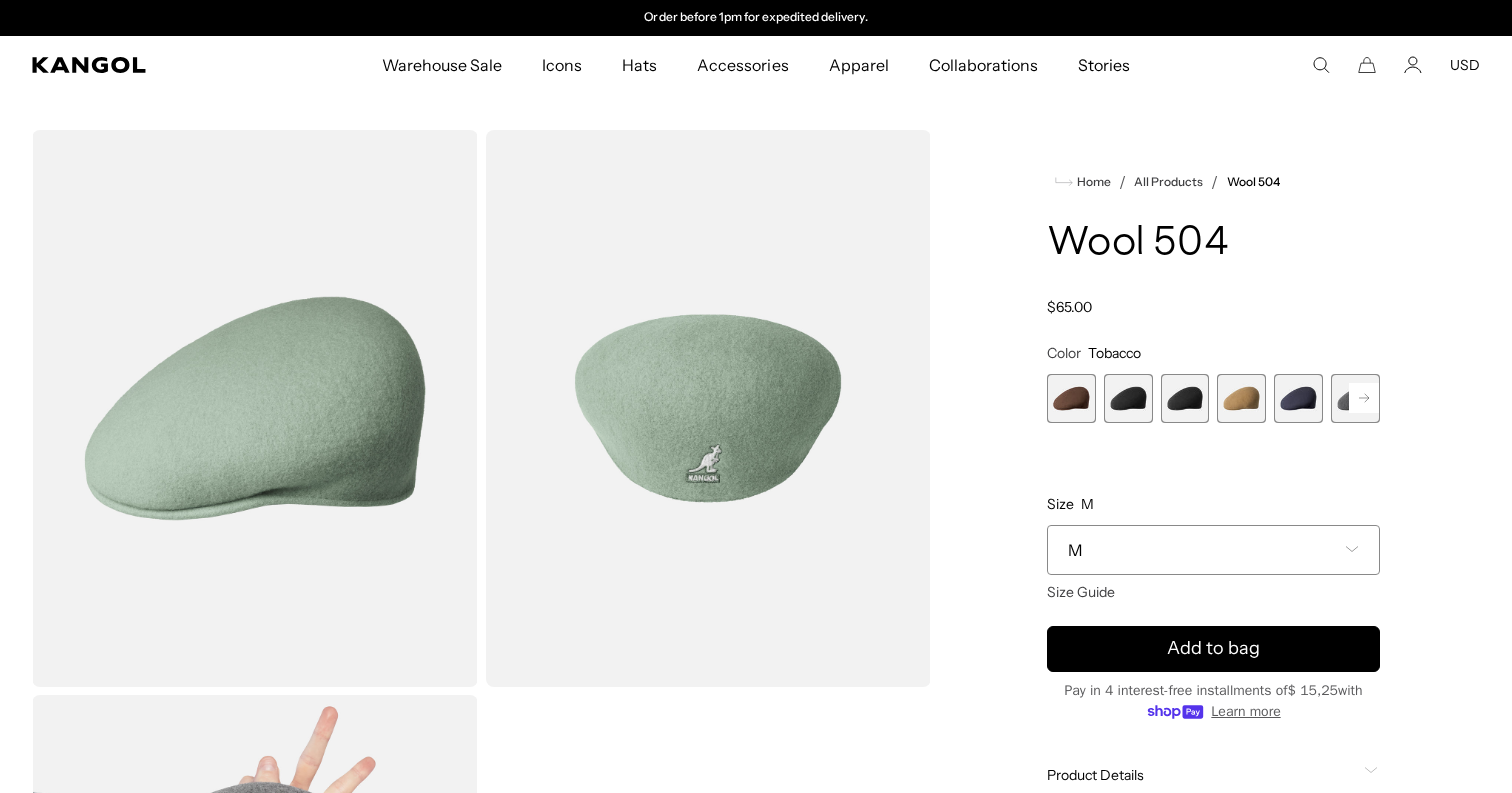 click at bounding box center [1071, 398] 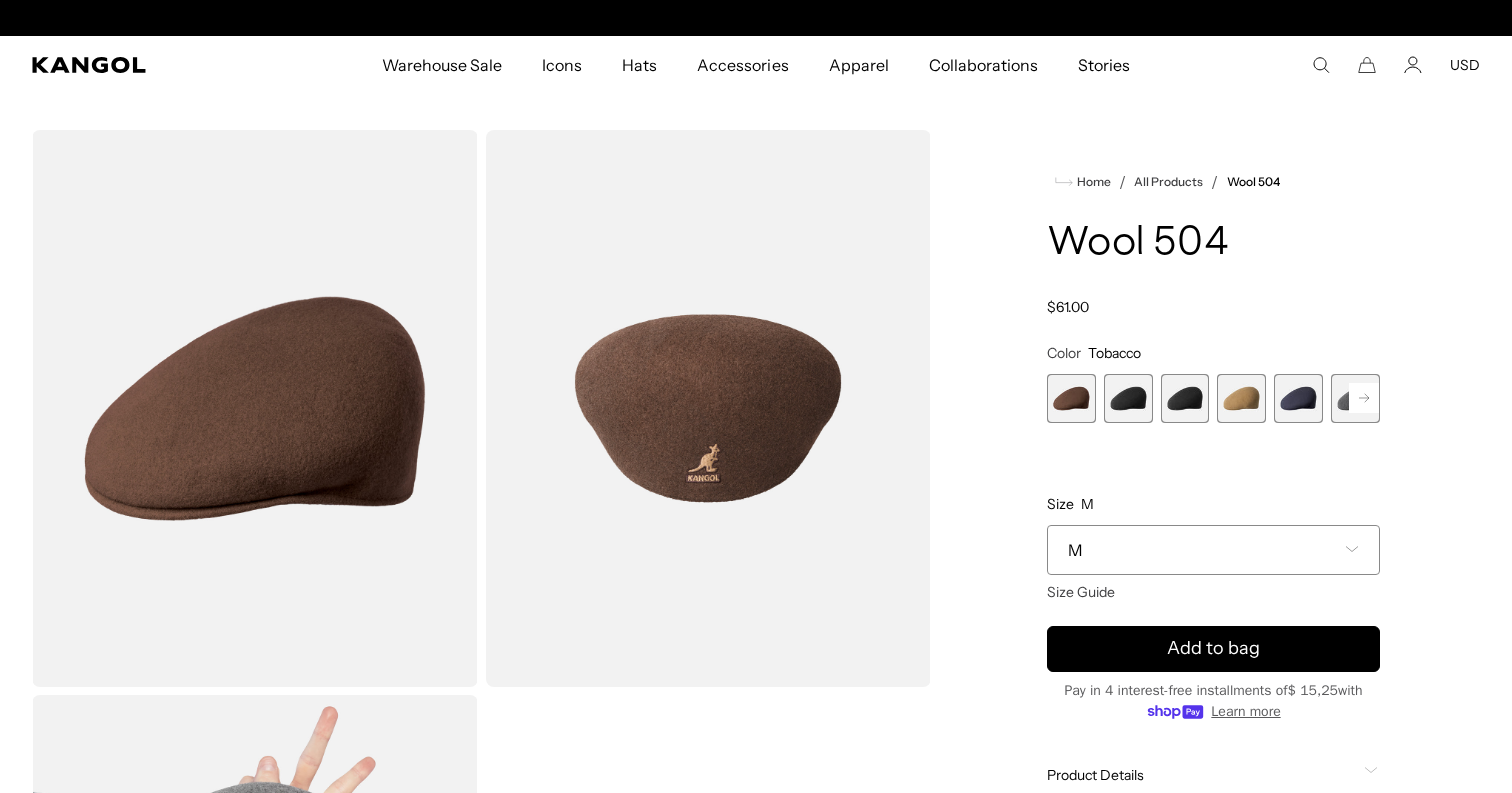 scroll, scrollTop: 0, scrollLeft: 412, axis: horizontal 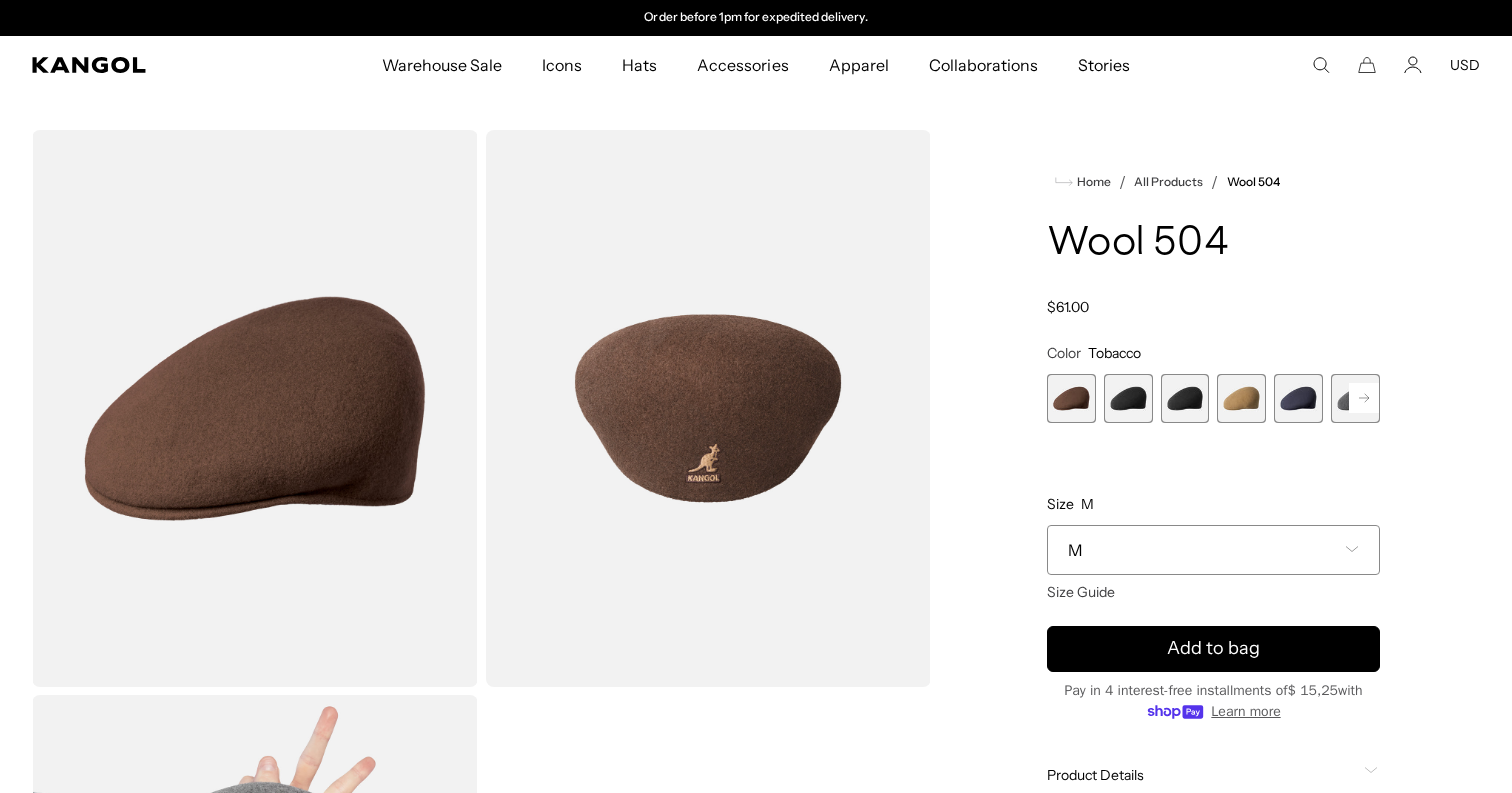 click at bounding box center [1128, 398] 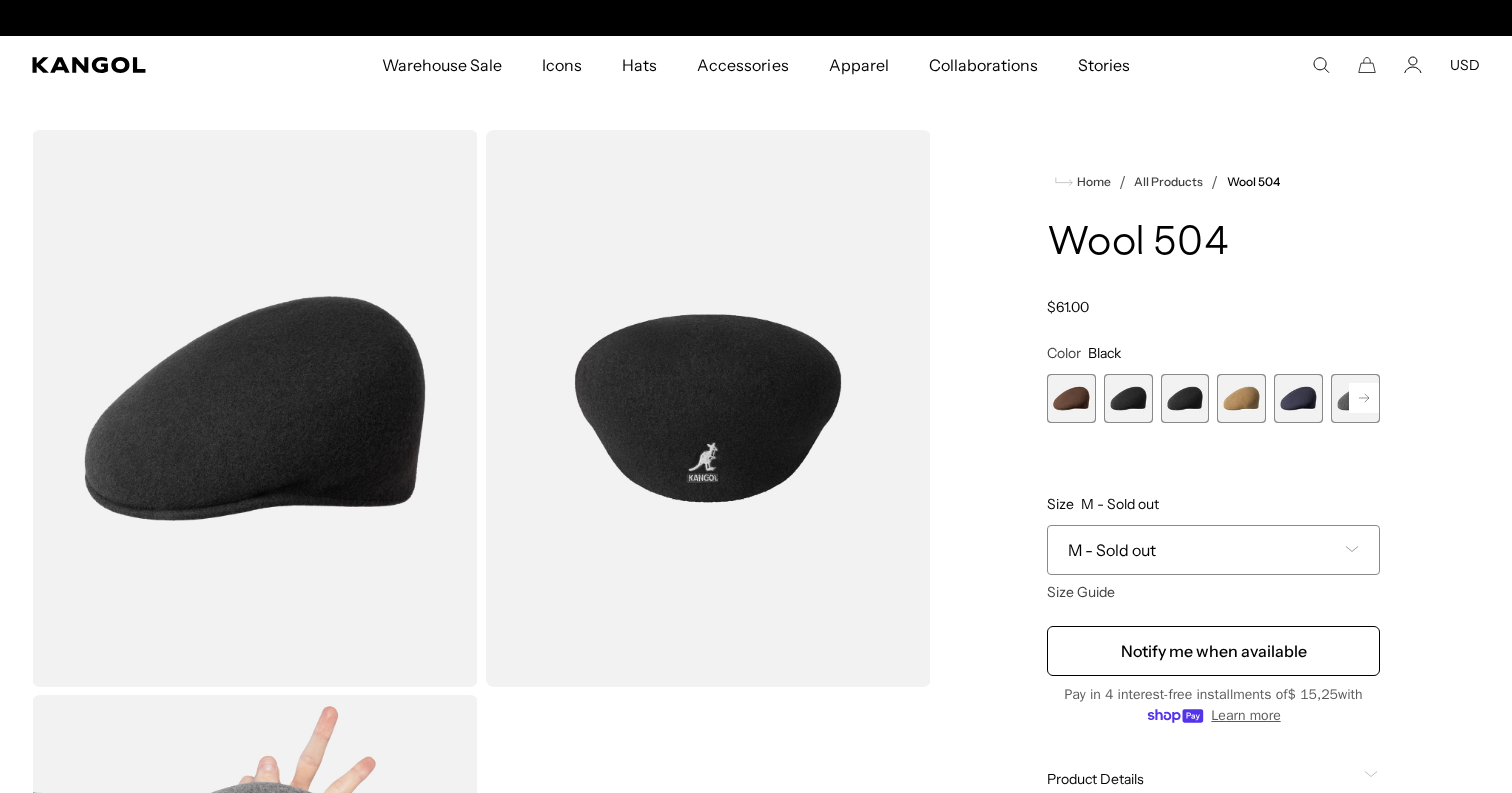 click on "M - Sold out" at bounding box center (1213, 550) 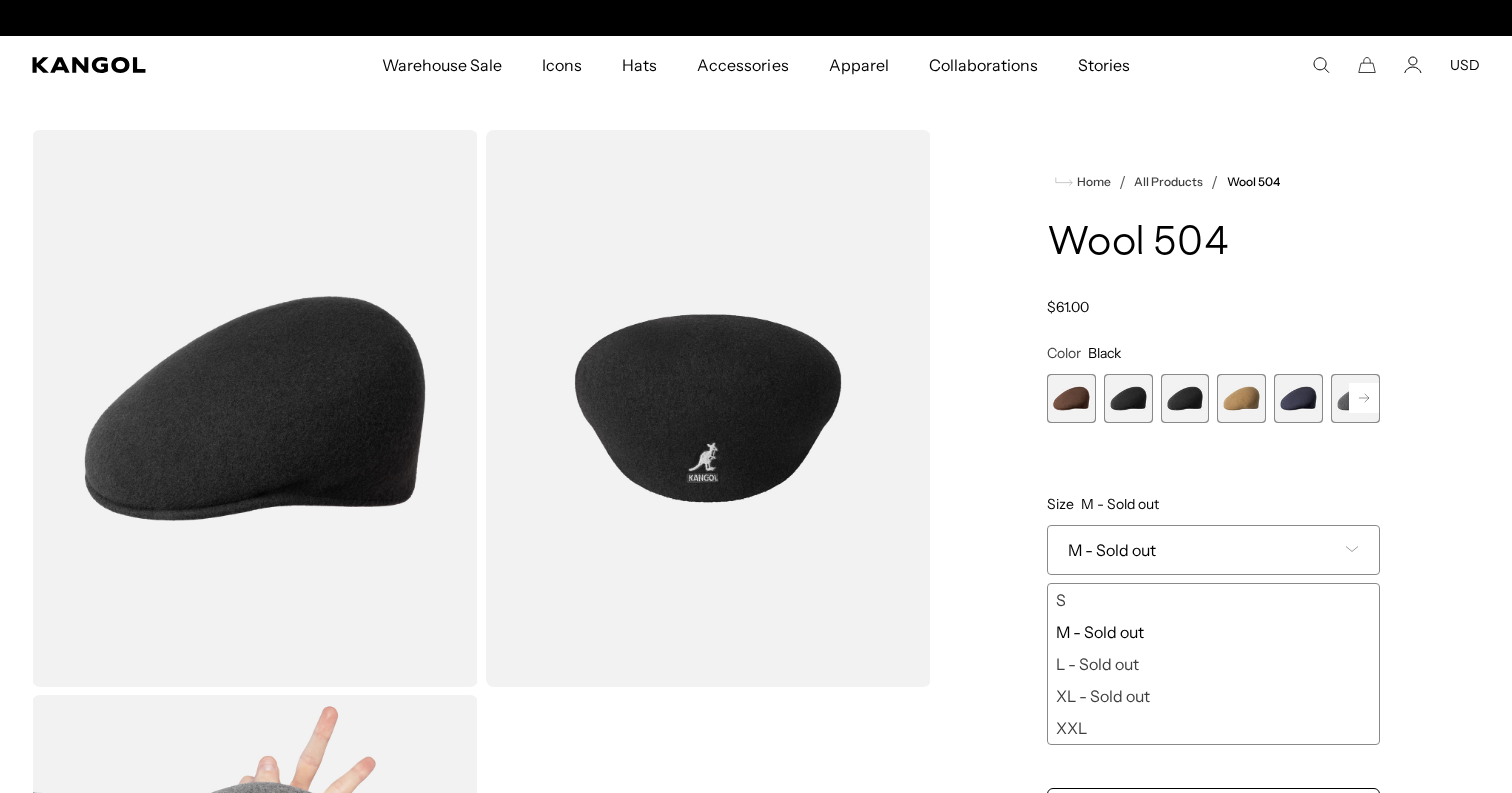 scroll, scrollTop: 0, scrollLeft: 0, axis: both 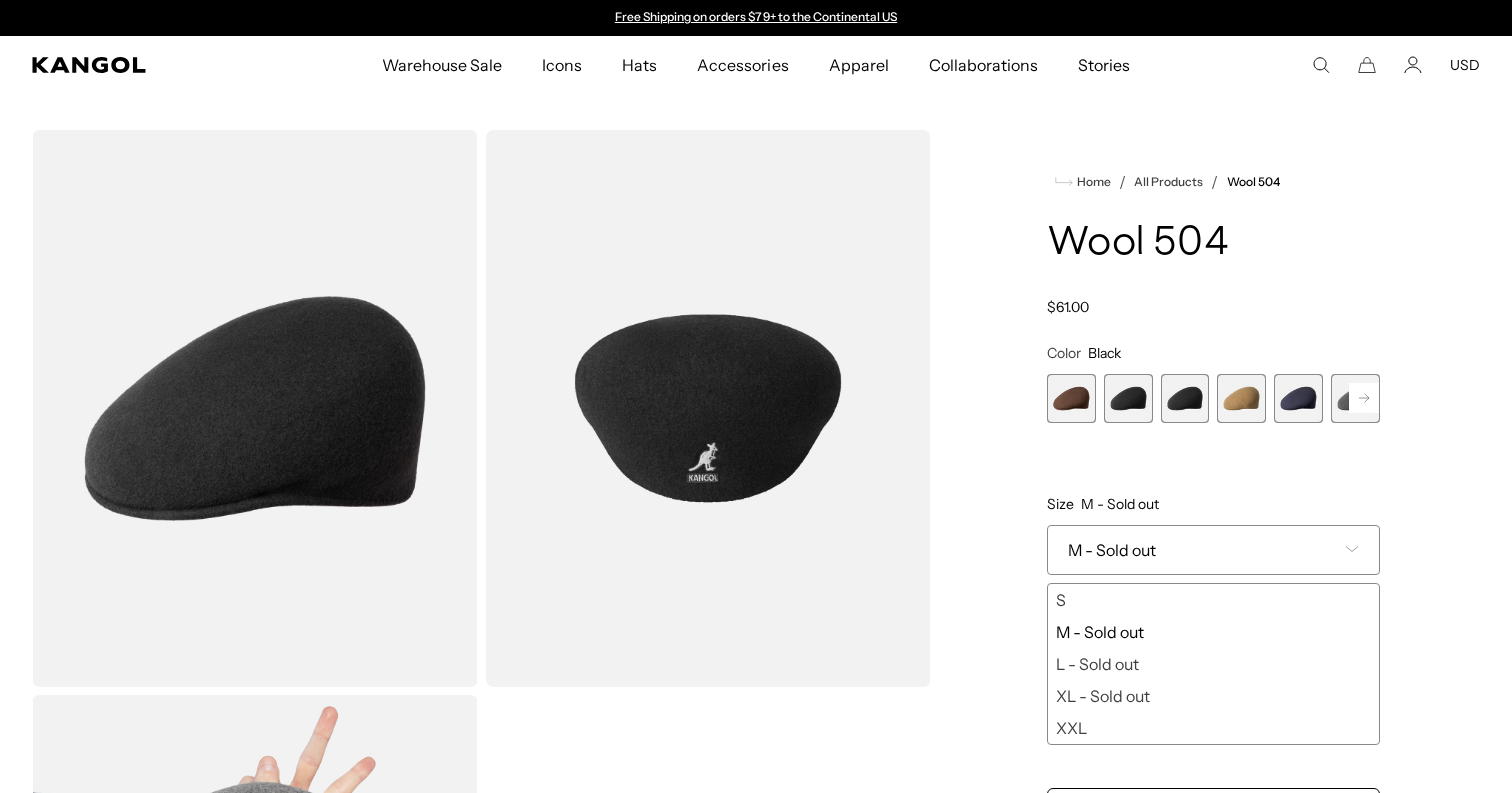 click at bounding box center [1241, 398] 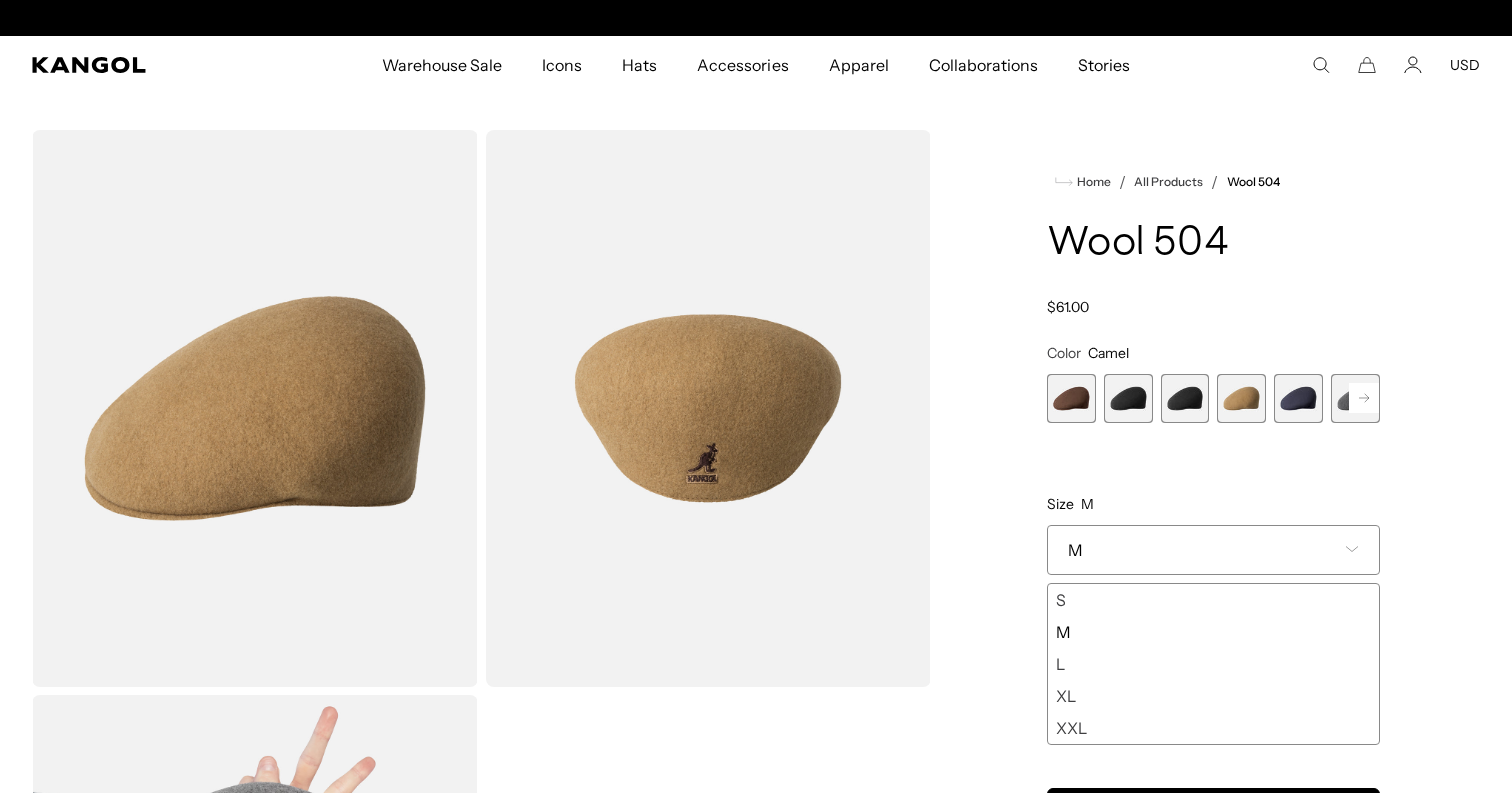 scroll, scrollTop: 0, scrollLeft: 412, axis: horizontal 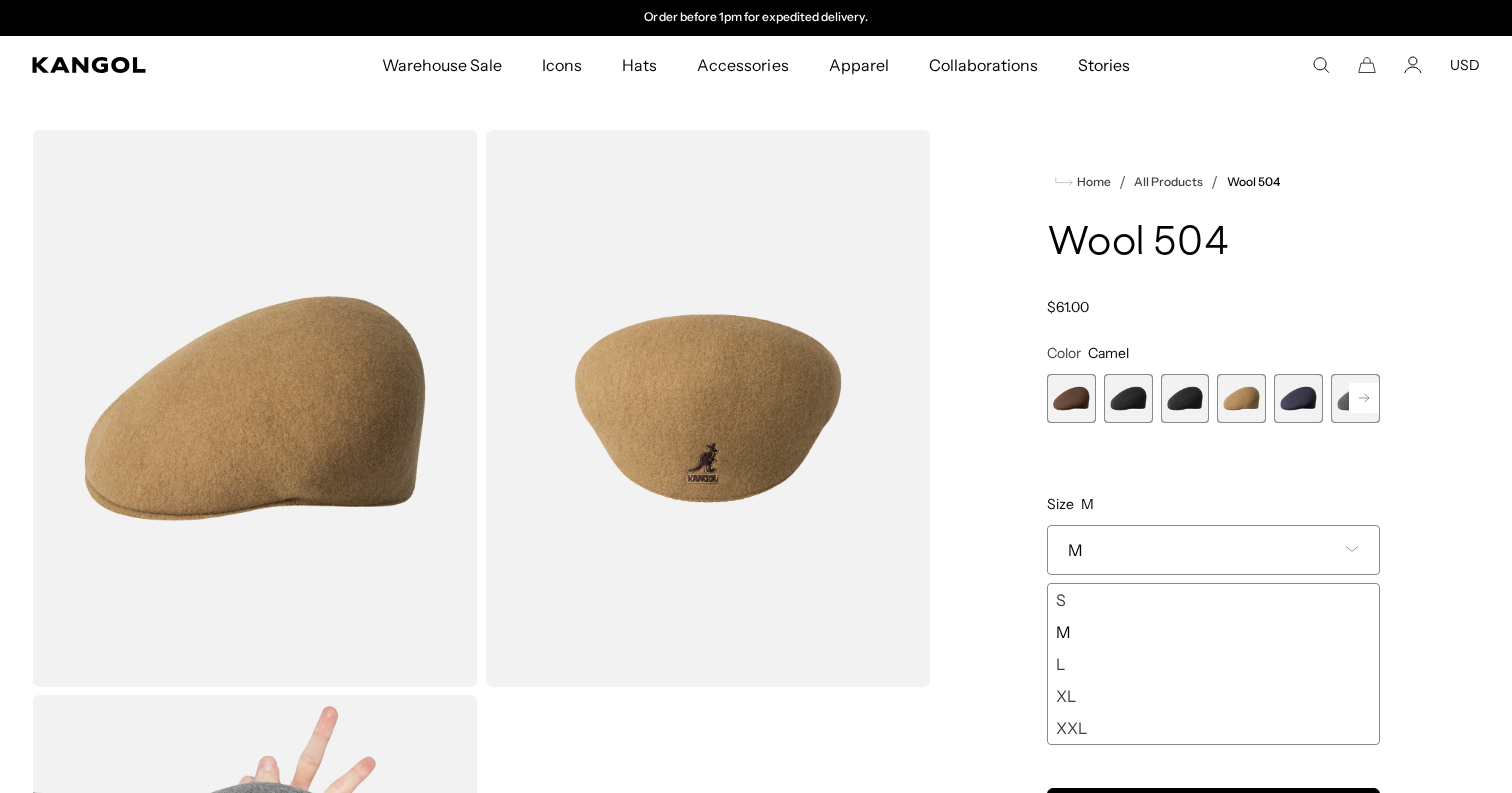 click at bounding box center (1185, 398) 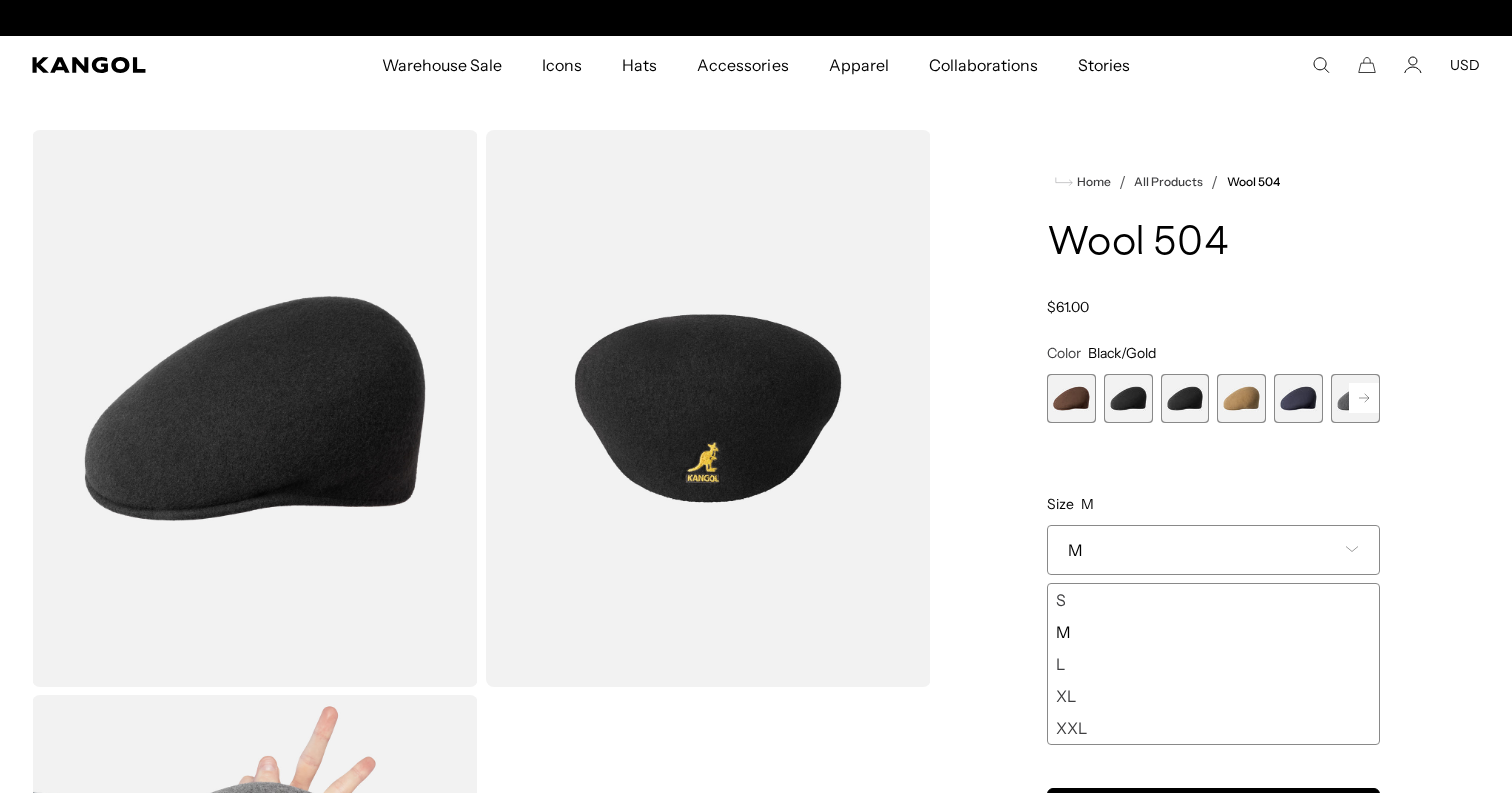 scroll, scrollTop: 0, scrollLeft: 412, axis: horizontal 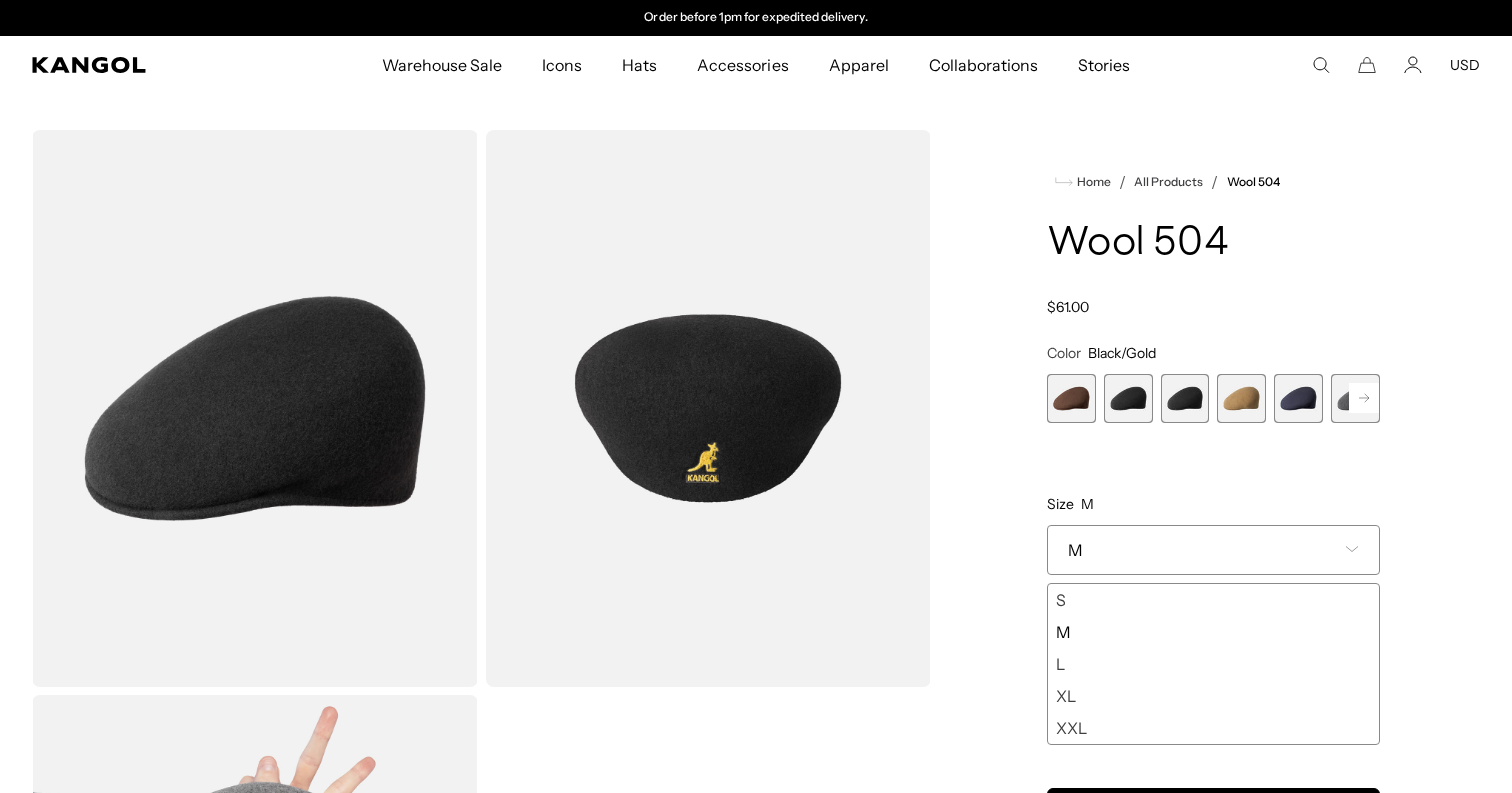 click at bounding box center (1298, 398) 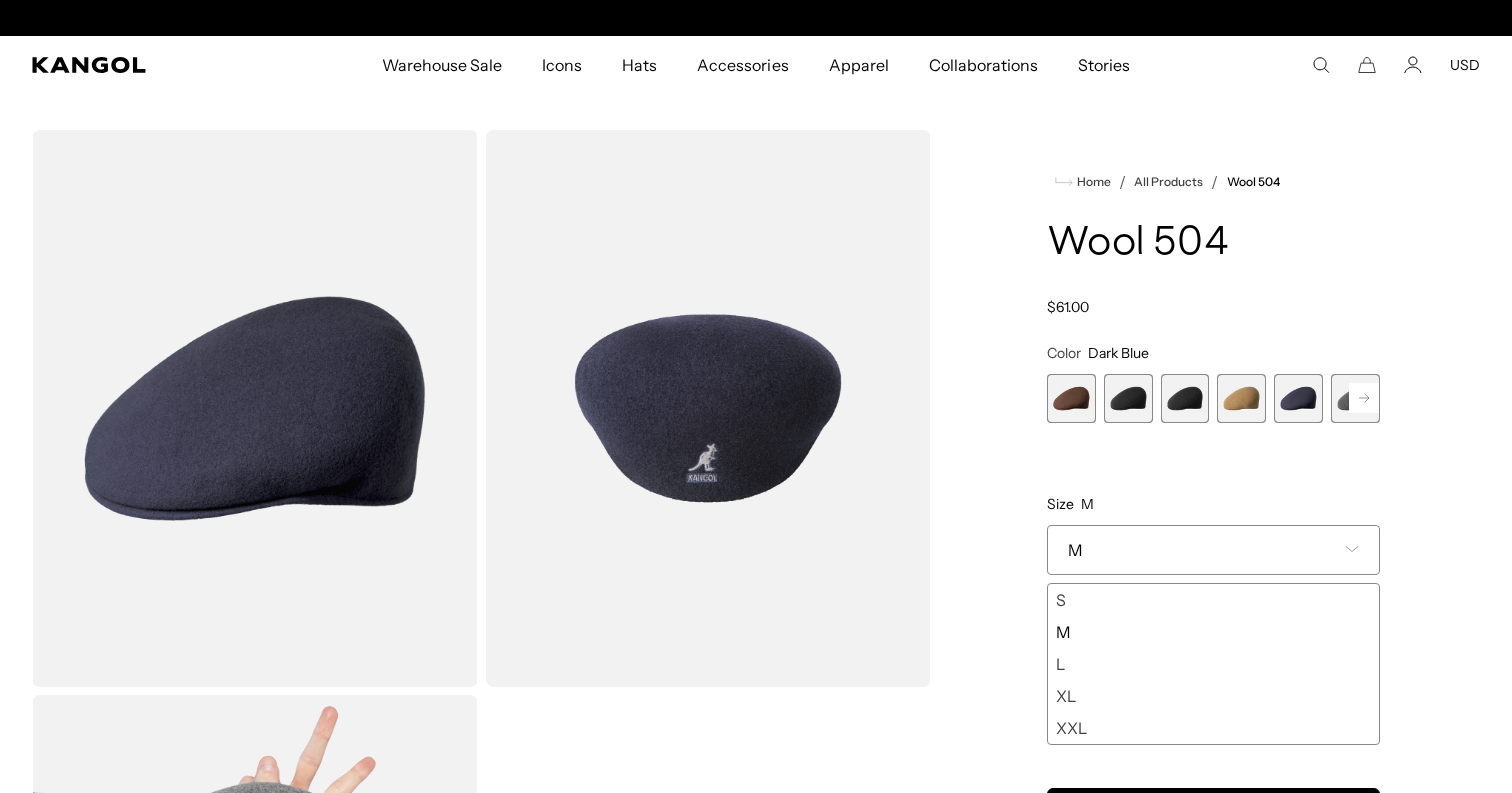 scroll, scrollTop: 0, scrollLeft: 412, axis: horizontal 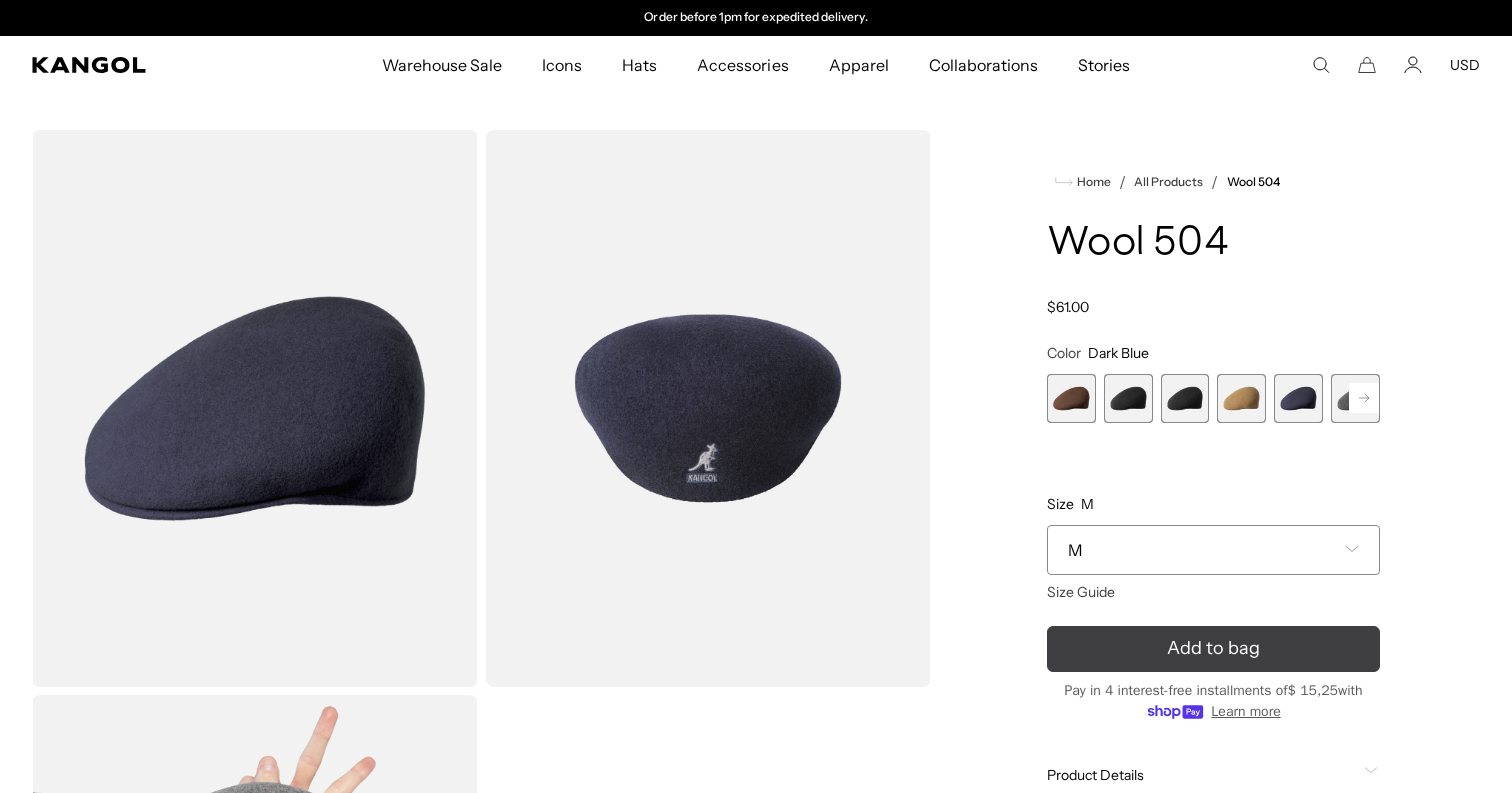 click on "Add to bag" at bounding box center (1213, 649) 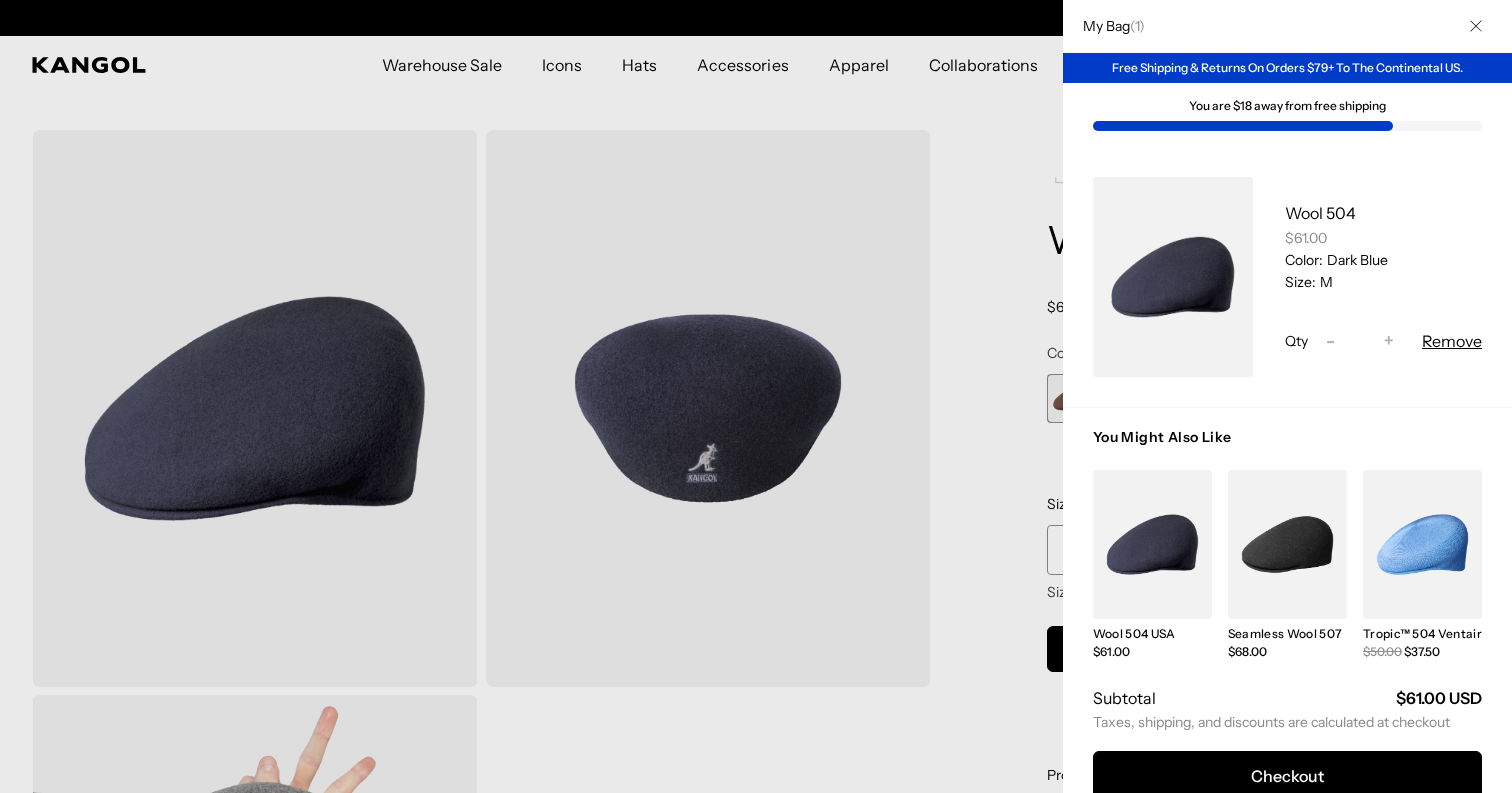 scroll, scrollTop: 0, scrollLeft: 412, axis: horizontal 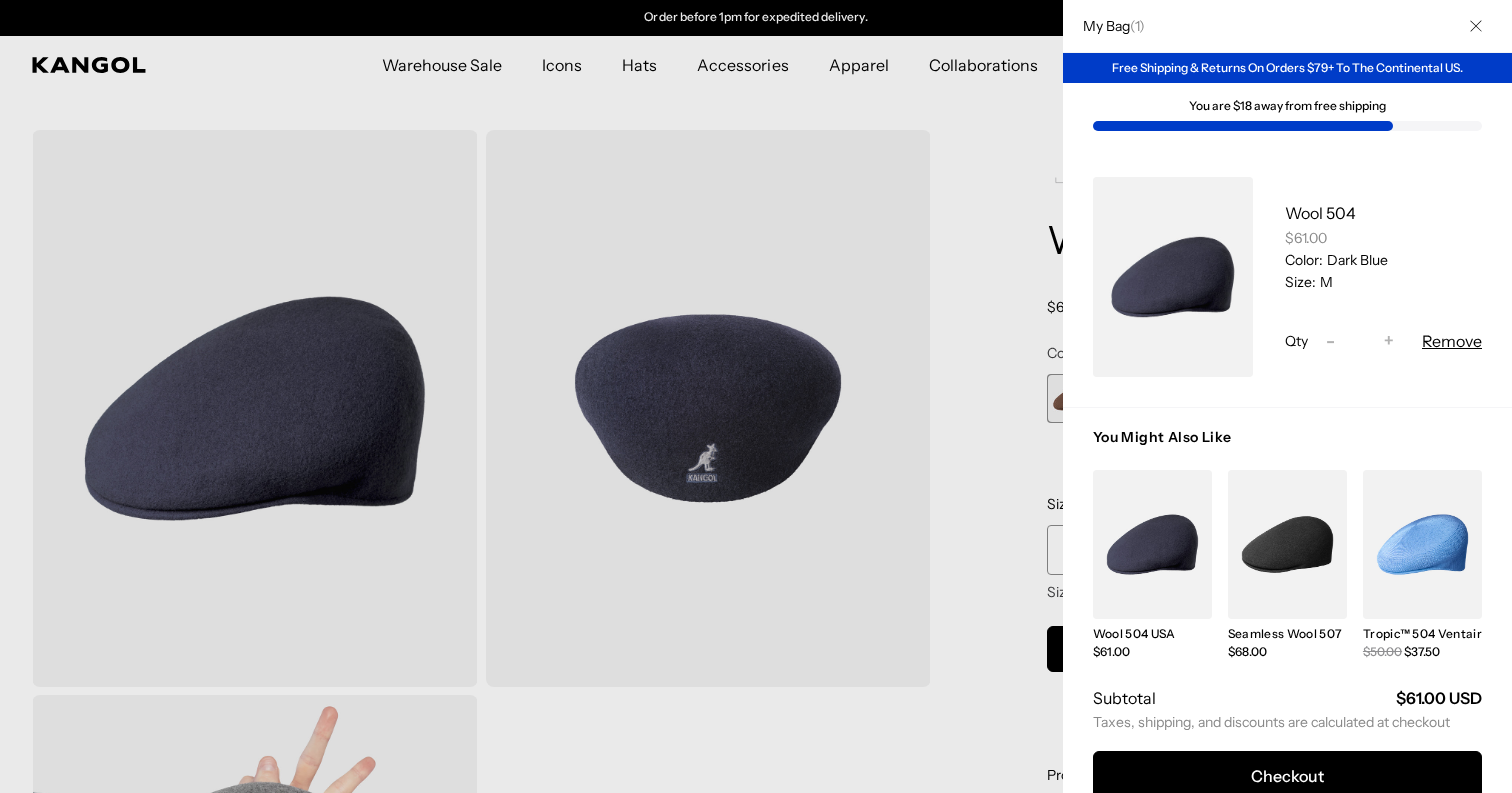click at bounding box center (1152, 544) 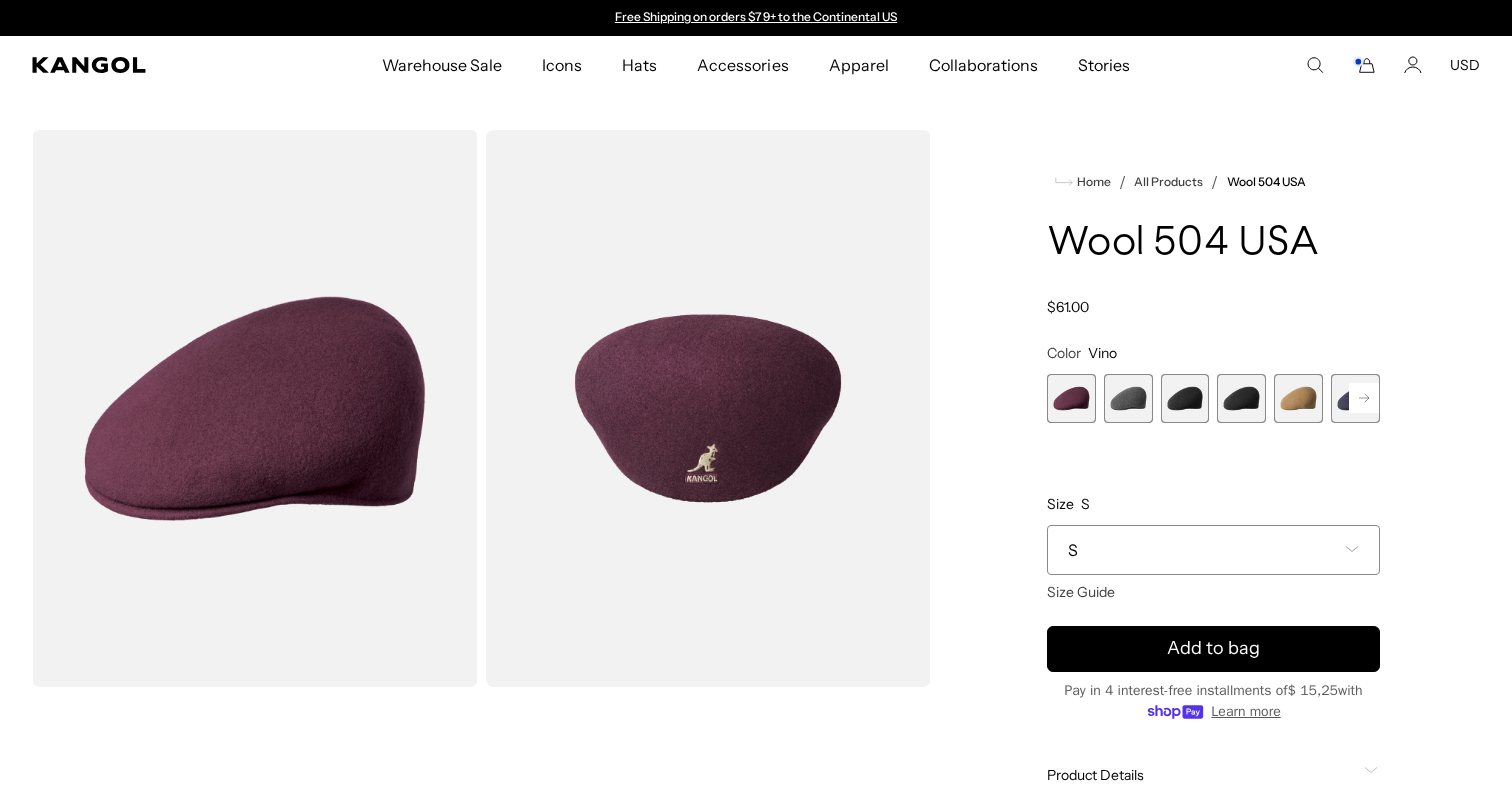 scroll, scrollTop: 0, scrollLeft: 0, axis: both 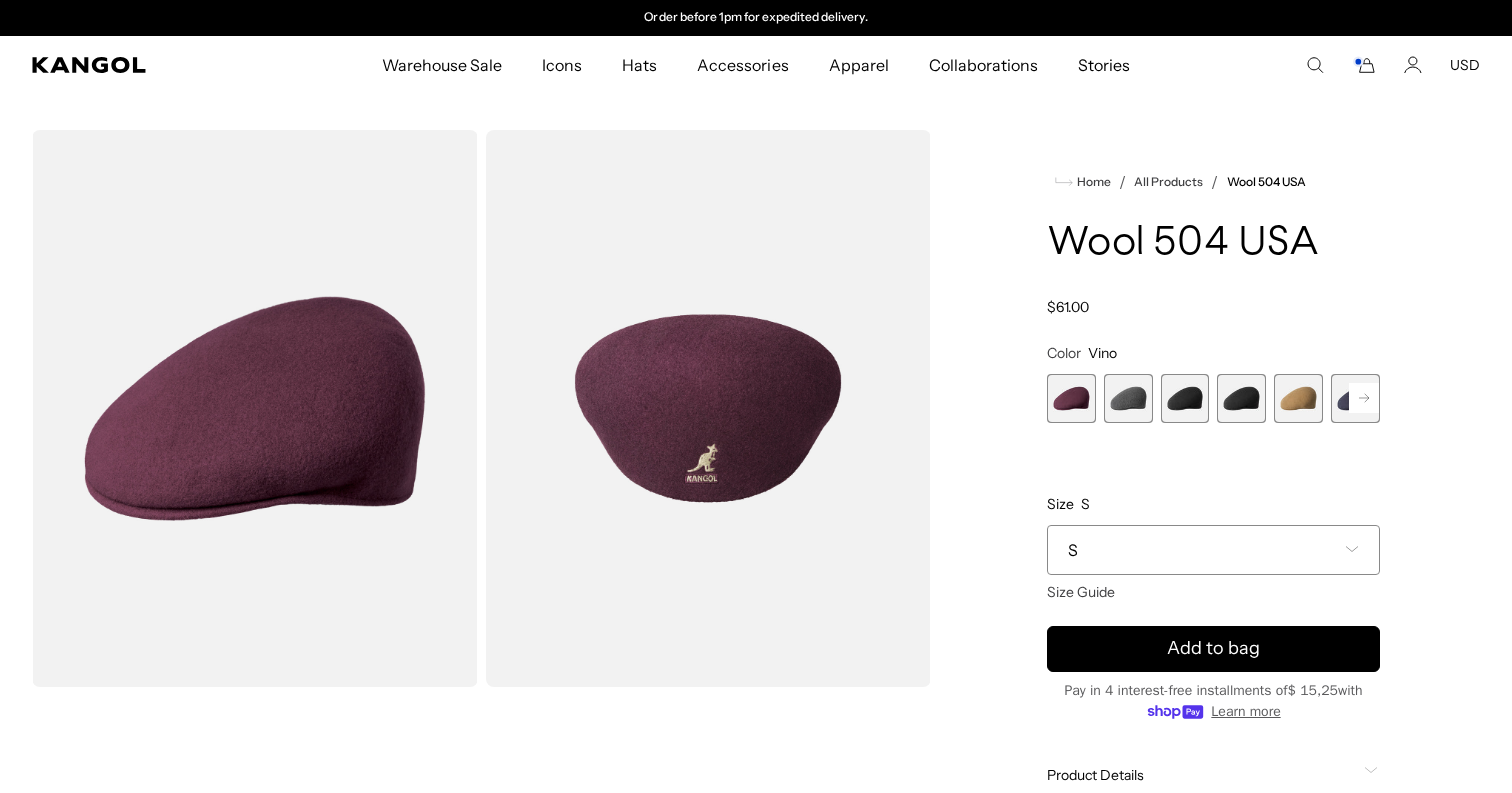 click at bounding box center [1128, 398] 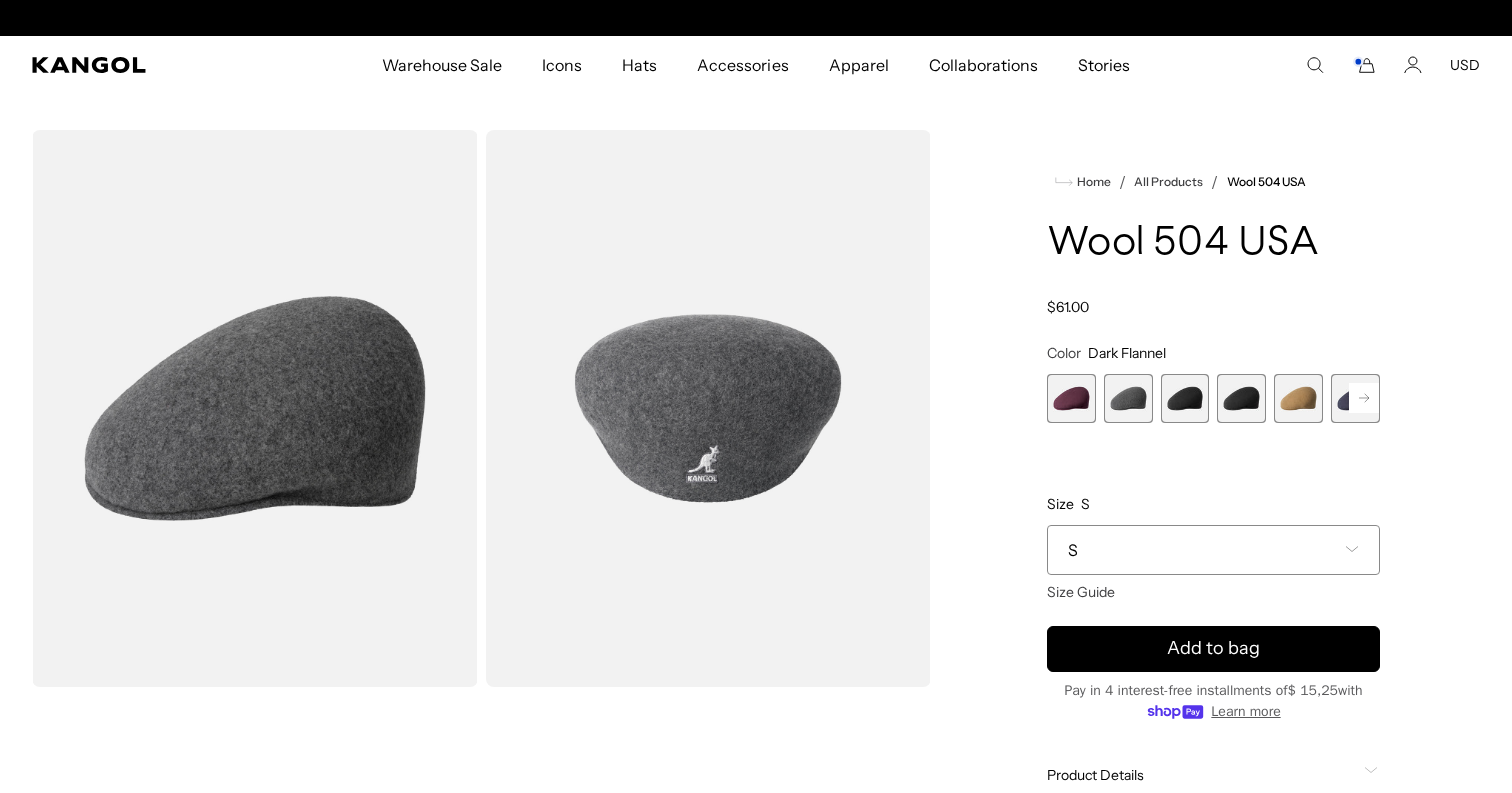 scroll, scrollTop: 0, scrollLeft: 0, axis: both 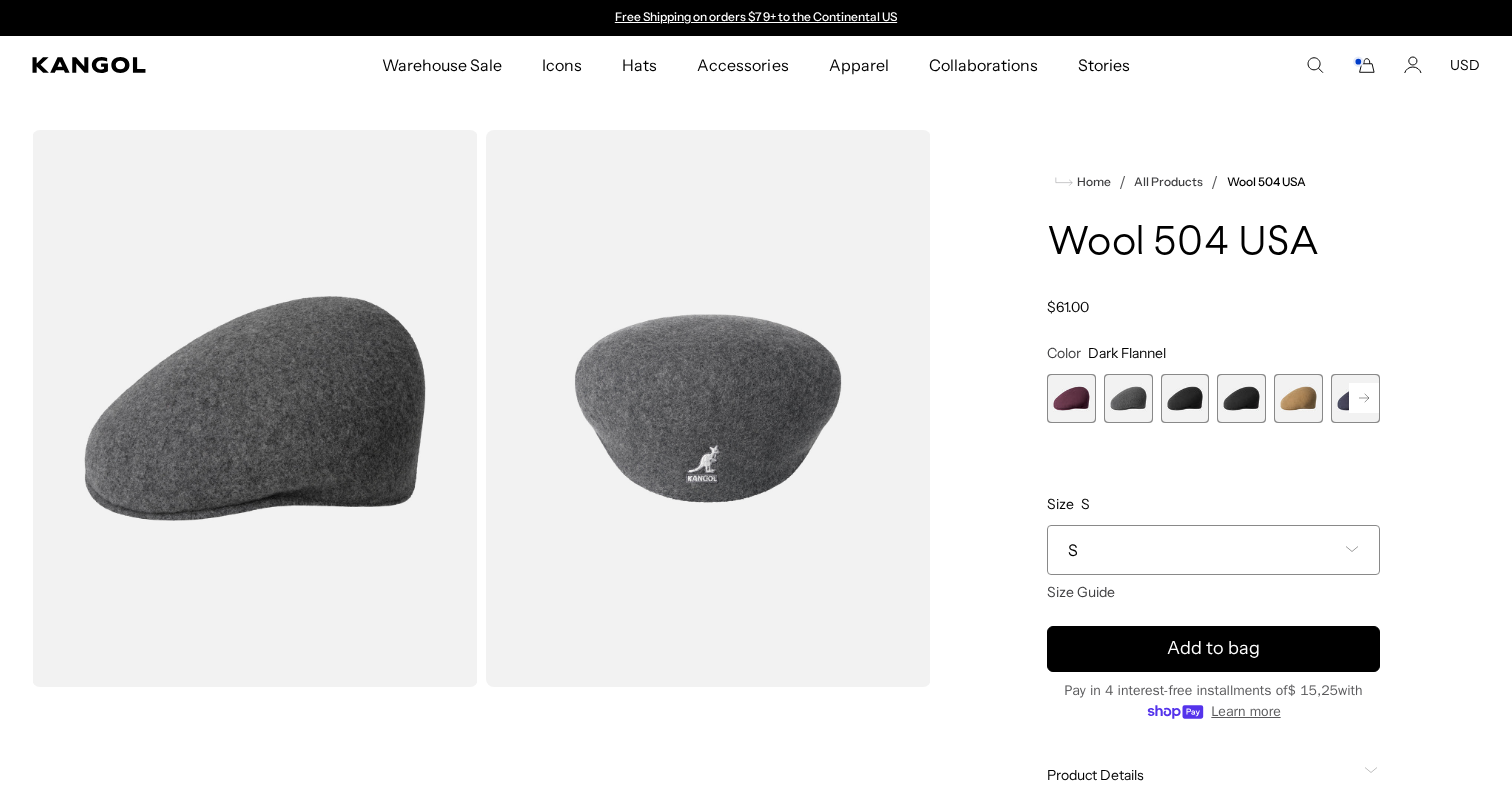 click on "S" at bounding box center (1213, 550) 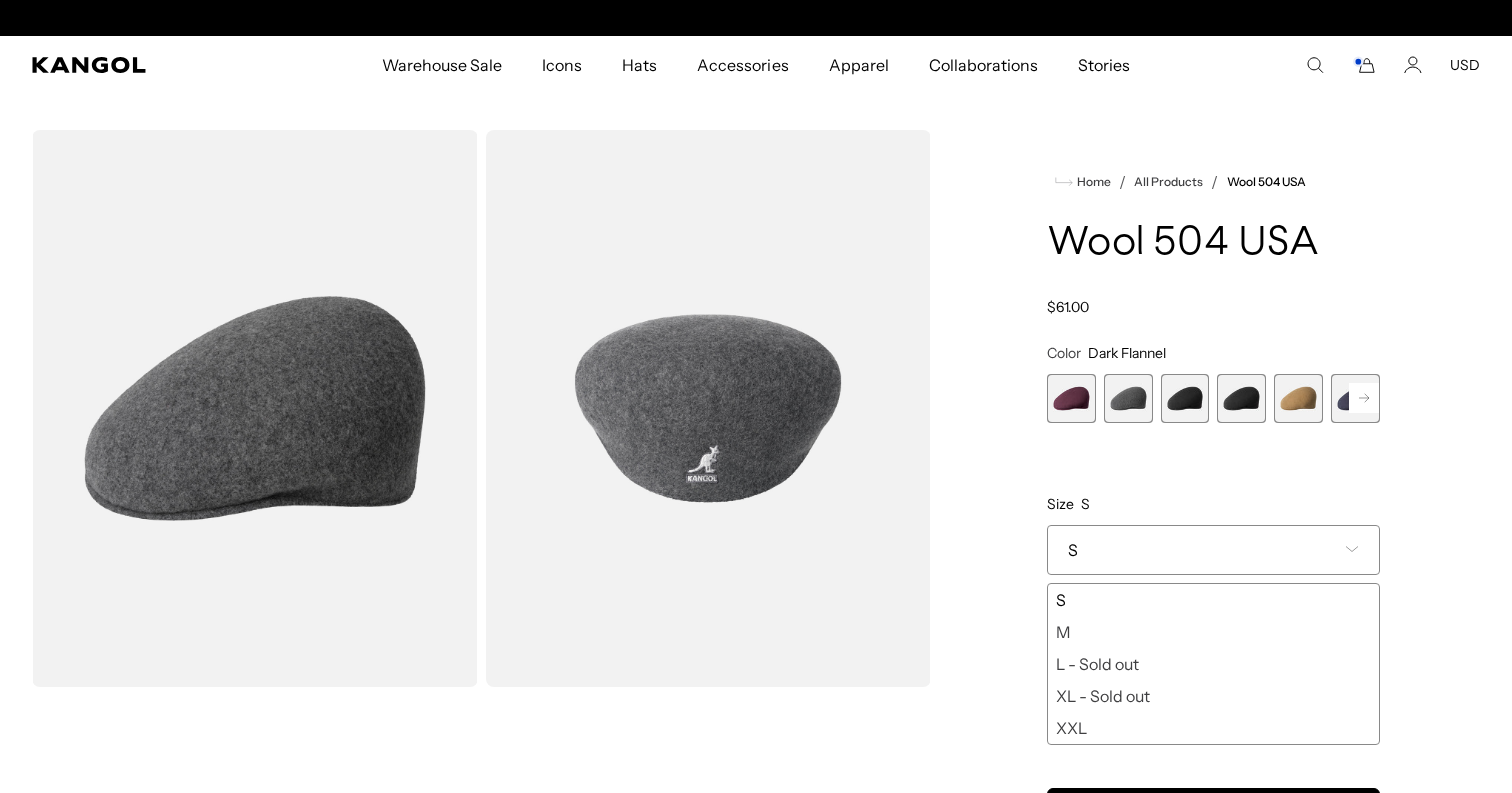 scroll, scrollTop: 0, scrollLeft: 412, axis: horizontal 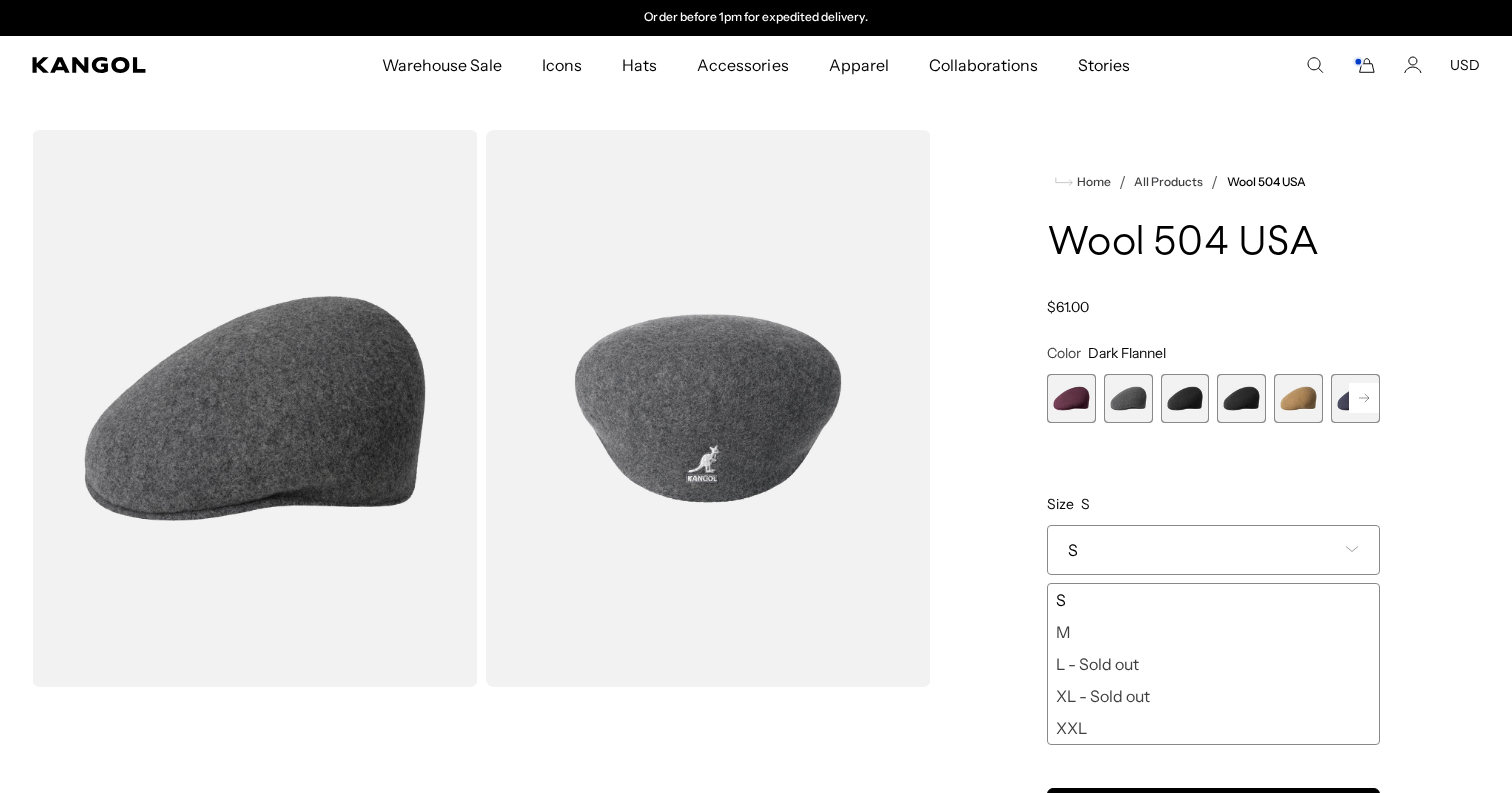 click on "M" at bounding box center [1213, 632] 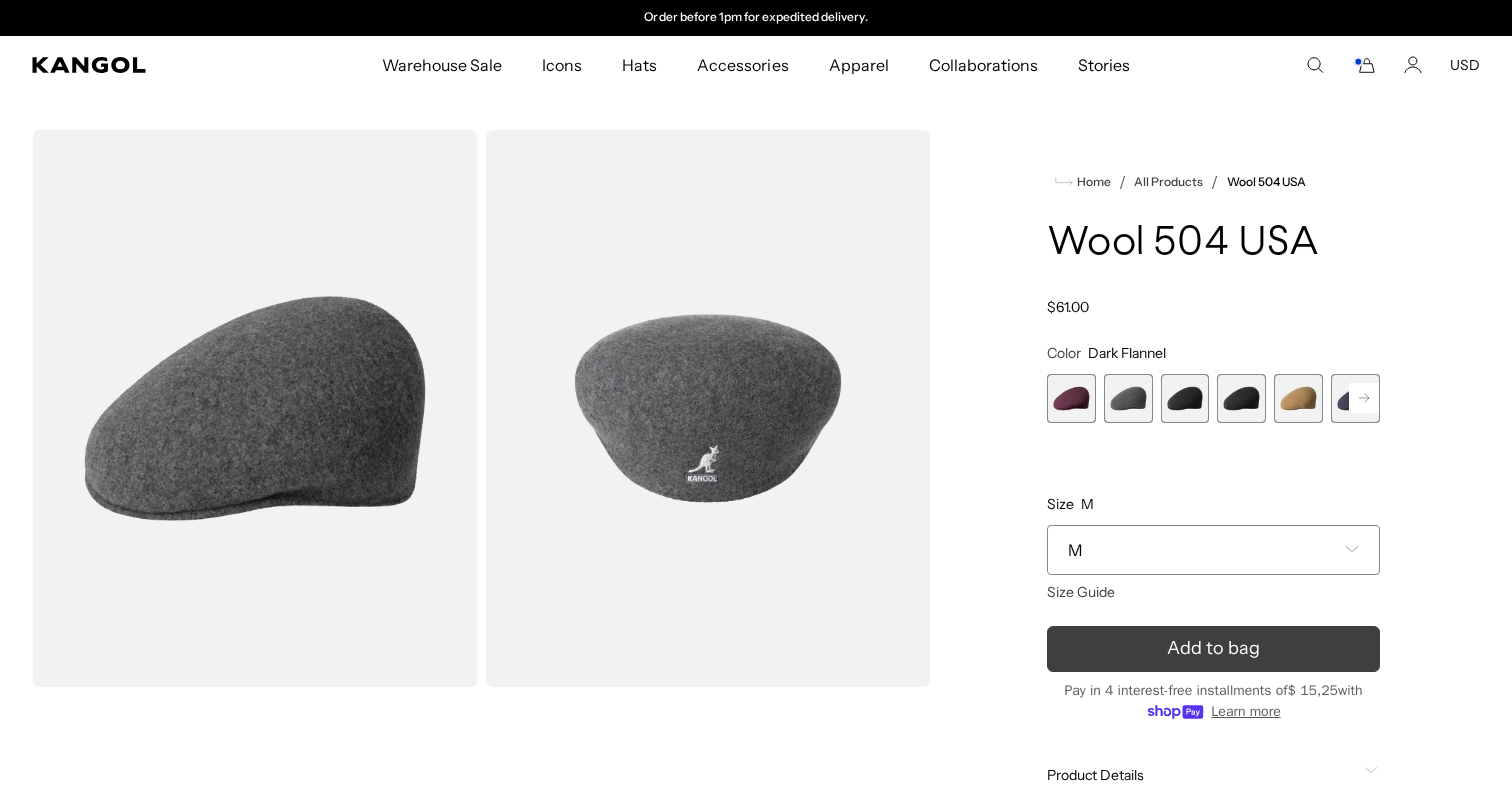 click on "Add to bag" at bounding box center [1213, 649] 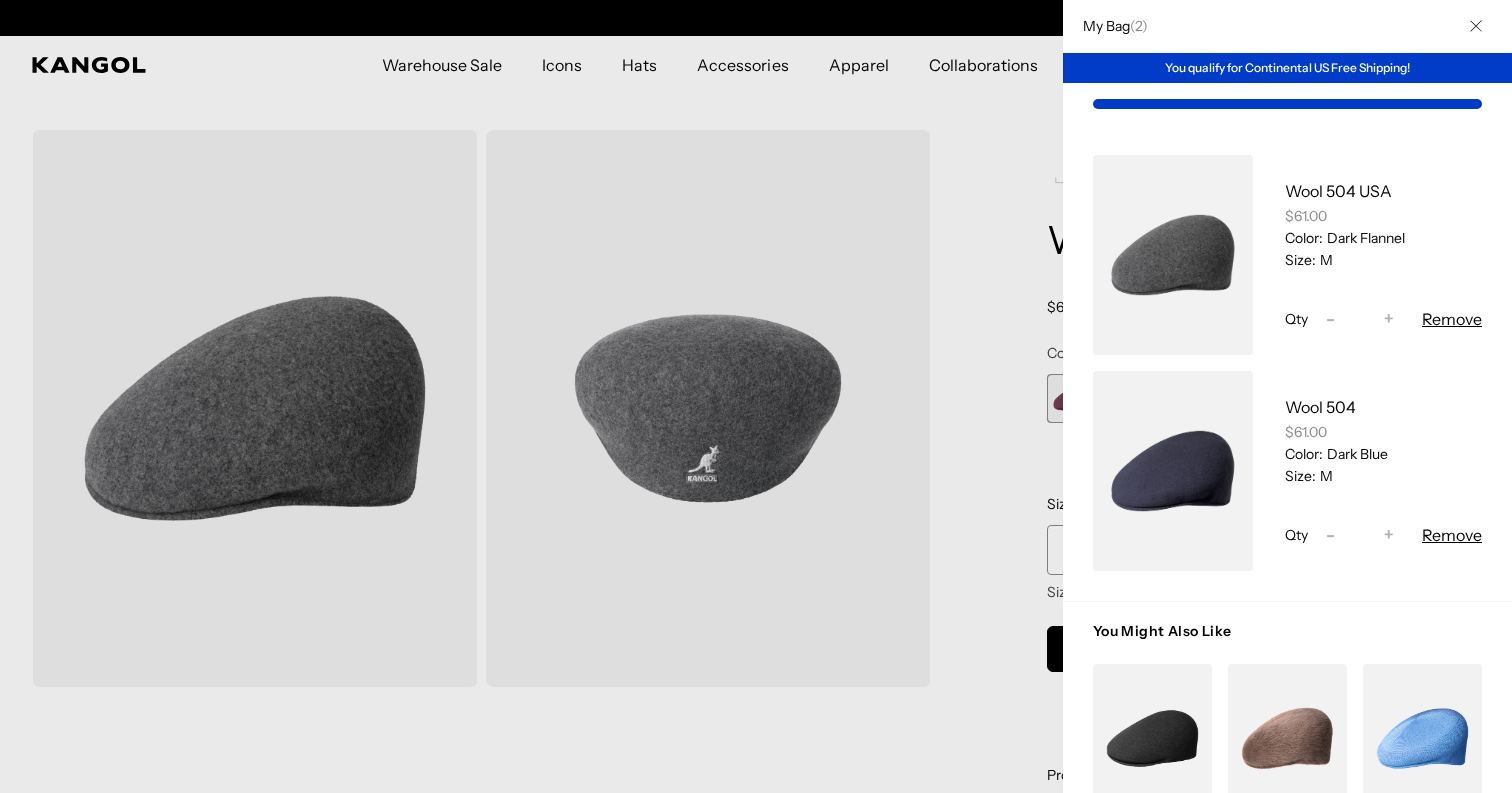 scroll, scrollTop: 0, scrollLeft: 412, axis: horizontal 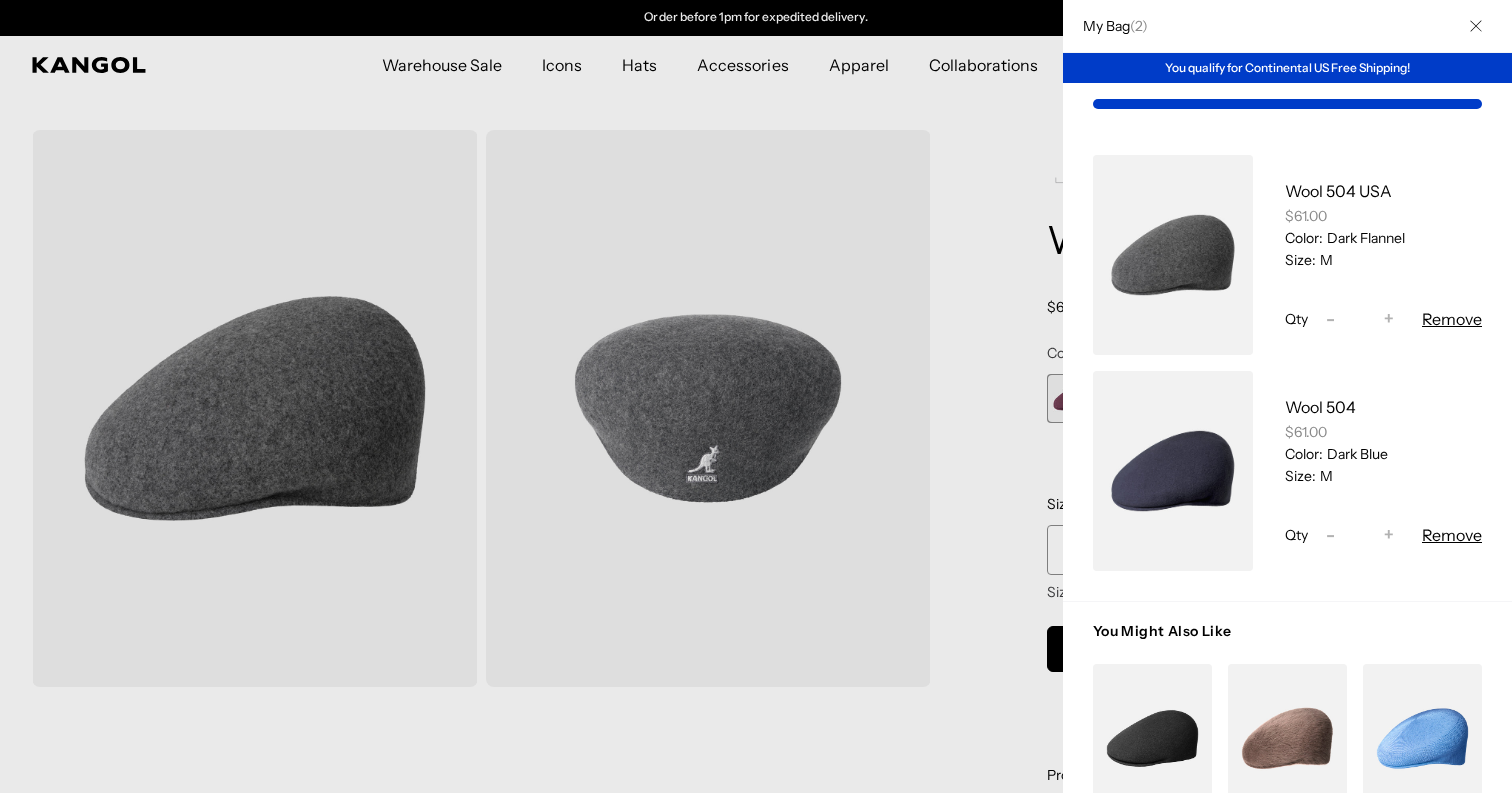 click at bounding box center [756, 396] 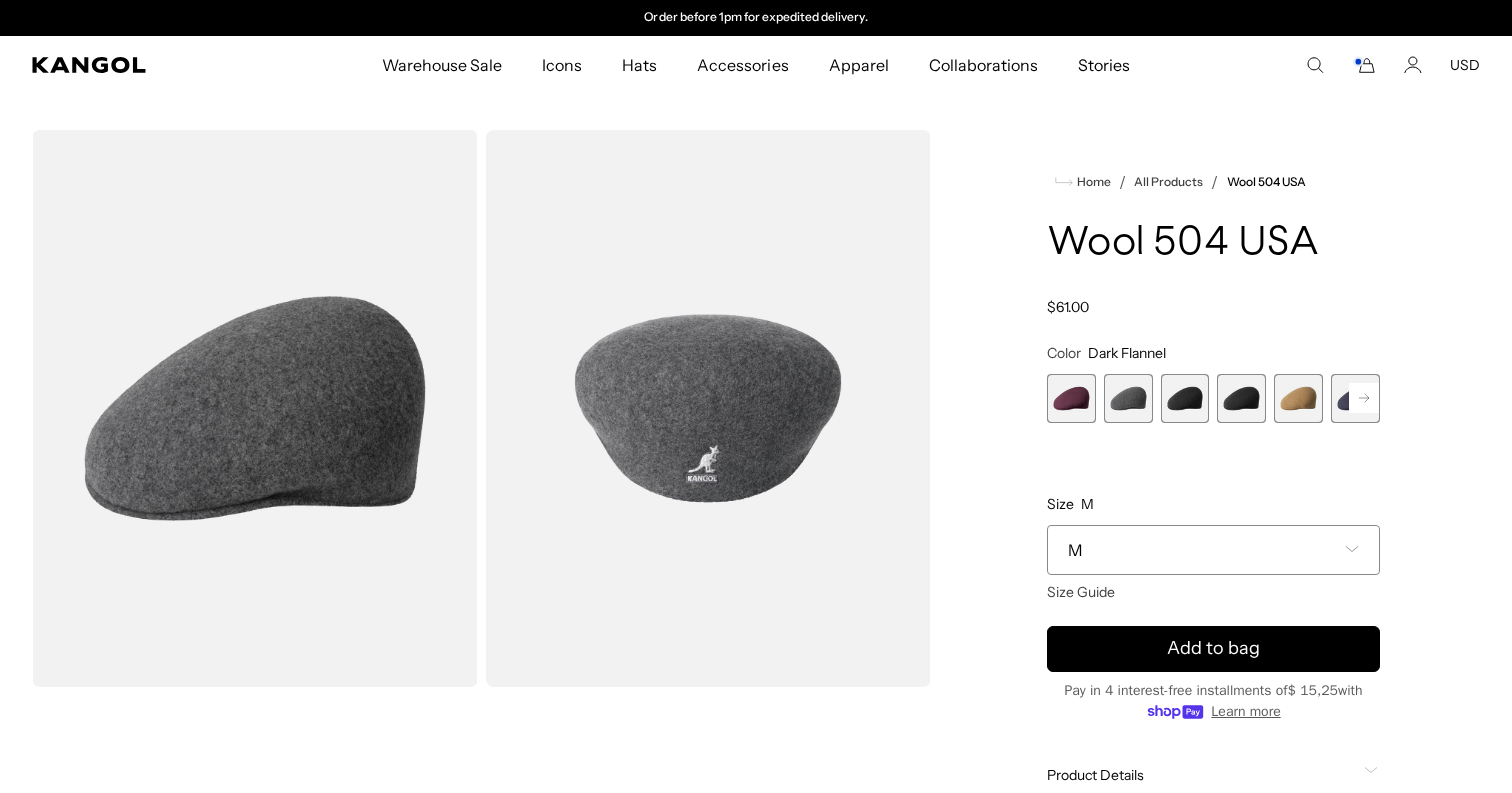 scroll, scrollTop: 94, scrollLeft: 0, axis: vertical 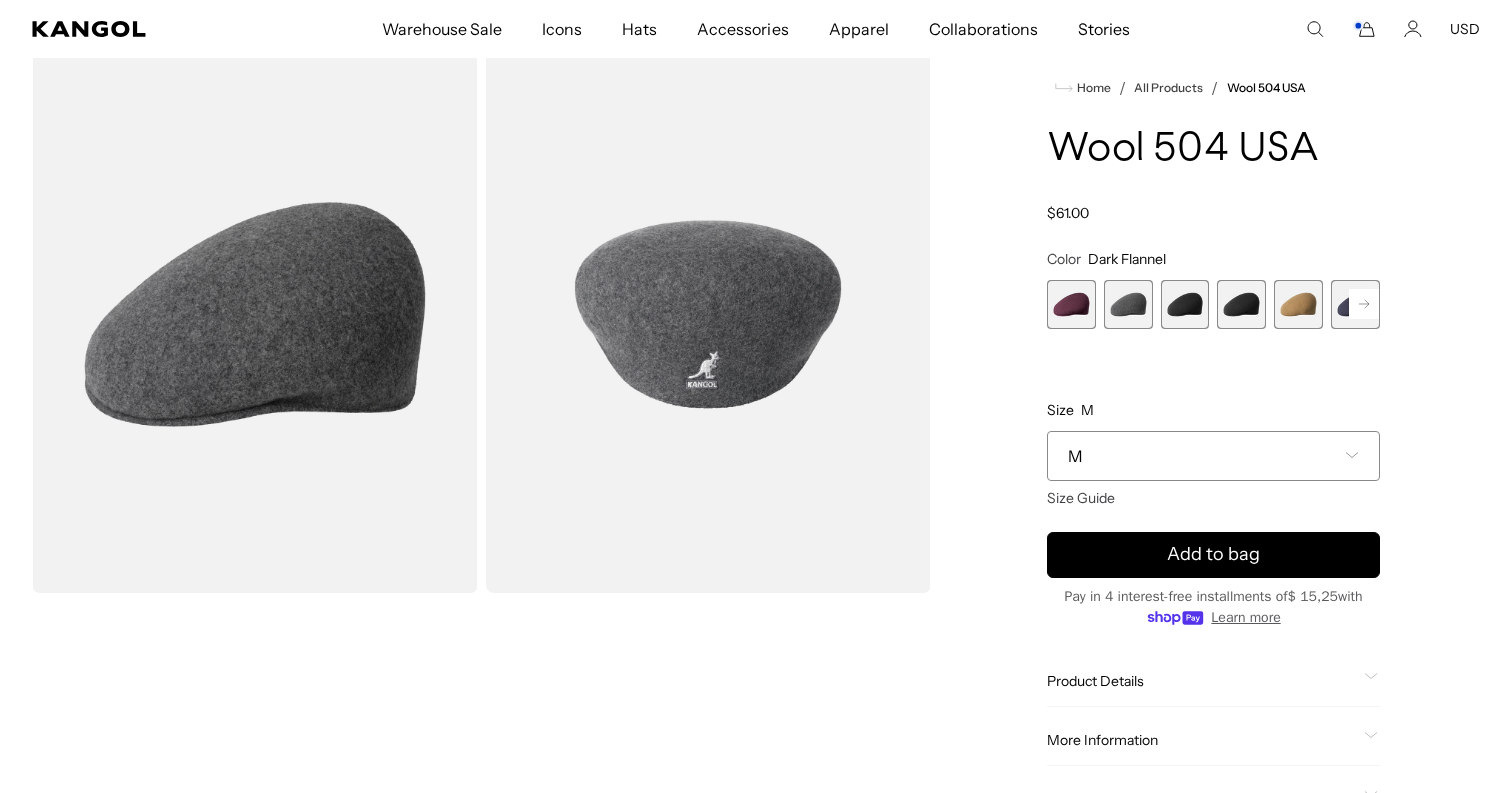 click 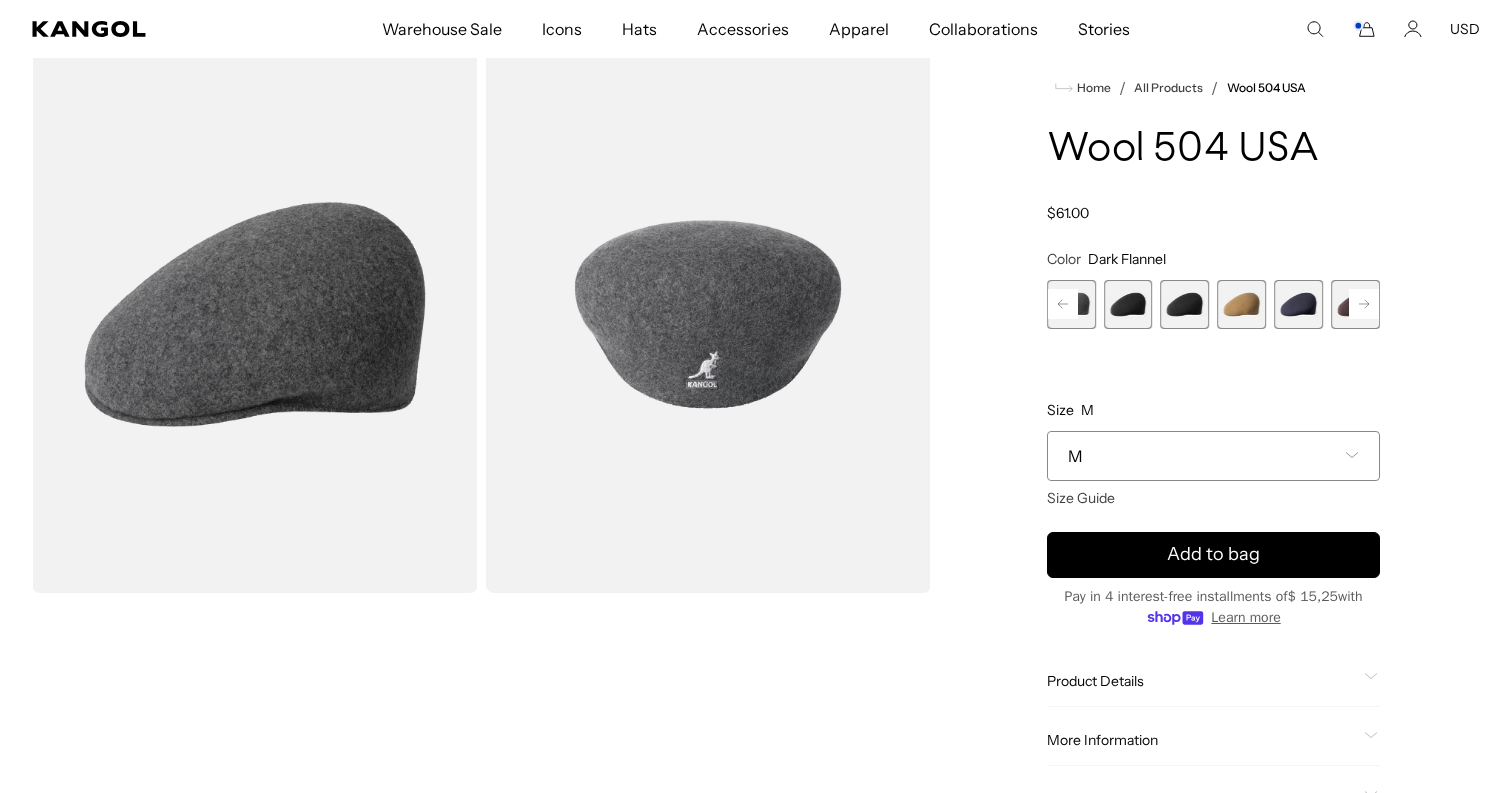 click 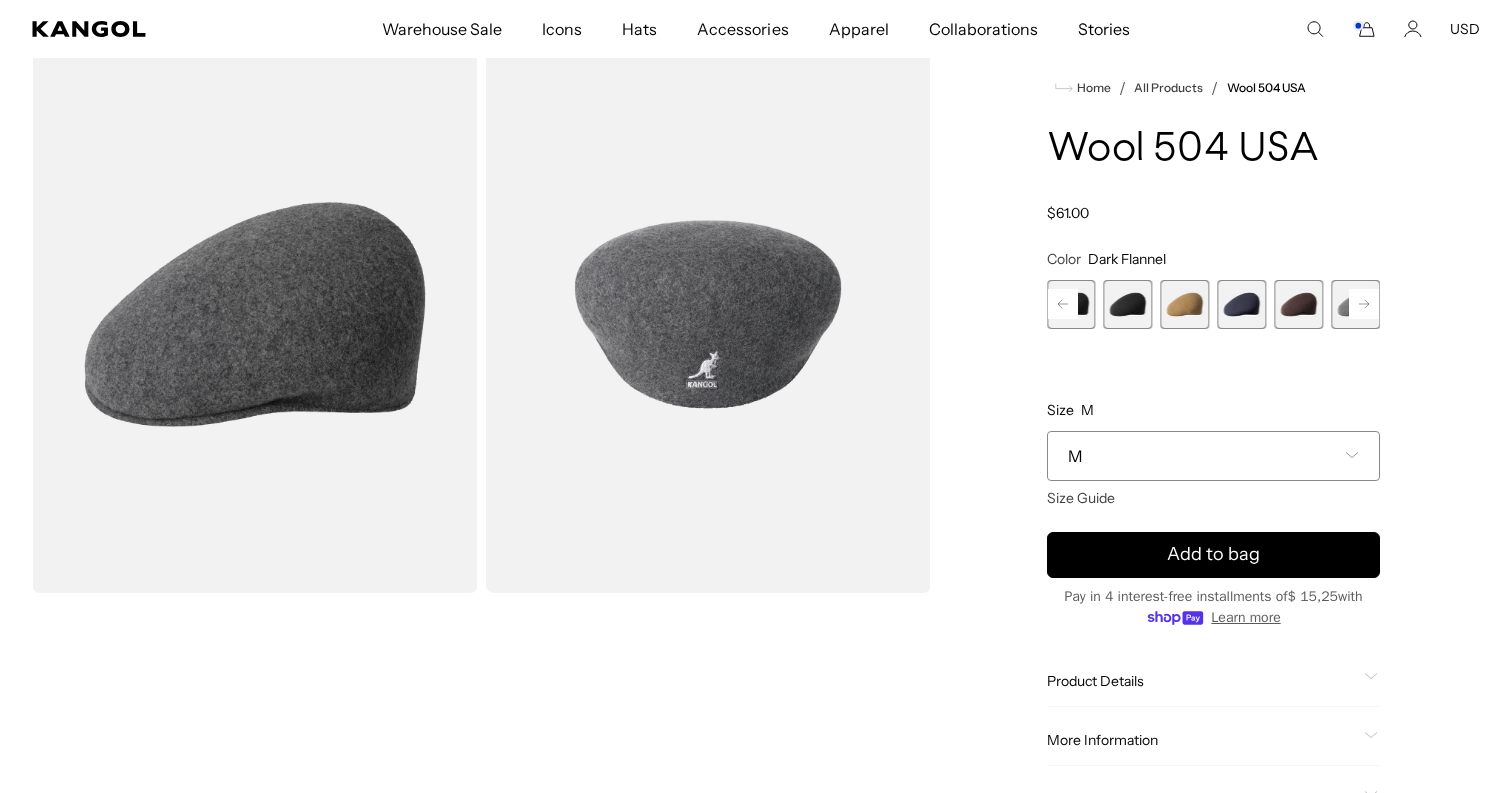 click 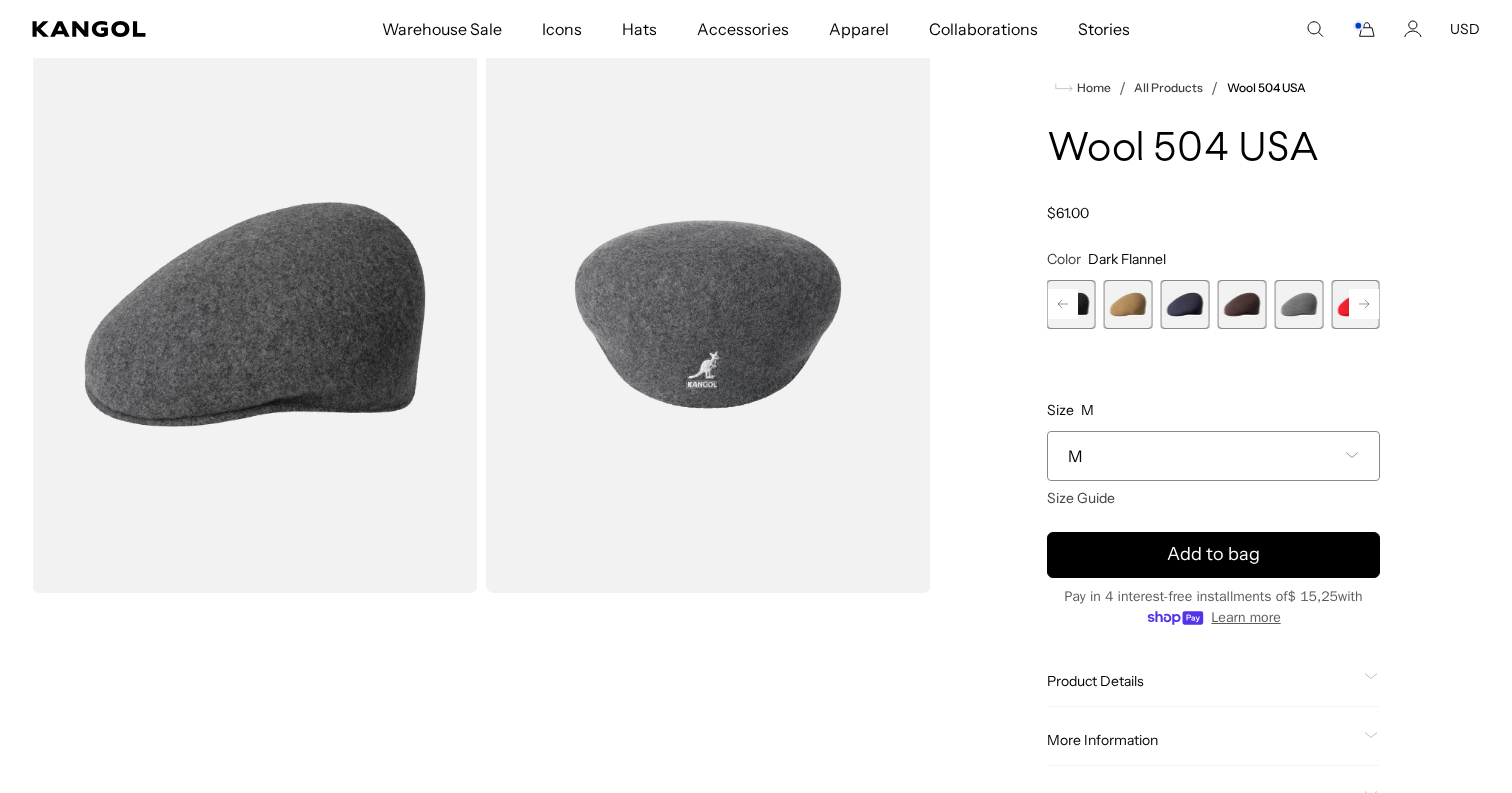 click at bounding box center (1298, 304) 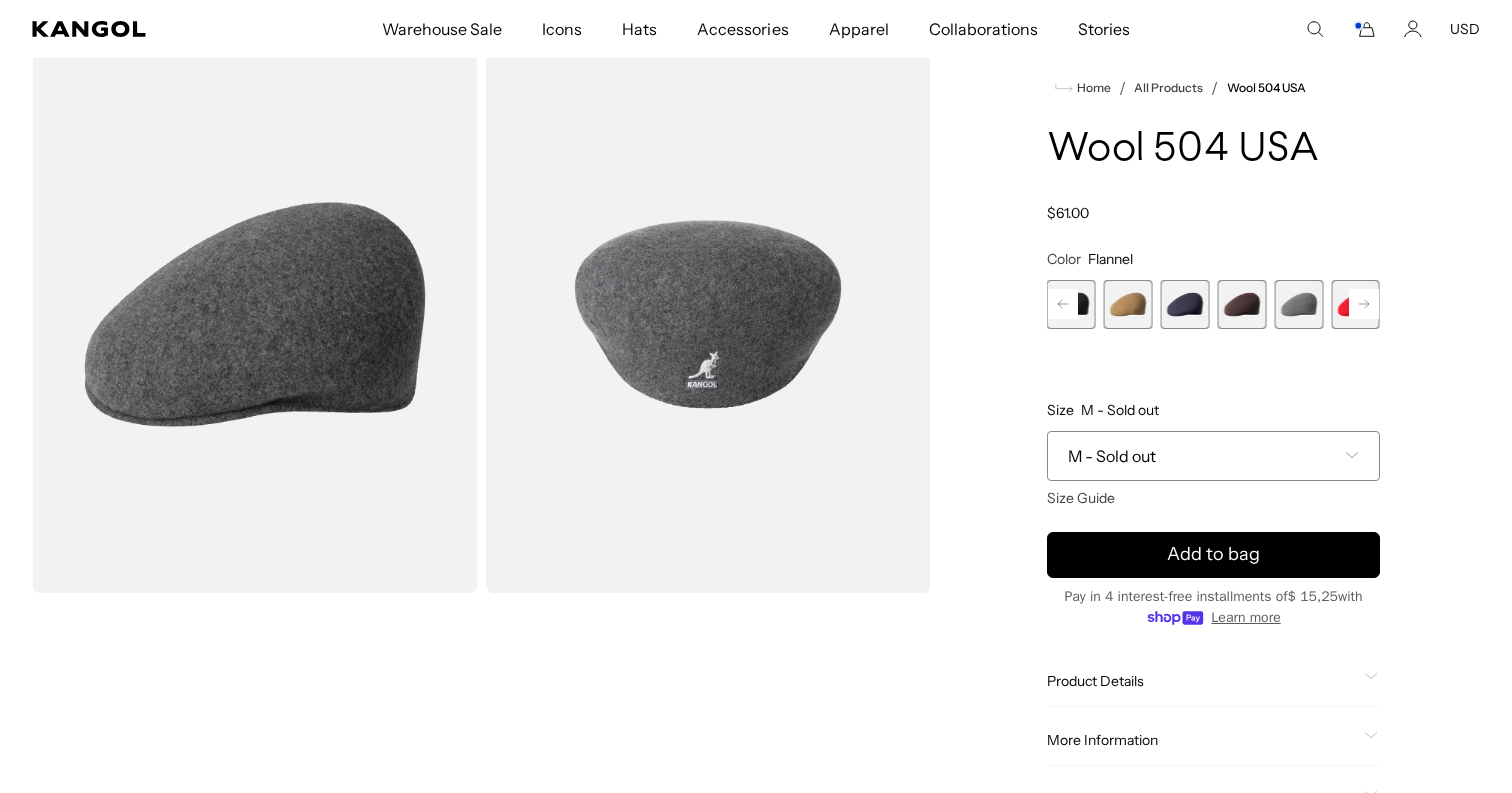 scroll, scrollTop: 0, scrollLeft: 412, axis: horizontal 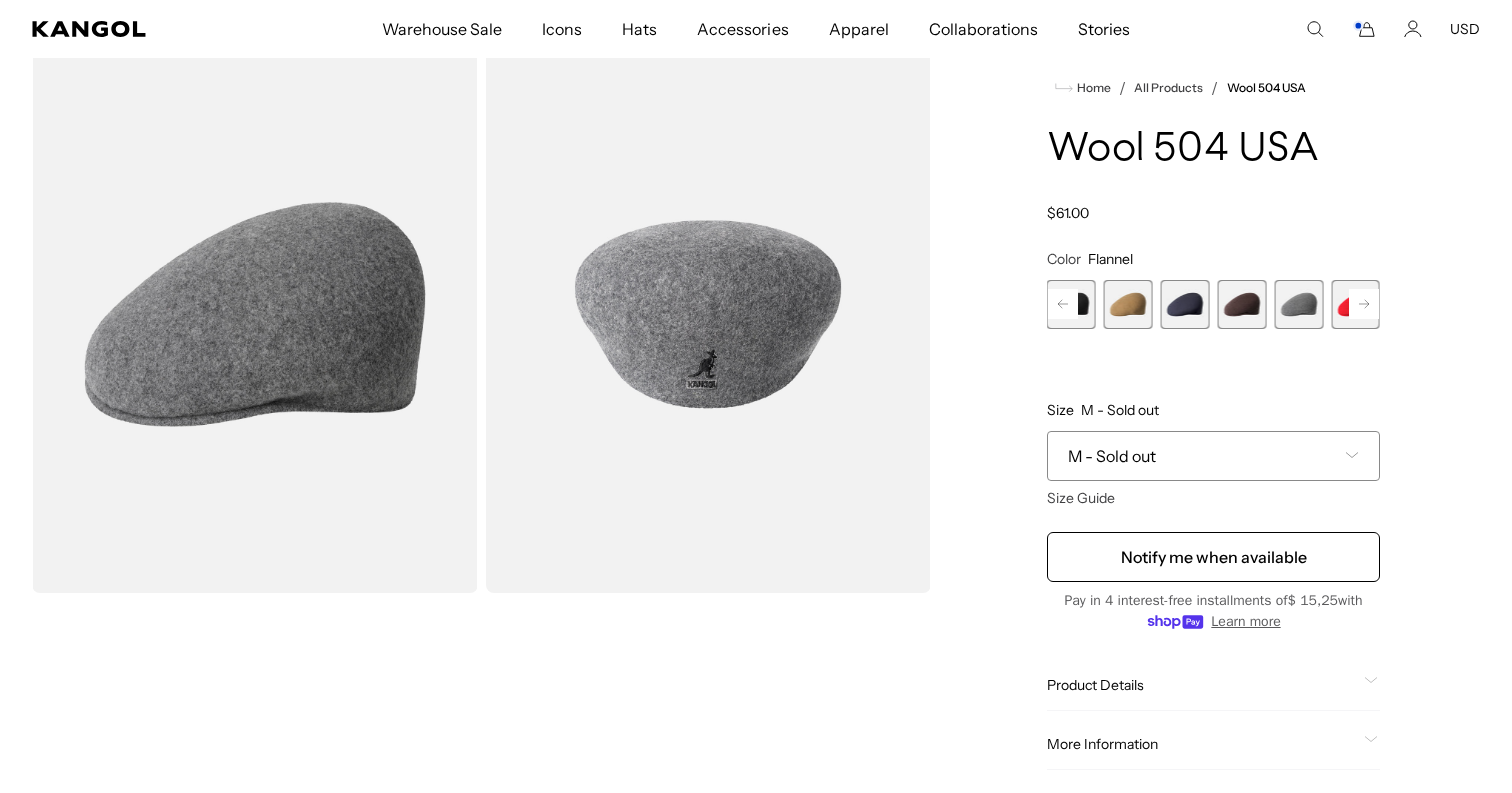 click on "M - Sold out" at bounding box center [1213, 456] 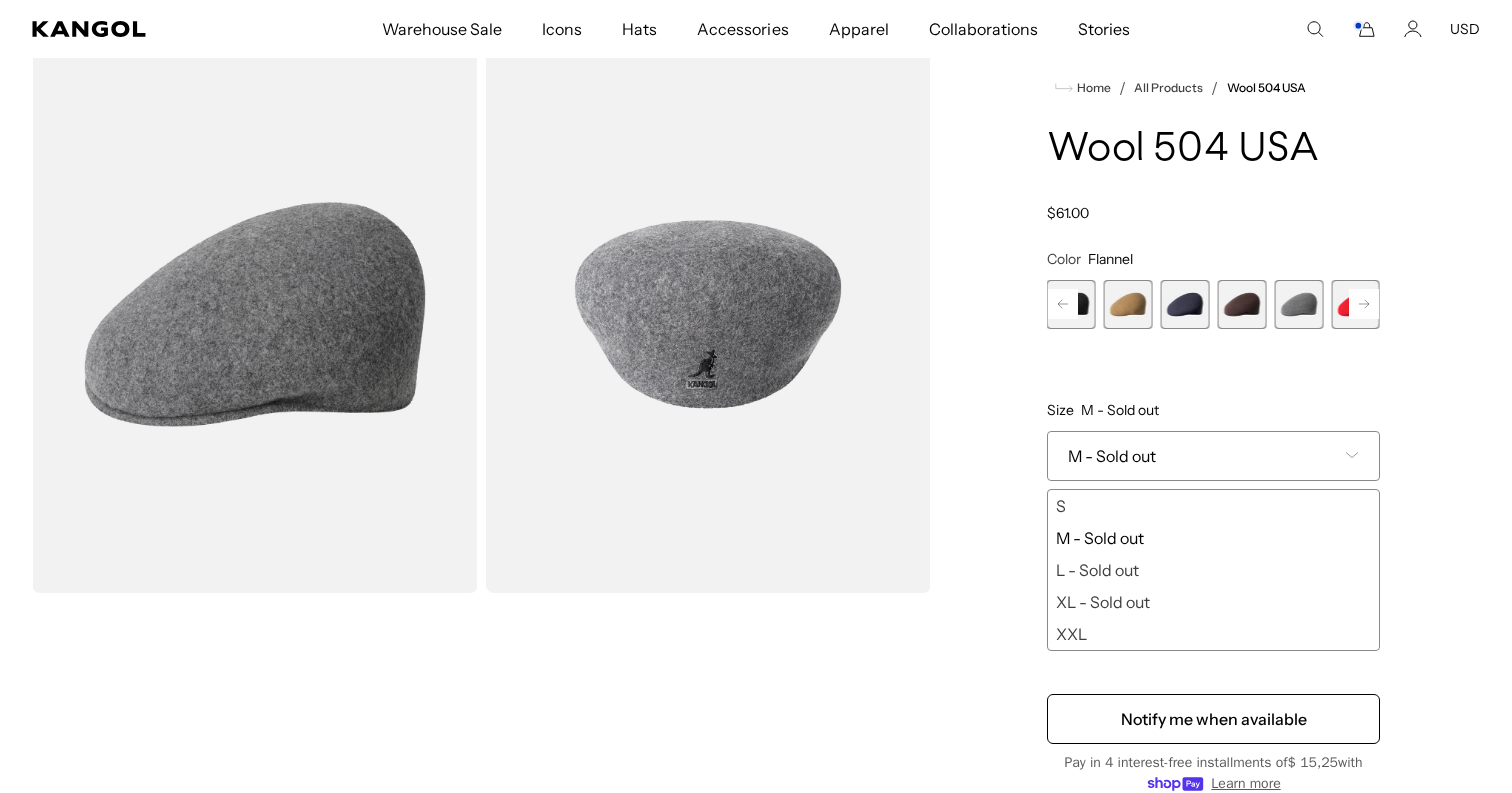 scroll, scrollTop: 0, scrollLeft: 412, axis: horizontal 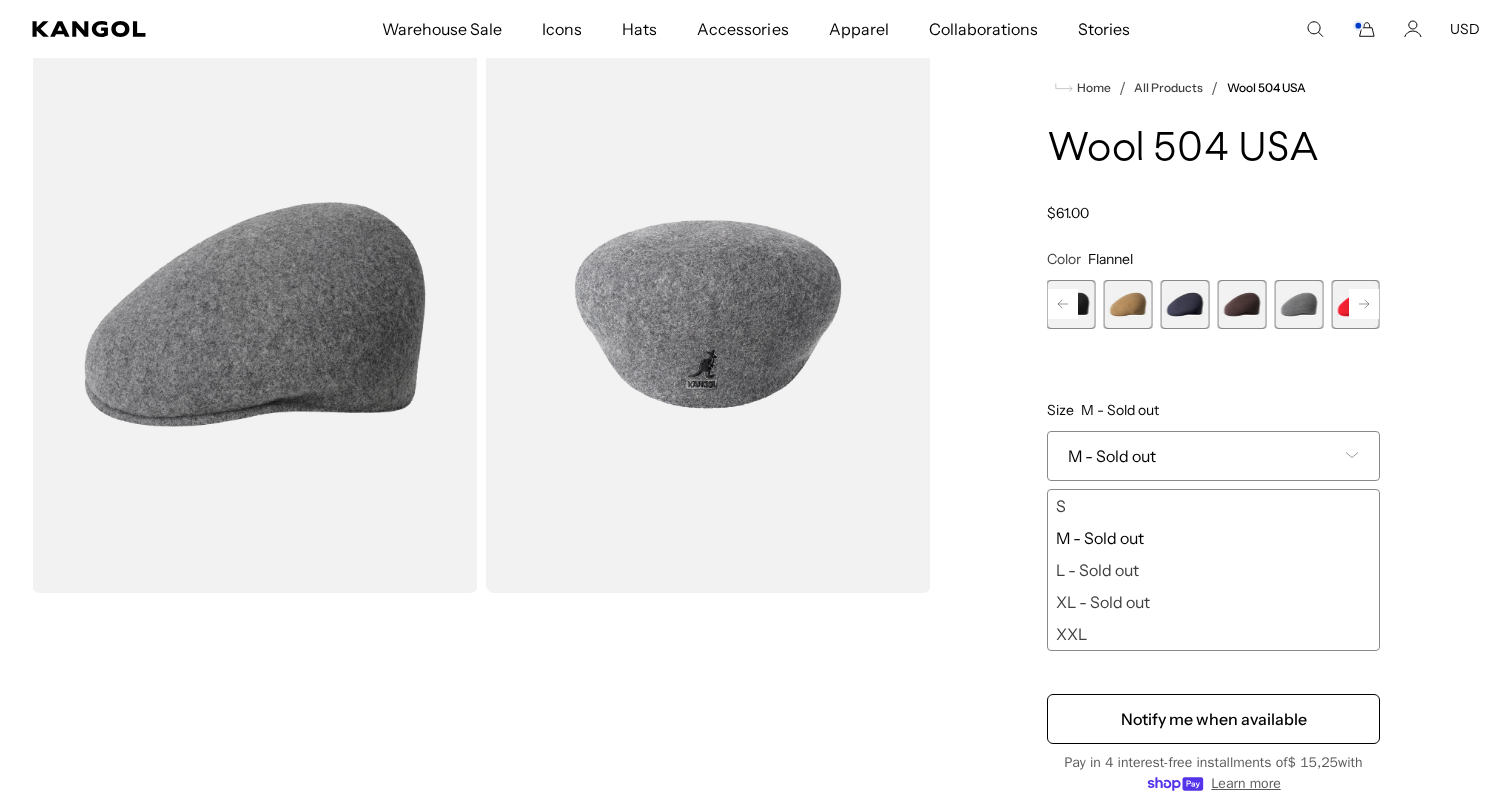 click at bounding box center (1241, 304) 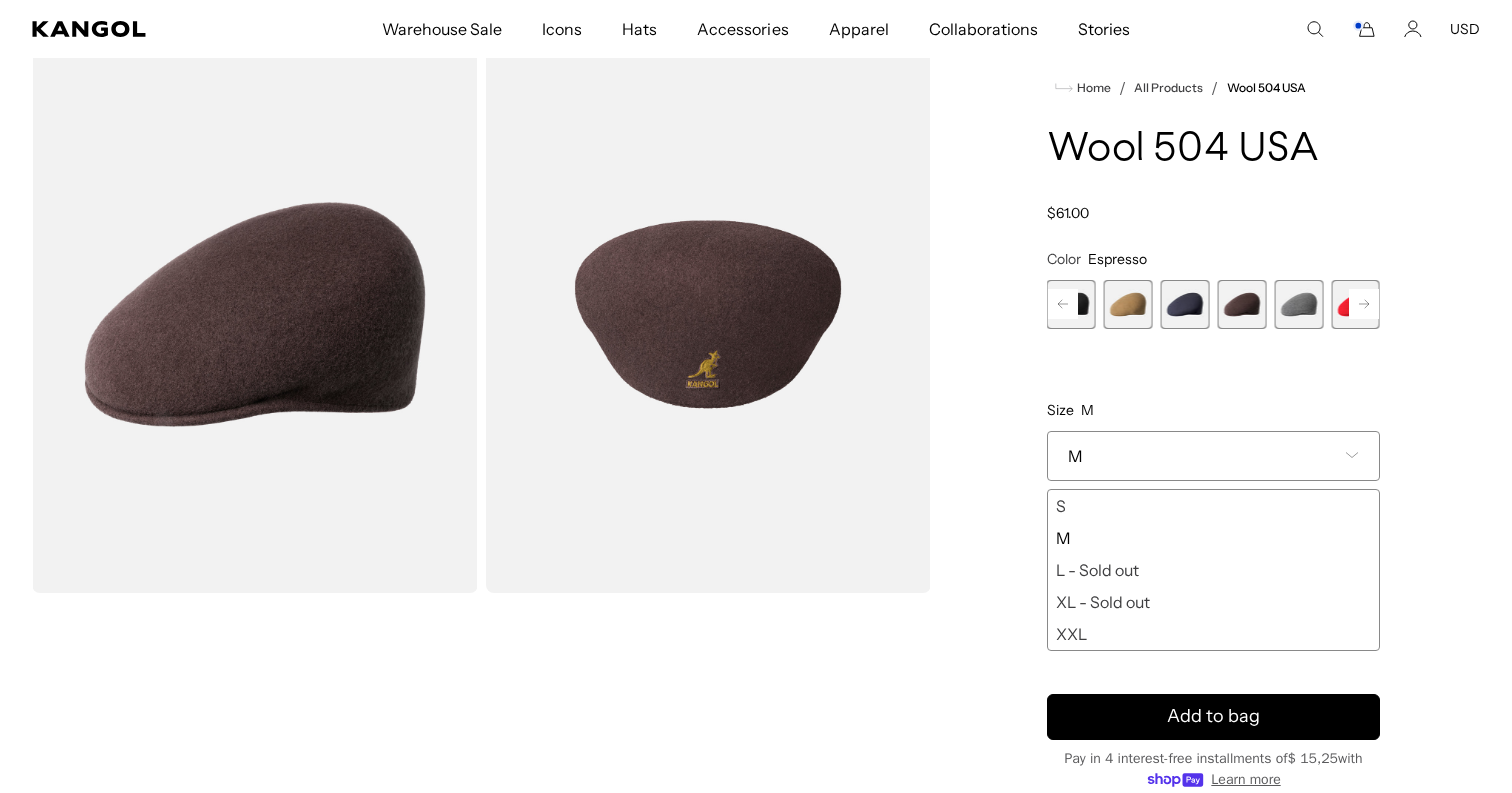 click at bounding box center (1298, 304) 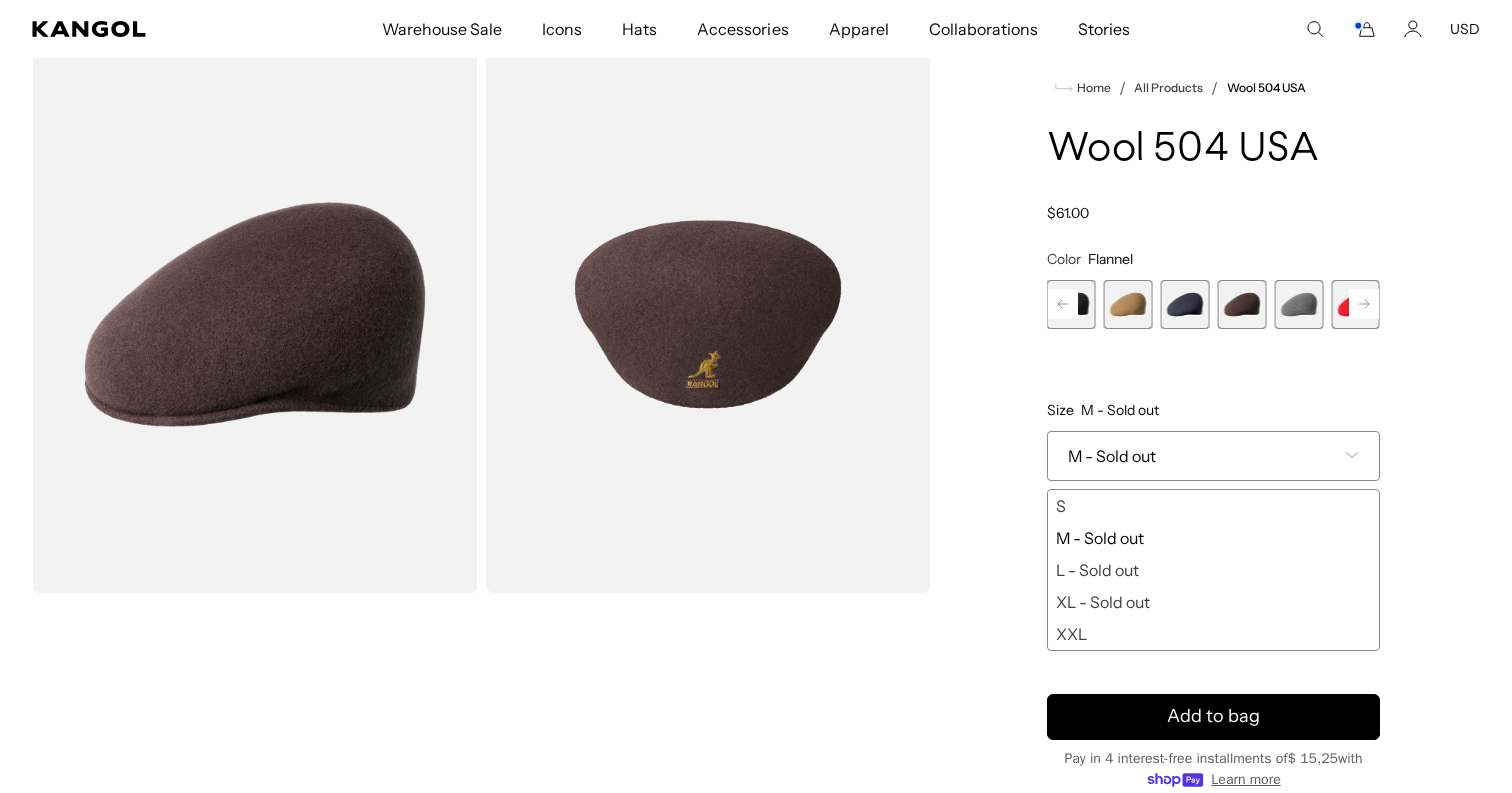 scroll, scrollTop: 0, scrollLeft: 412, axis: horizontal 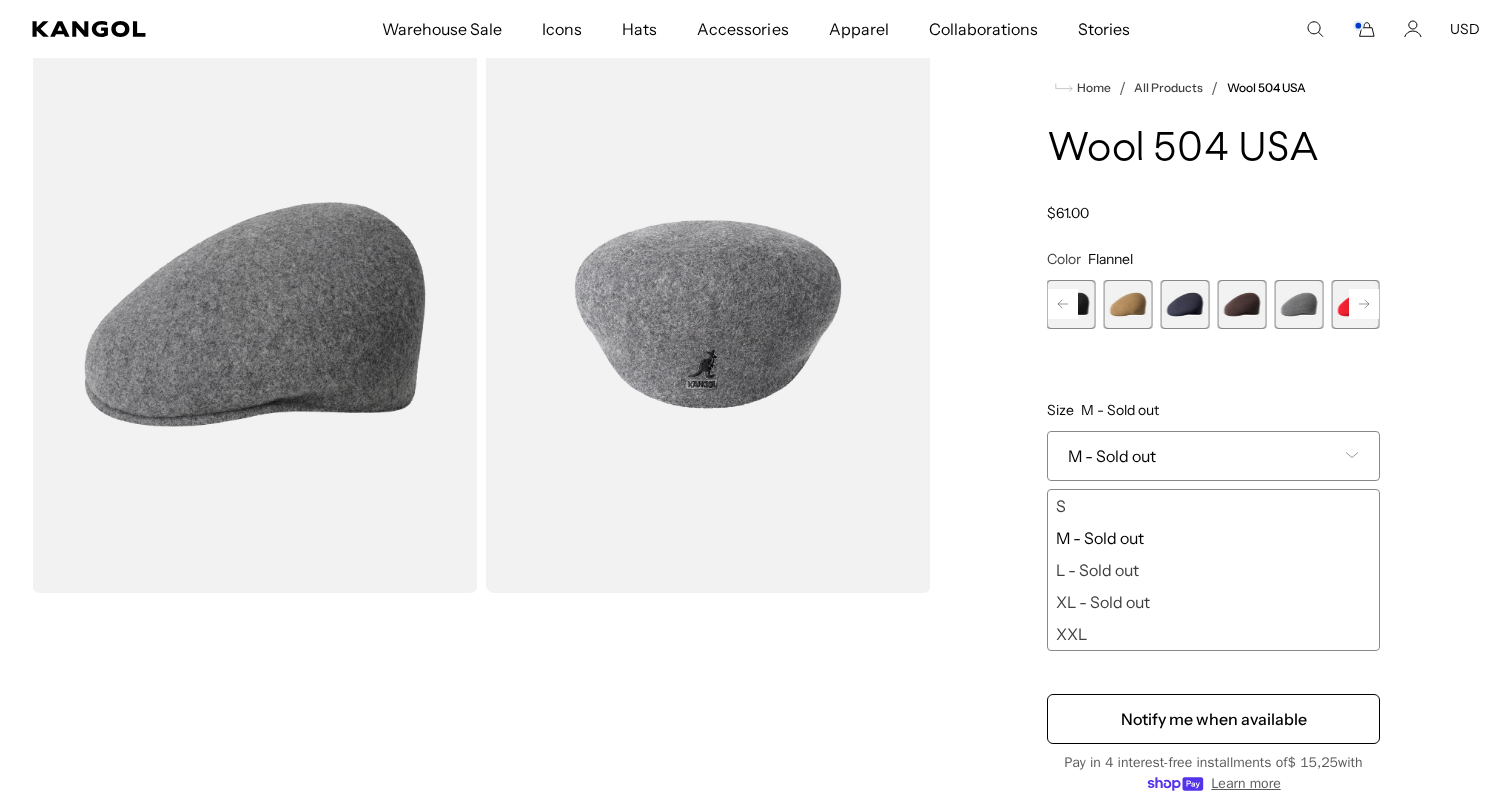 click 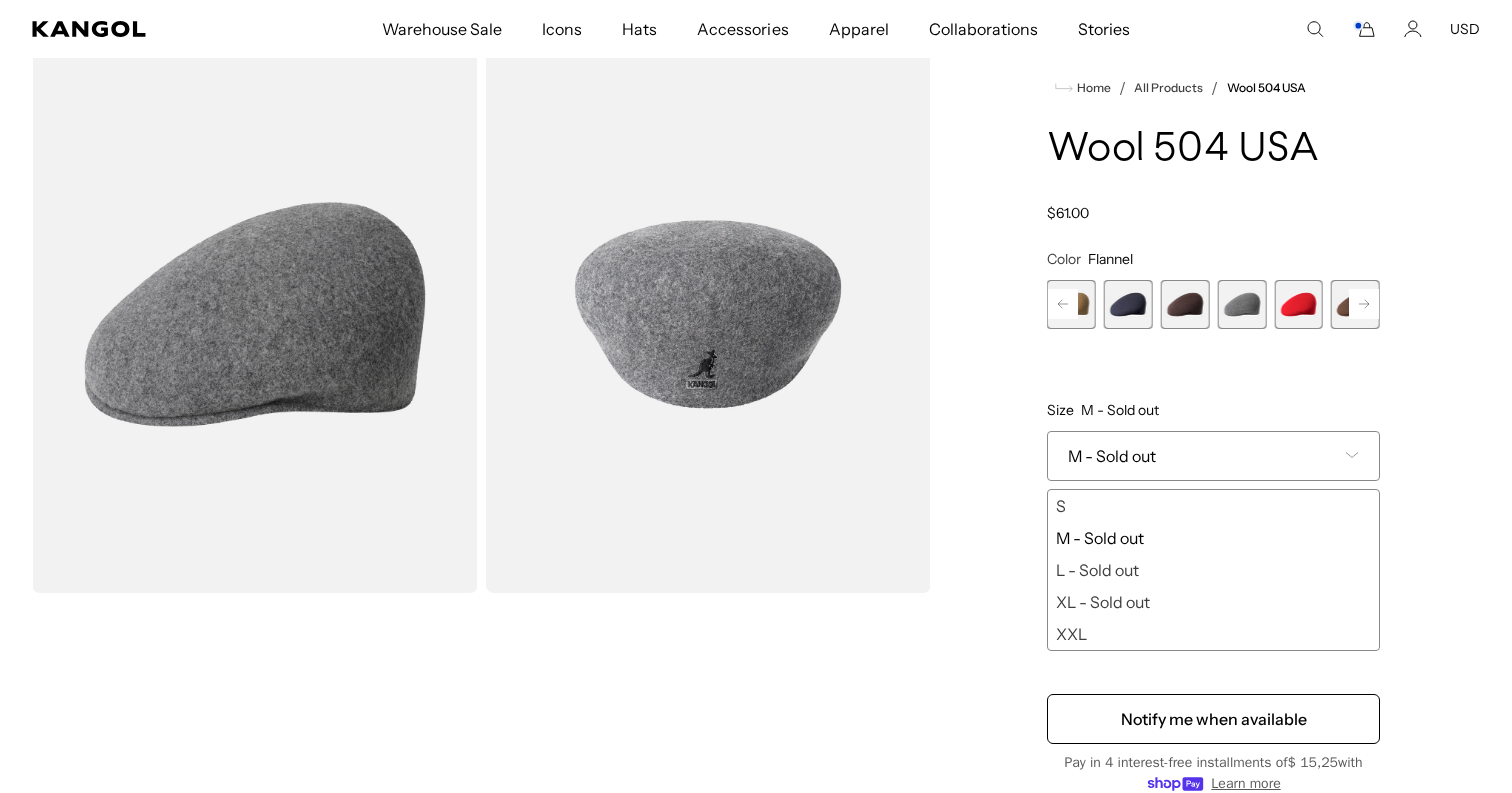 scroll, scrollTop: 0, scrollLeft: 0, axis: both 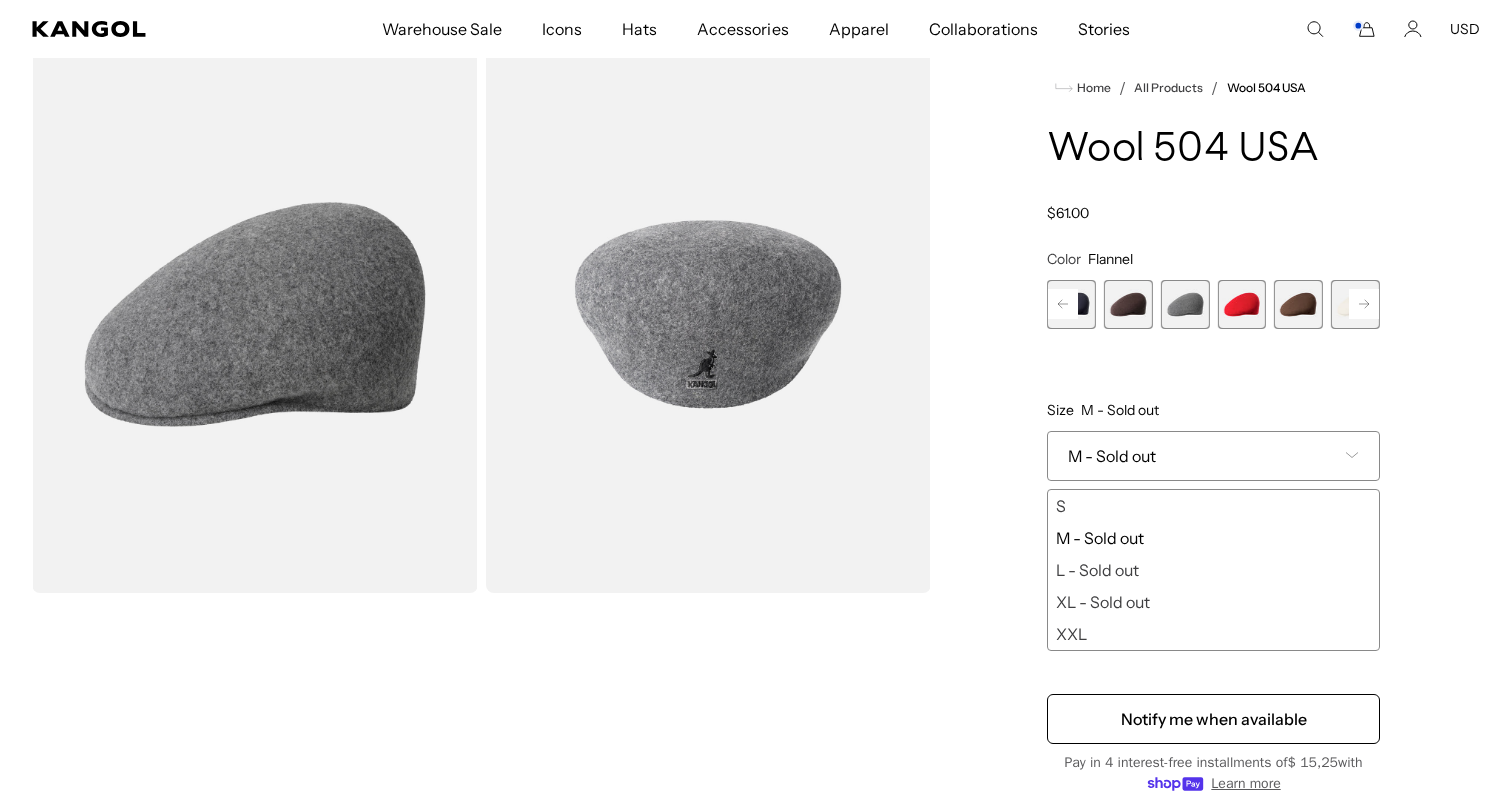 click 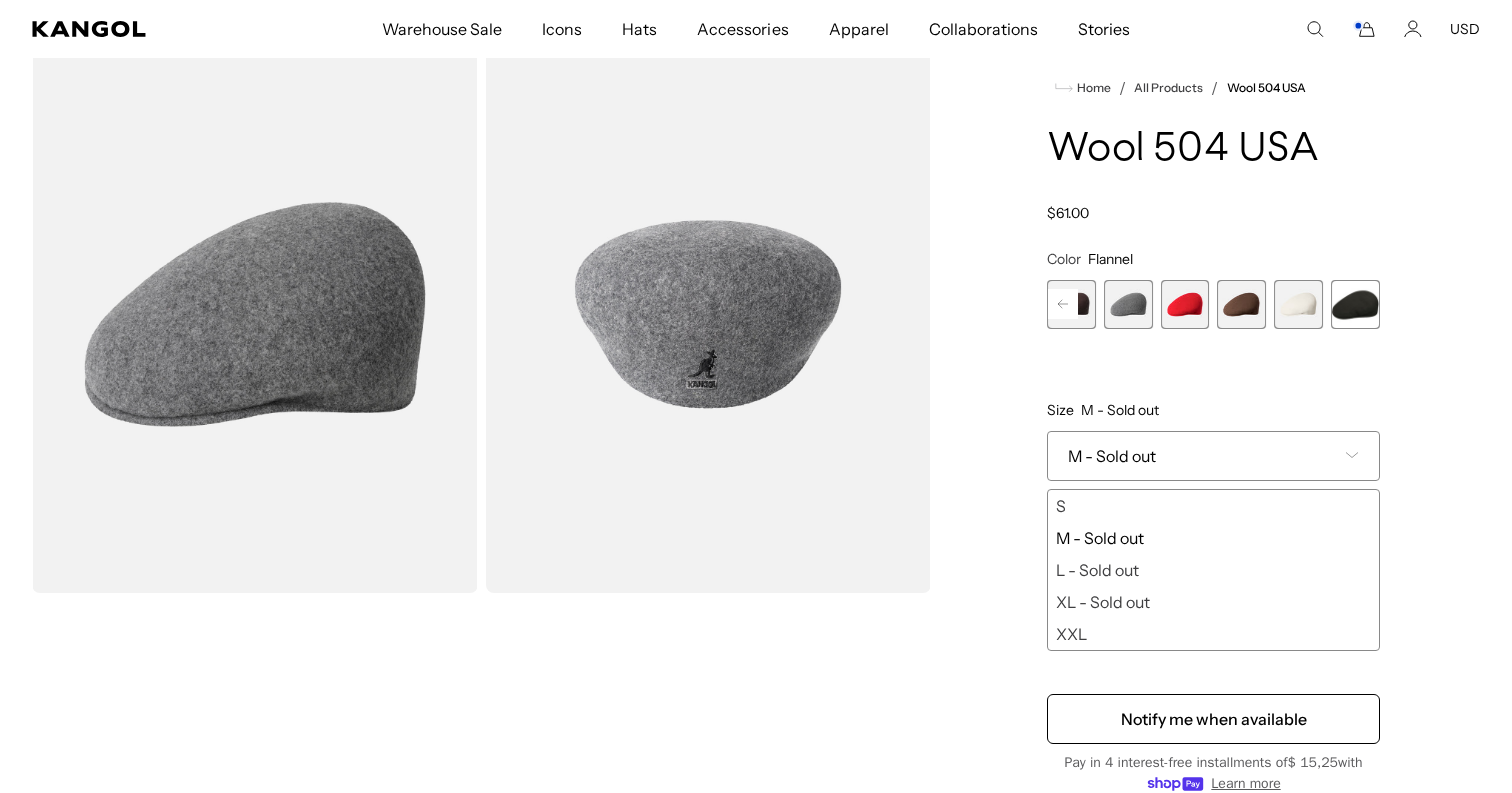 click at bounding box center (1355, 304) 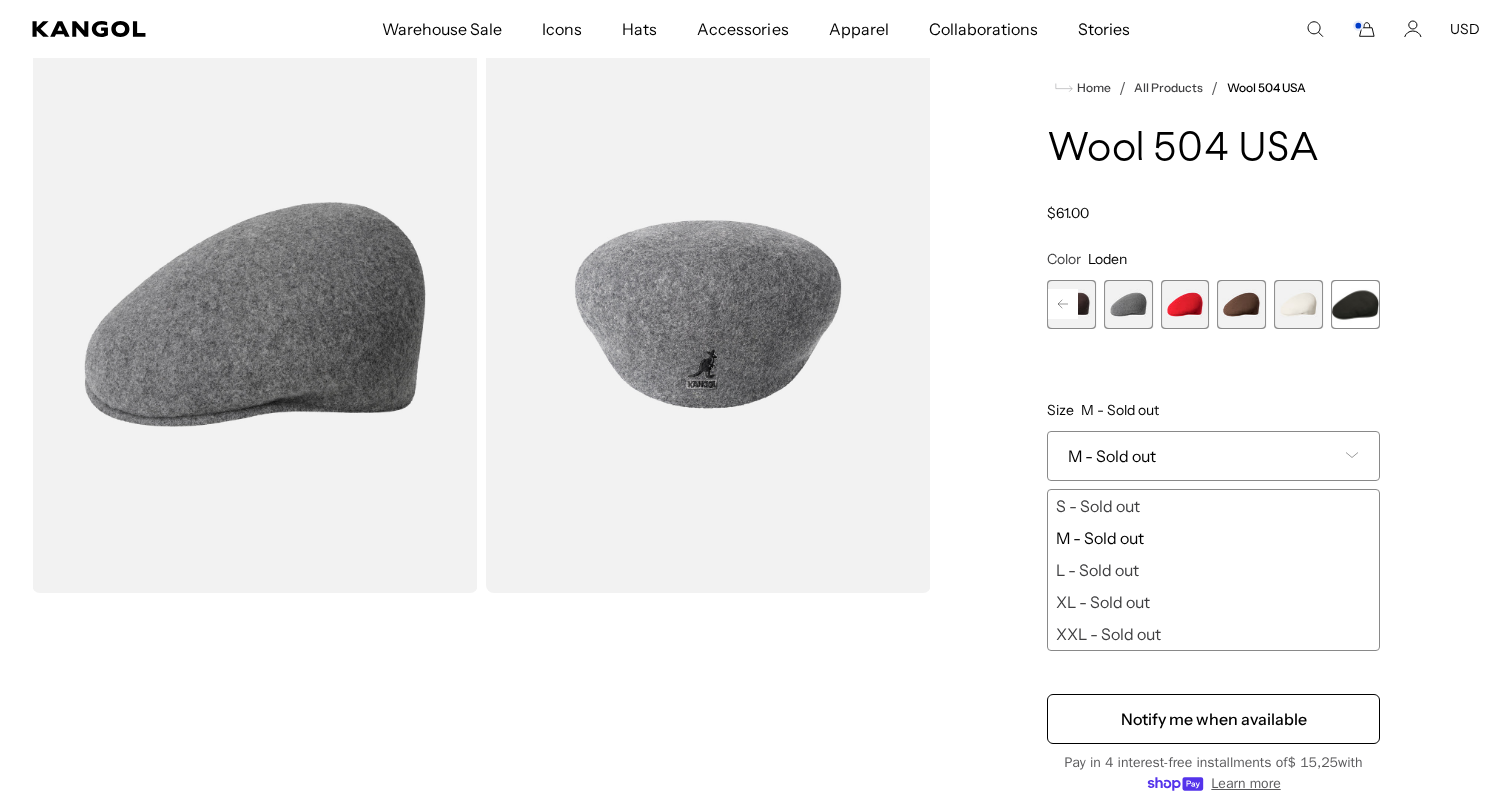 click at bounding box center [1355, 304] 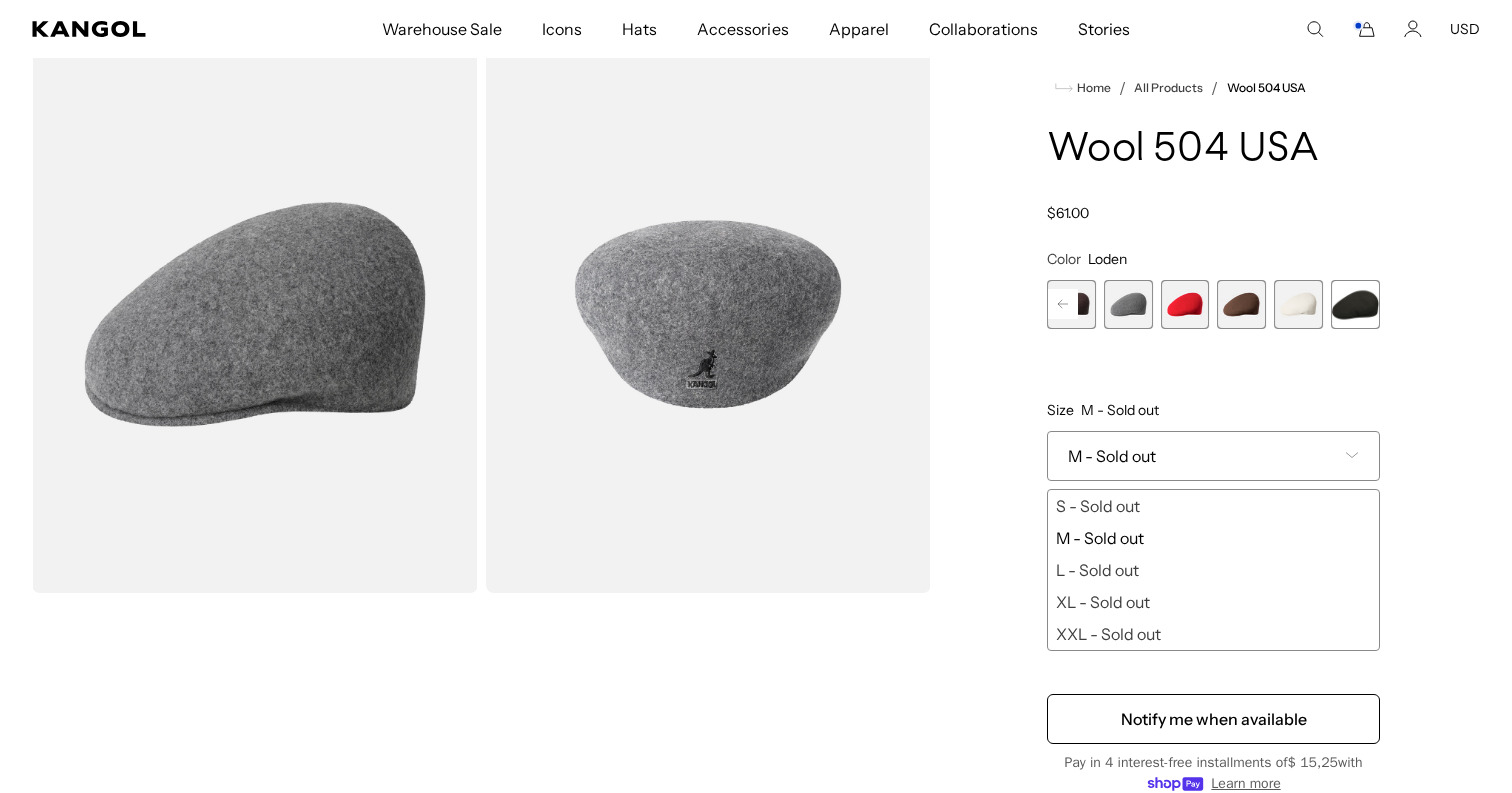 scroll, scrollTop: 0, scrollLeft: 0, axis: both 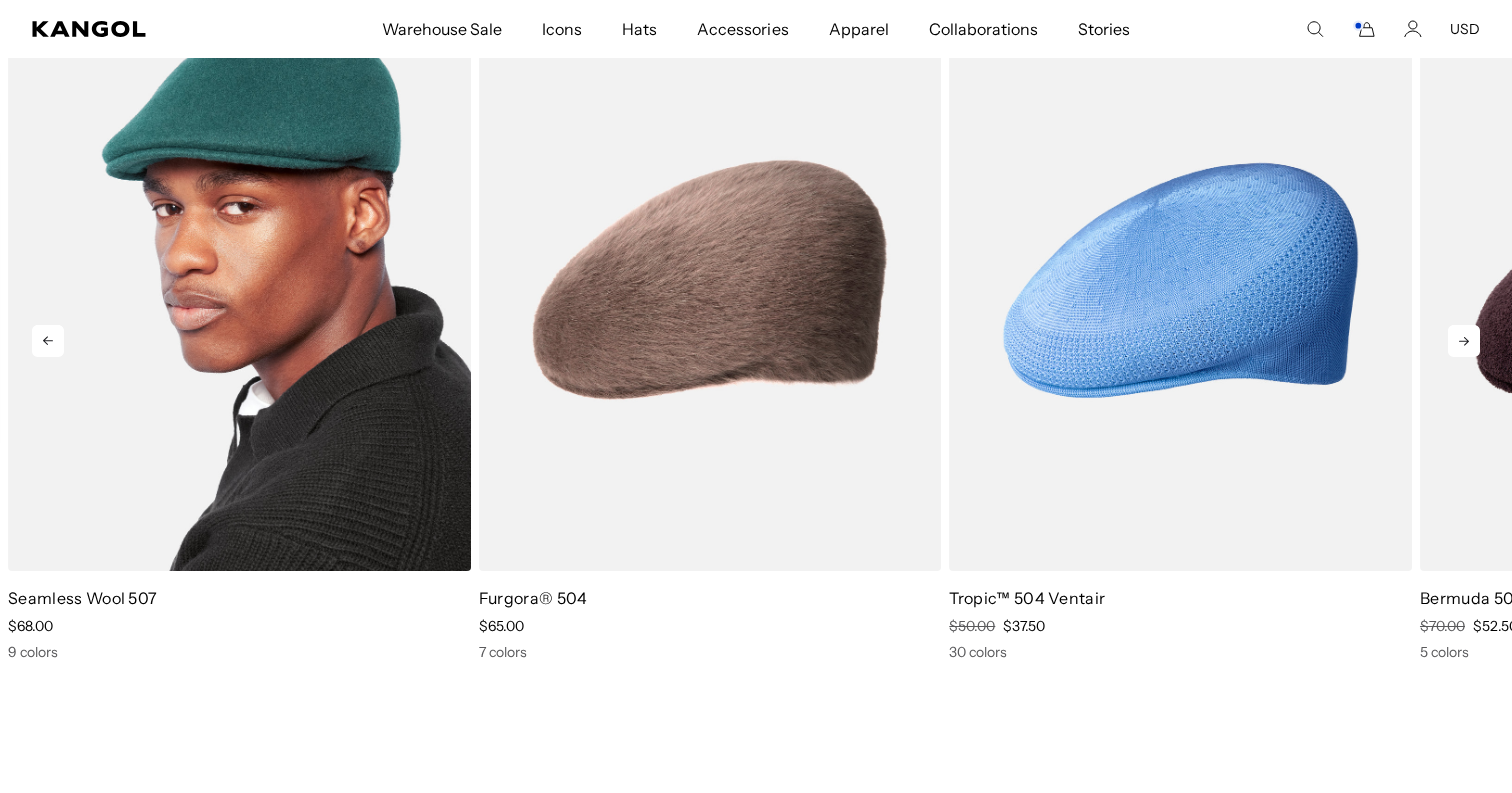 click at bounding box center (239, 280) 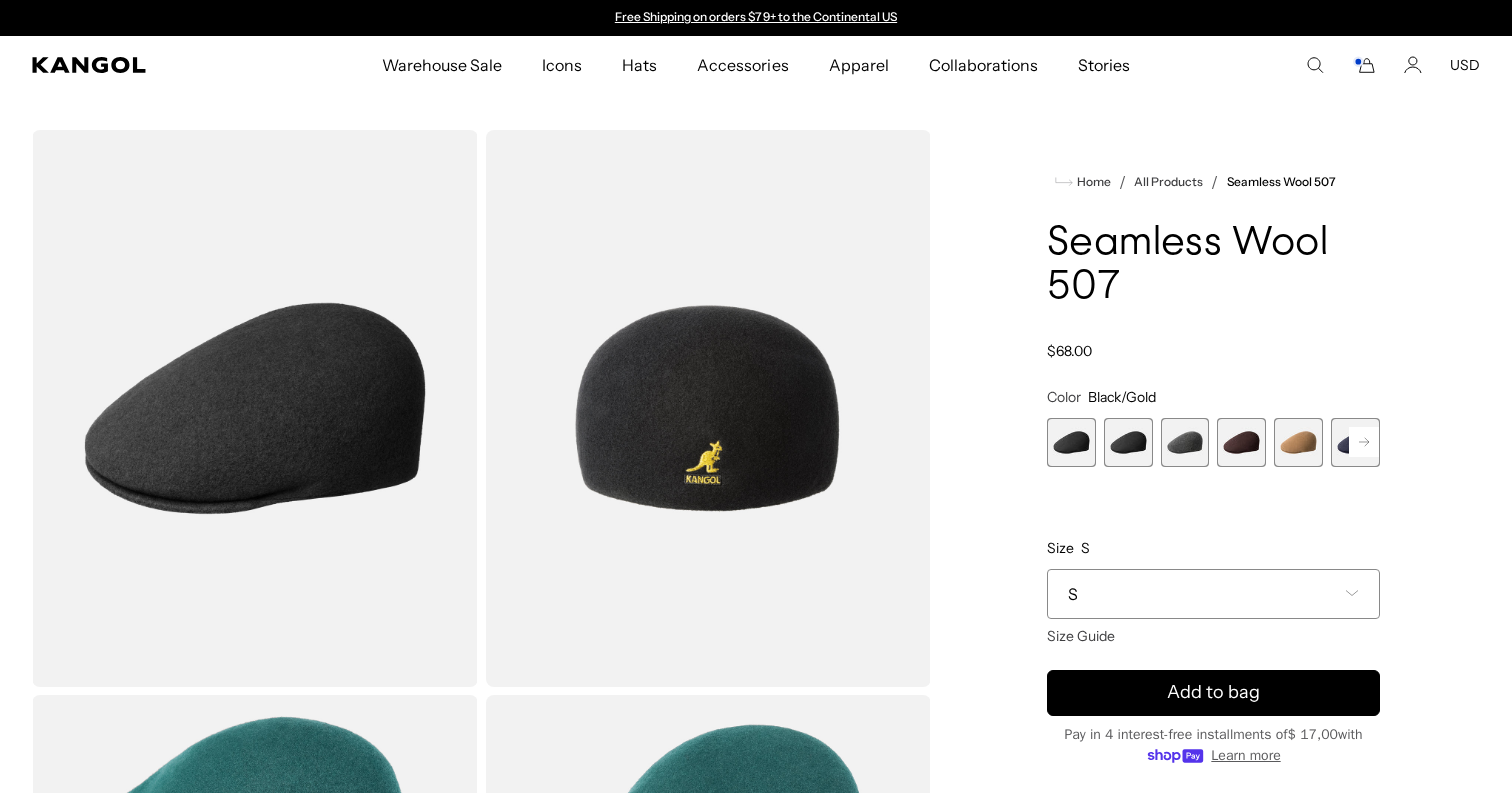 scroll, scrollTop: 0, scrollLeft: 0, axis: both 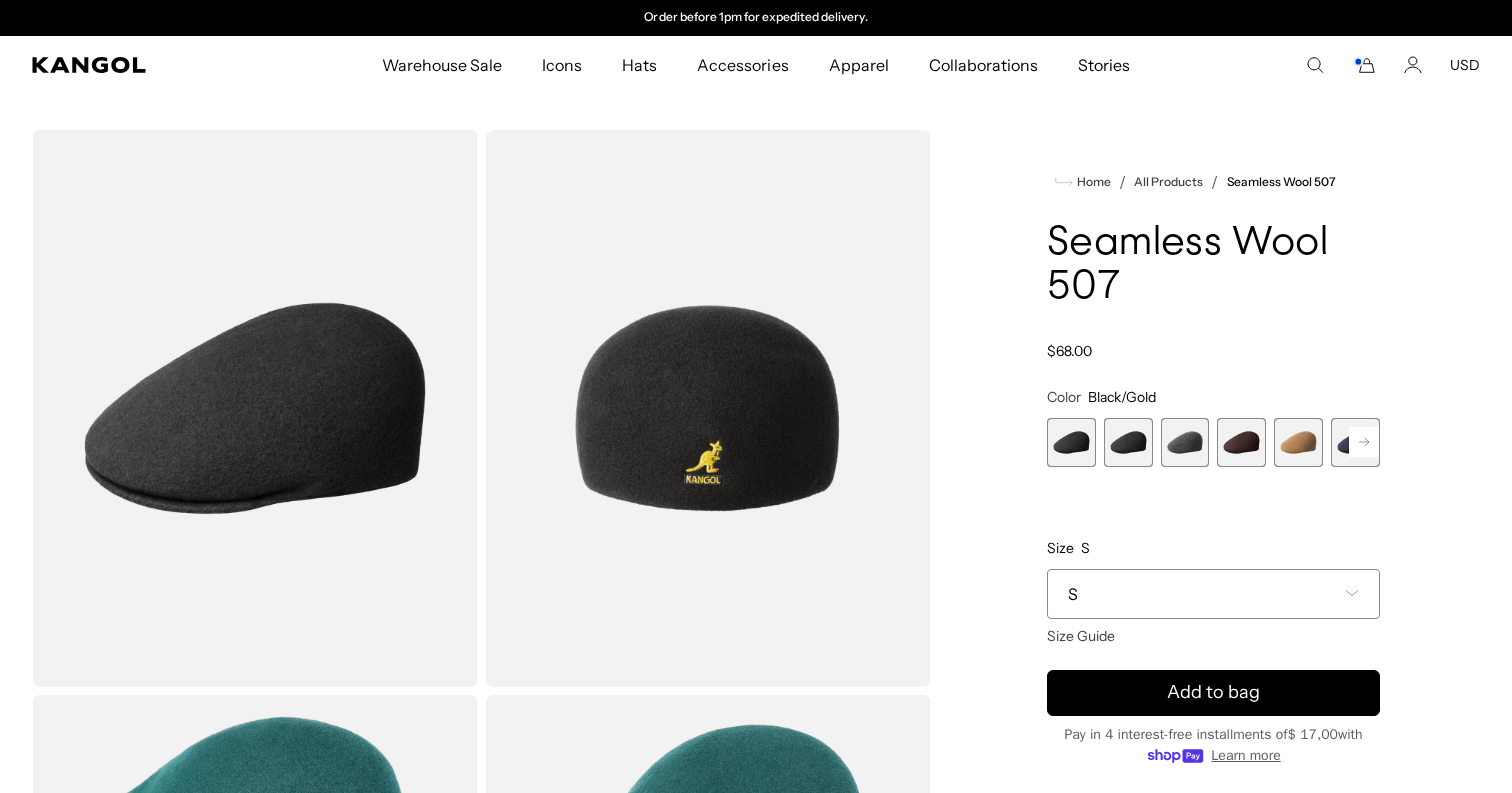 click at bounding box center (1071, 442) 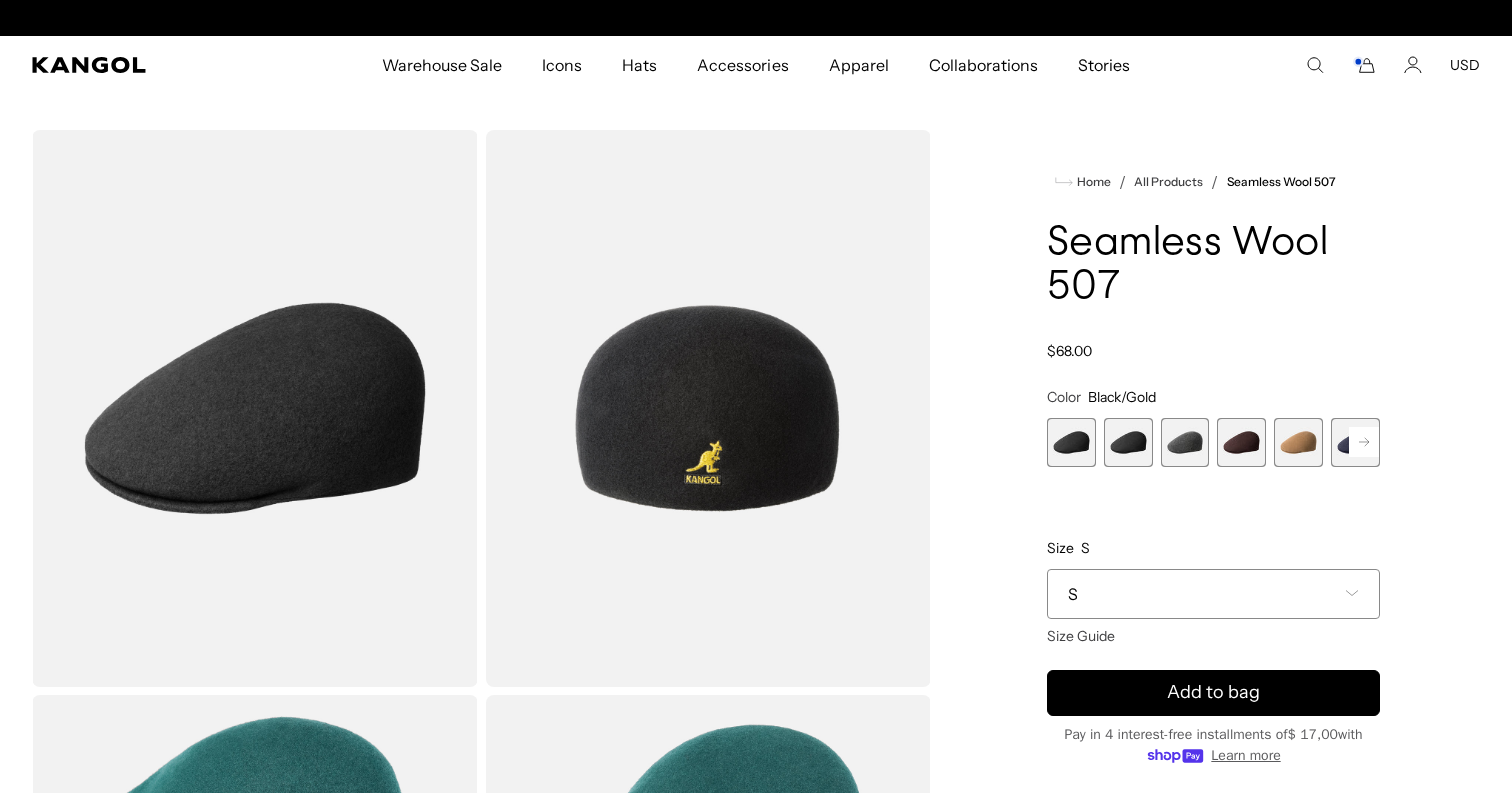 scroll, scrollTop: 0, scrollLeft: 0, axis: both 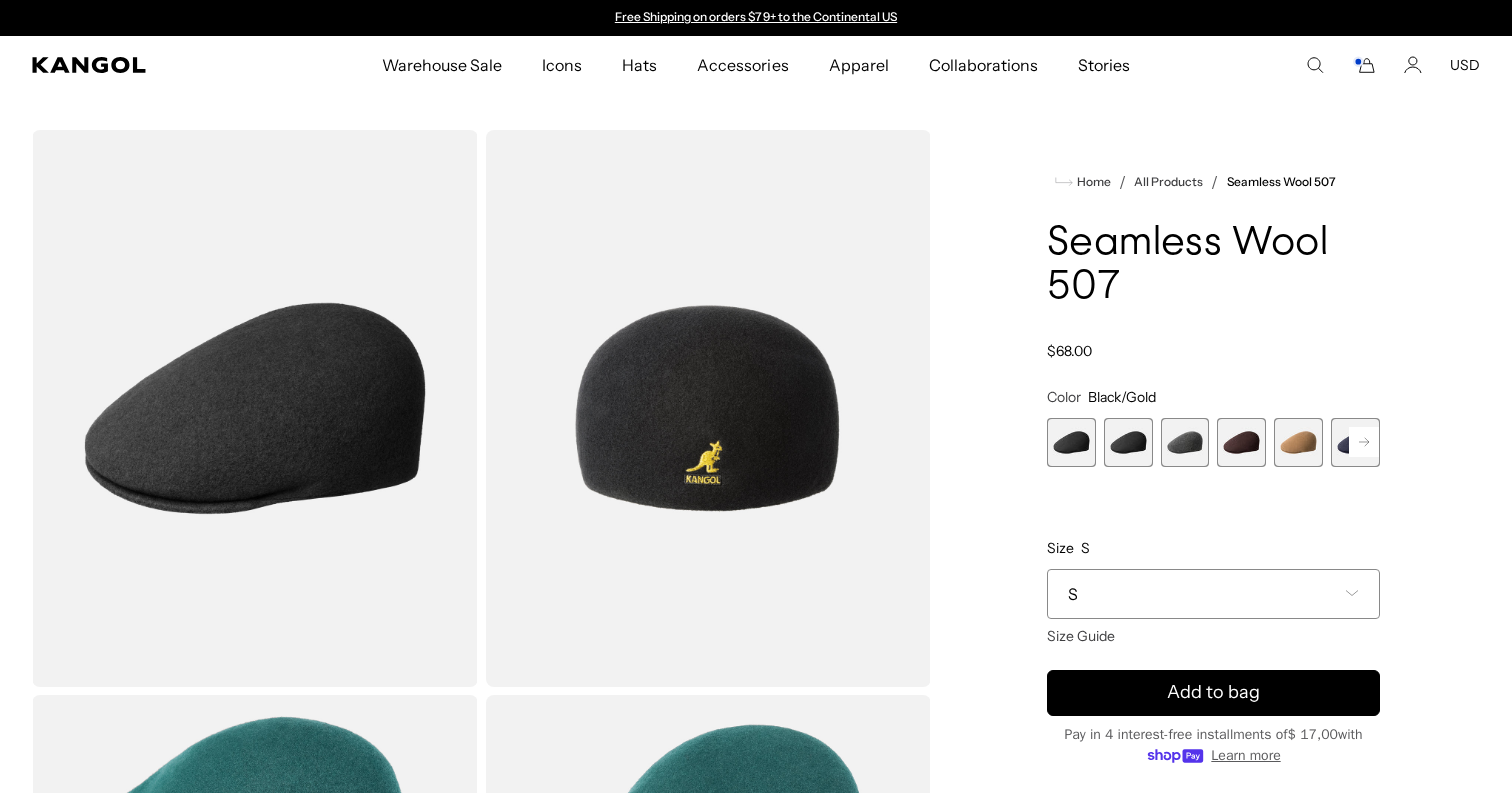 click at bounding box center [1128, 442] 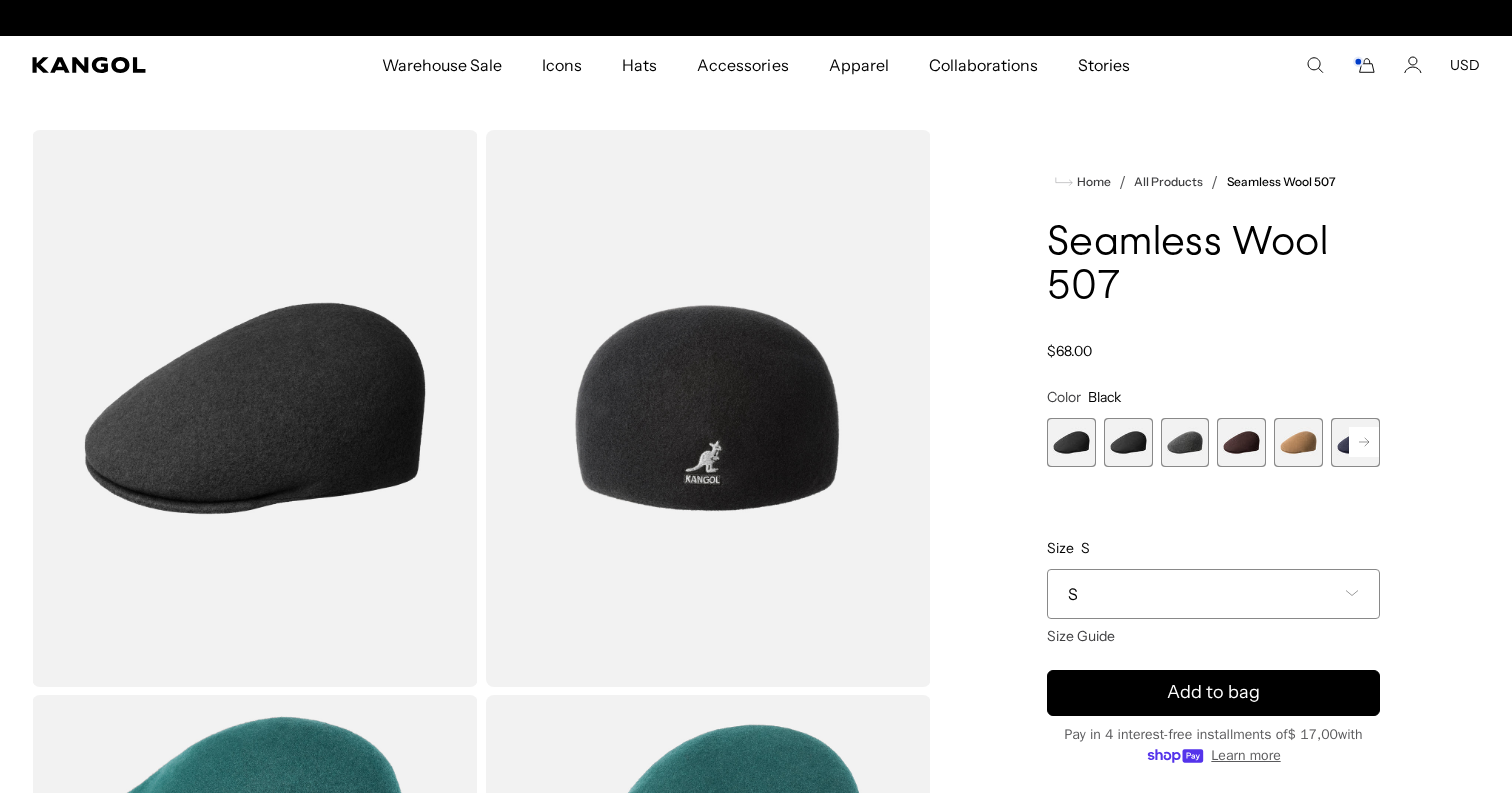 scroll, scrollTop: 0, scrollLeft: 412, axis: horizontal 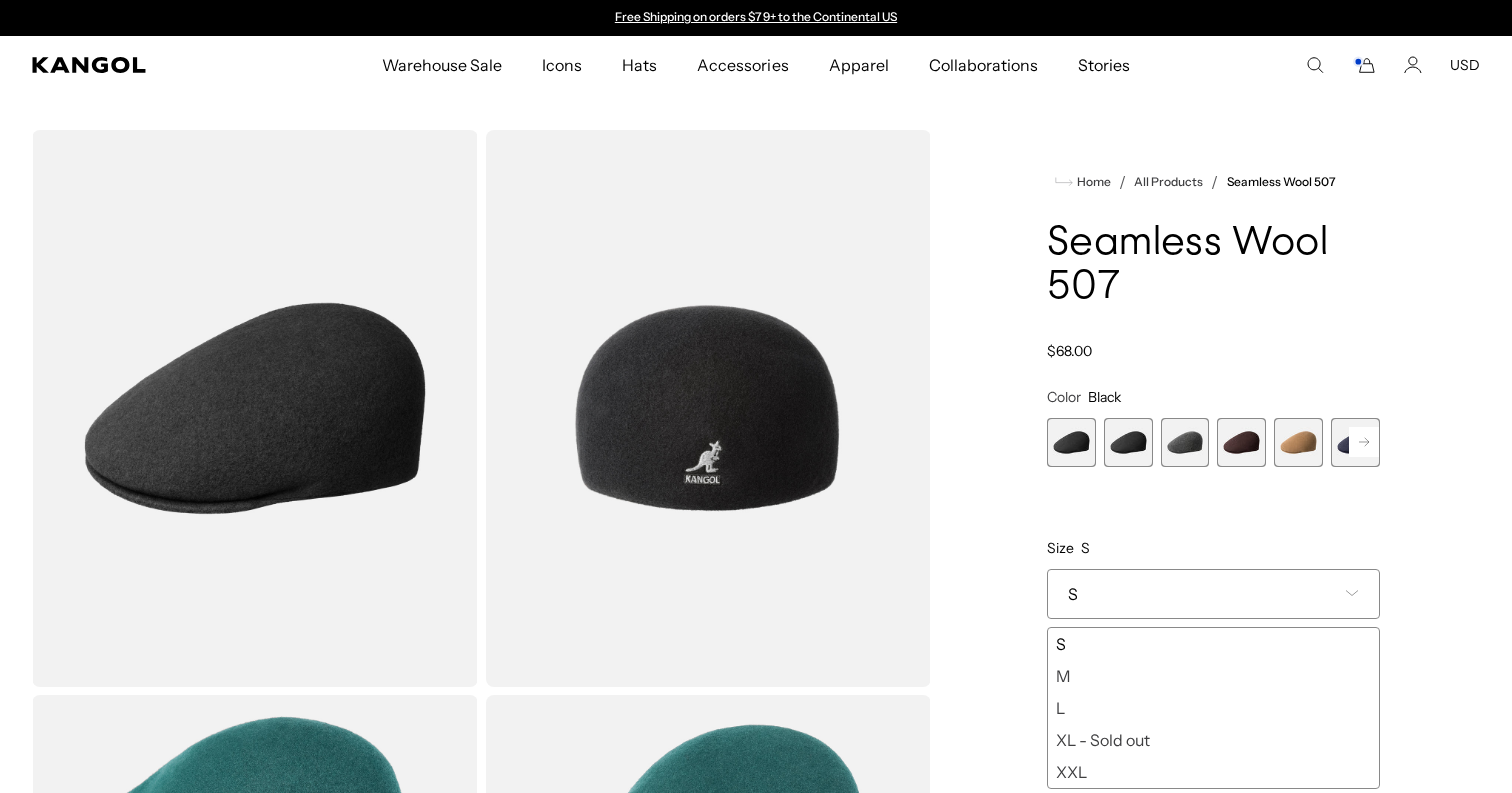 click on "L" at bounding box center [1213, 708] 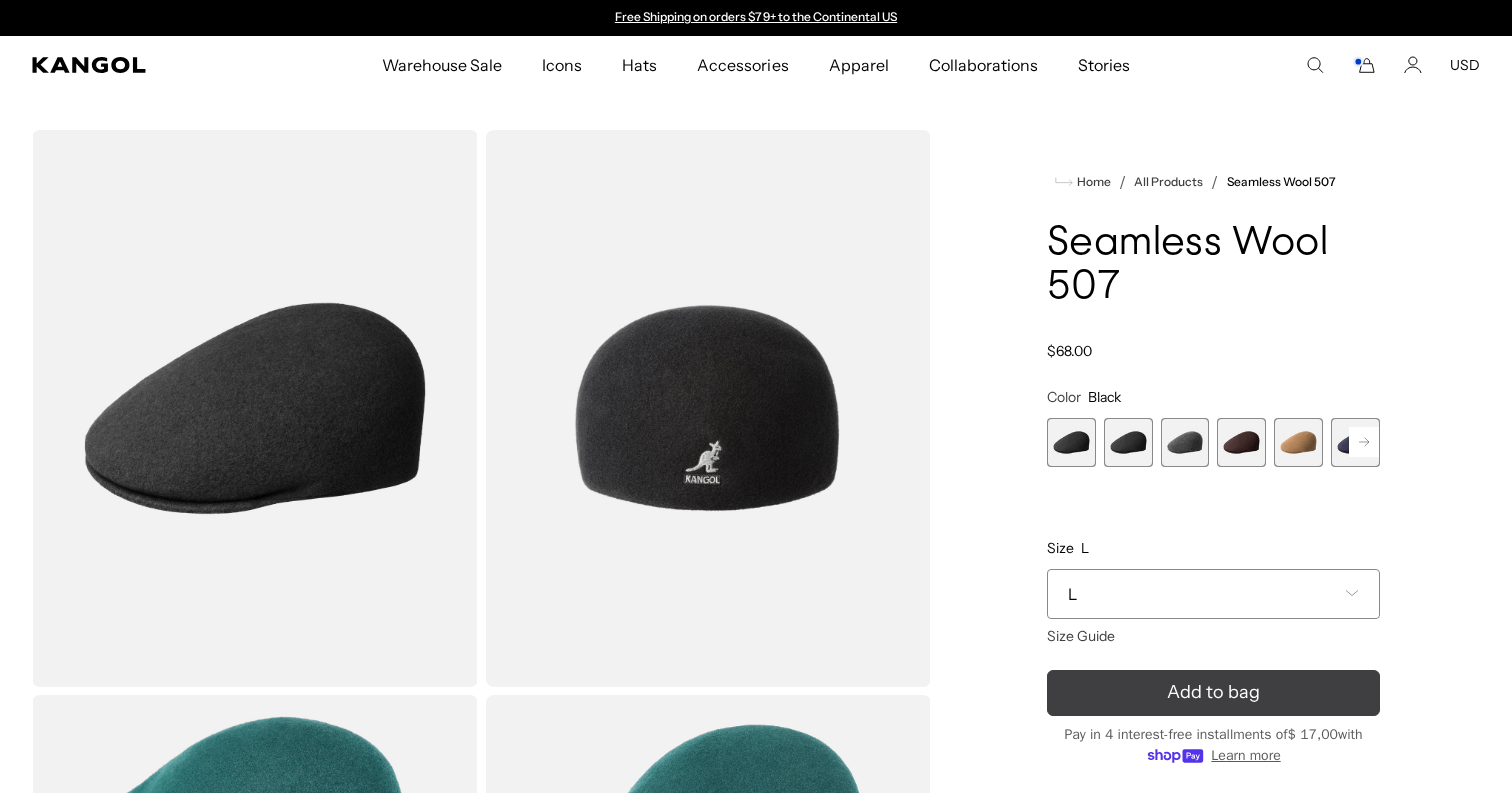 click on "Add to bag" at bounding box center [1213, 693] 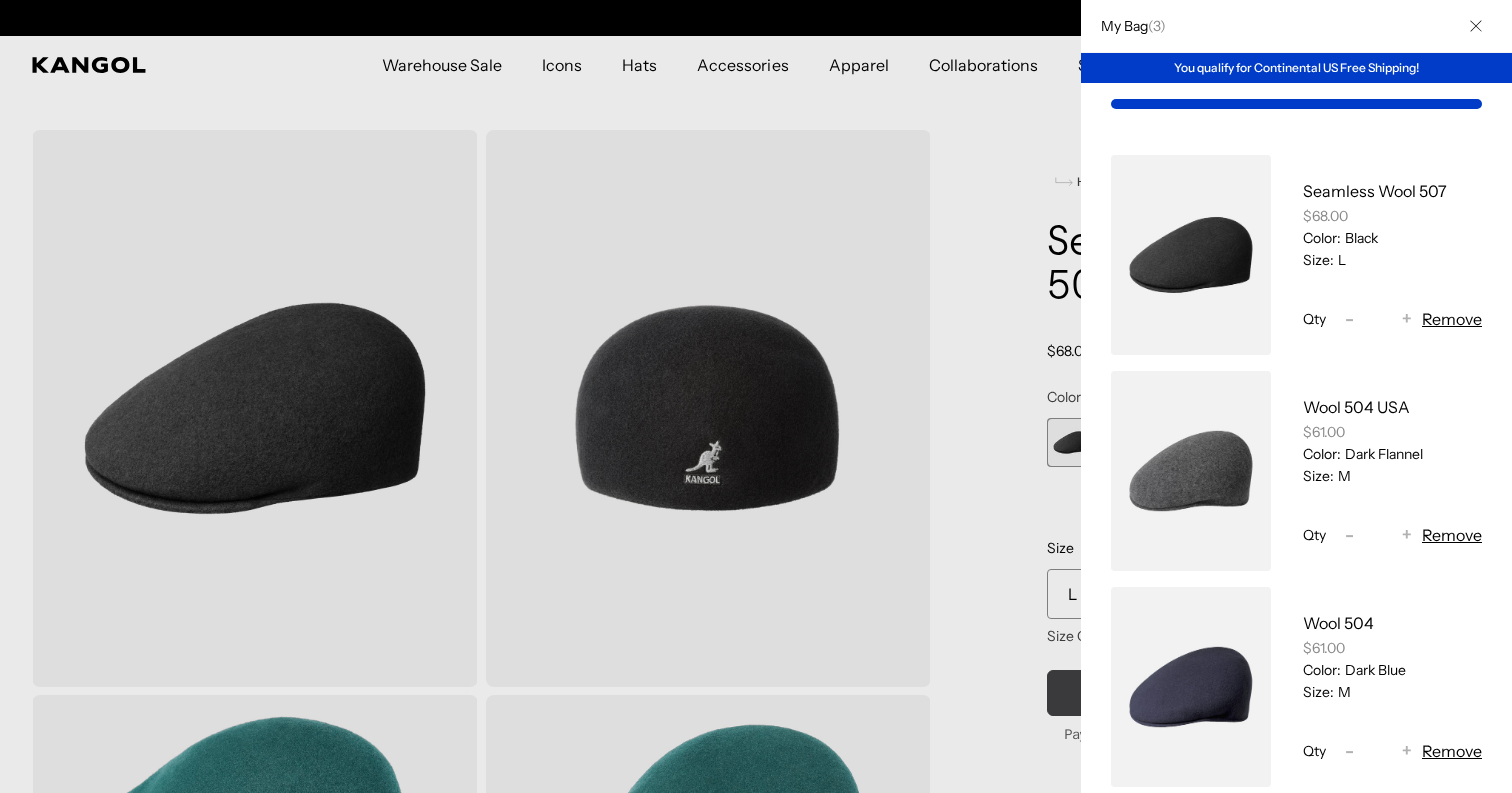 scroll, scrollTop: 0, scrollLeft: 412, axis: horizontal 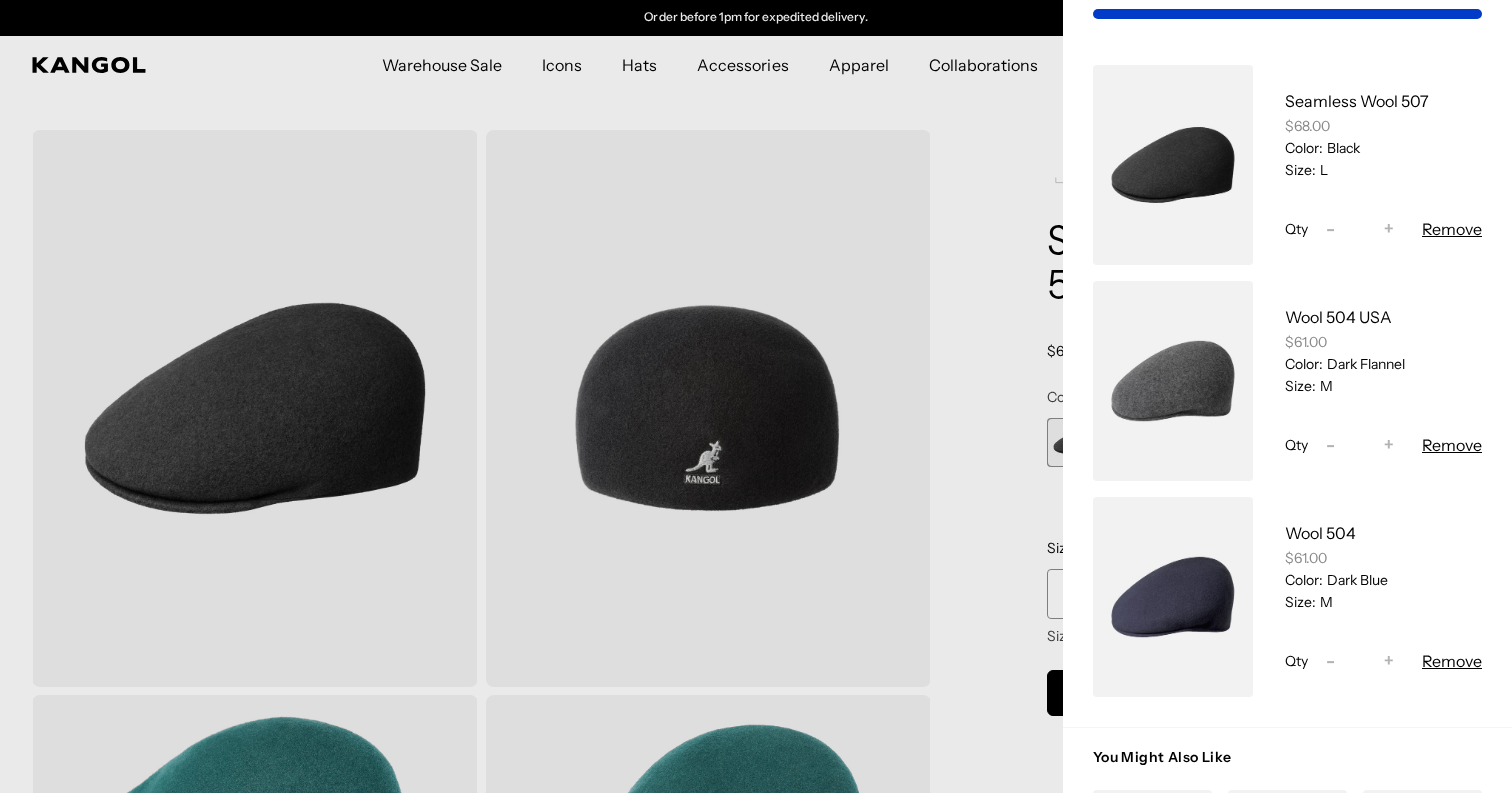click on "$61.00" at bounding box center [1383, 558] 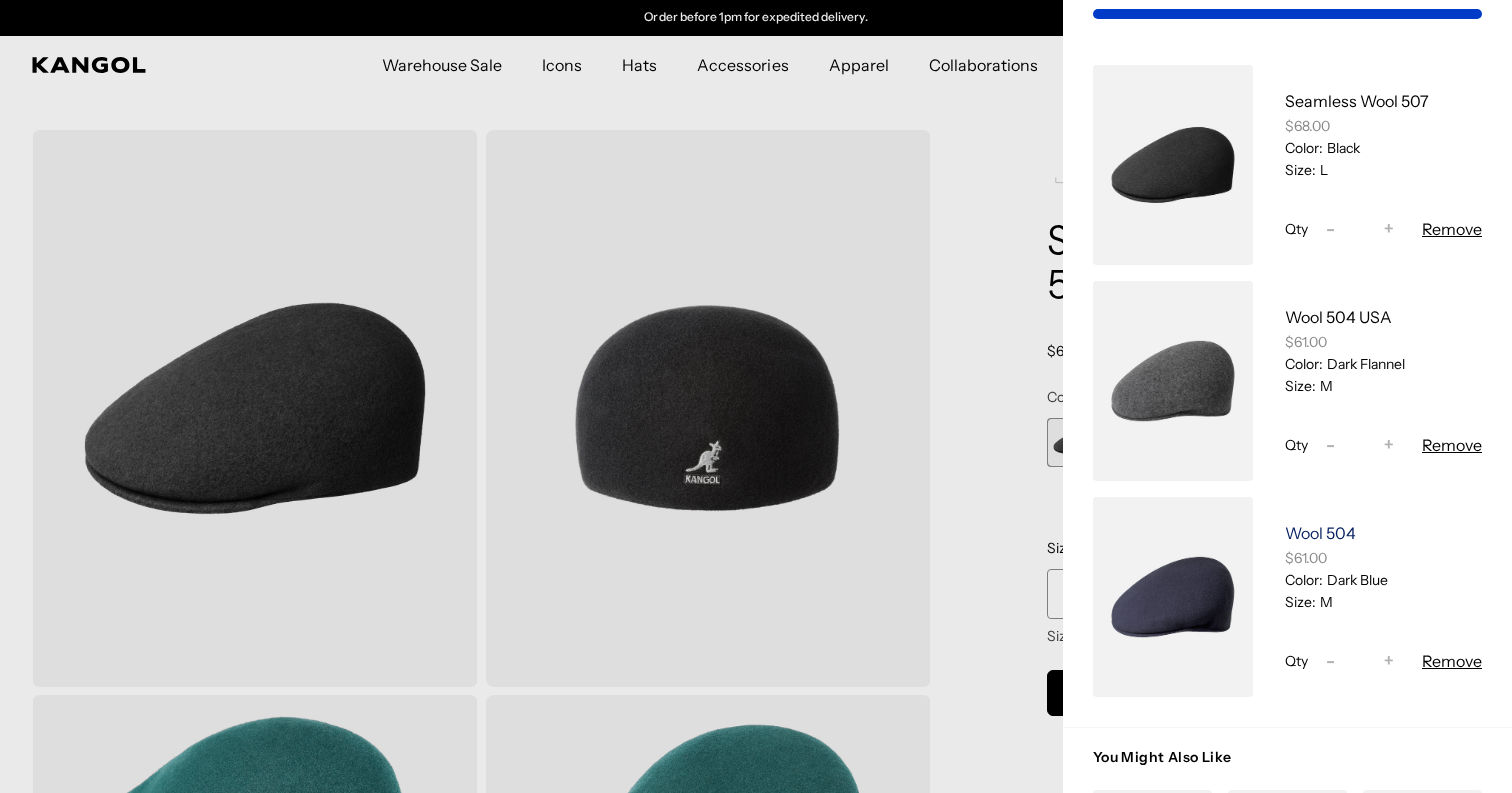 click on "Wool 504" at bounding box center [1320, 533] 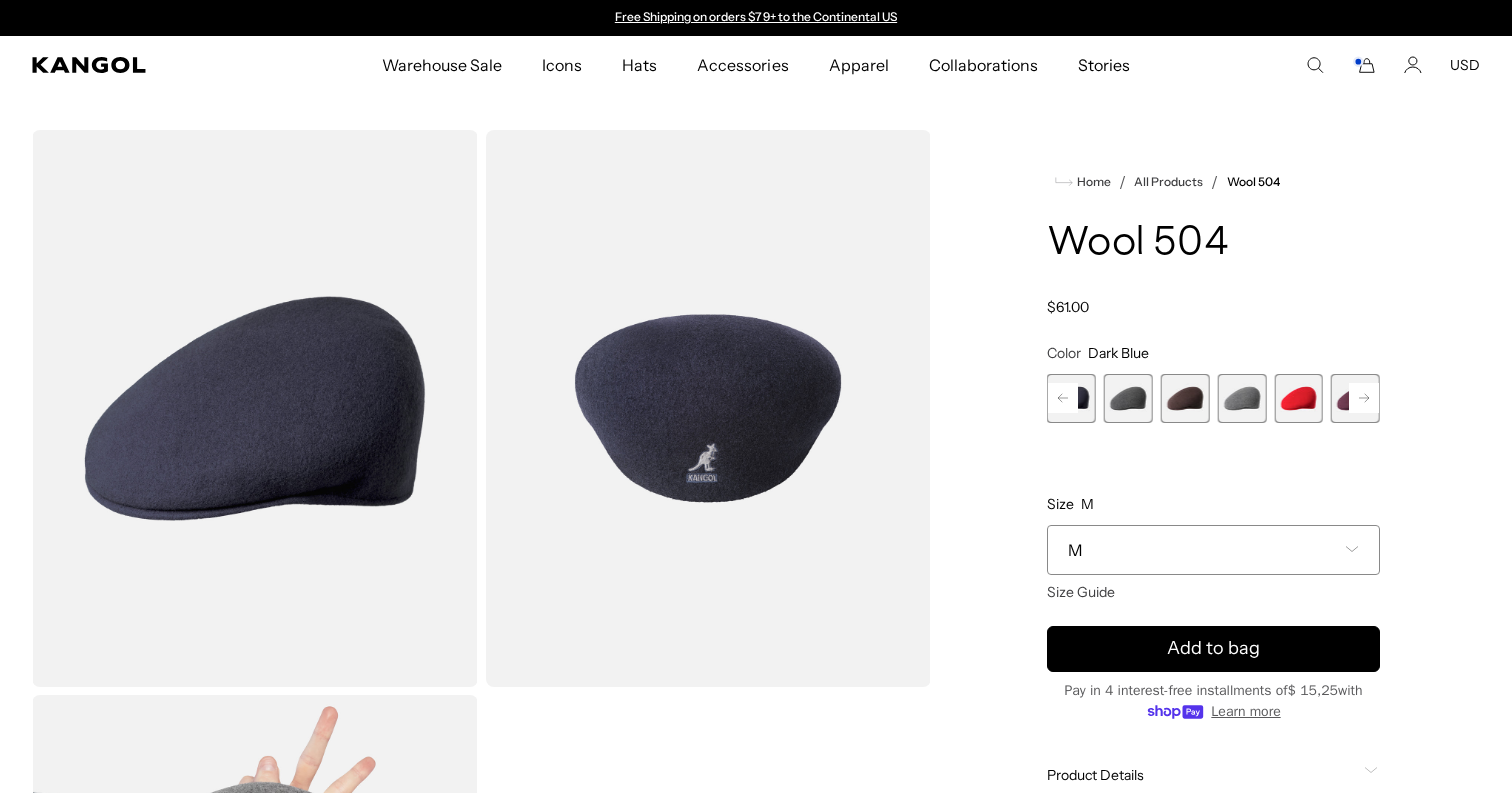 scroll, scrollTop: 0, scrollLeft: 0, axis: both 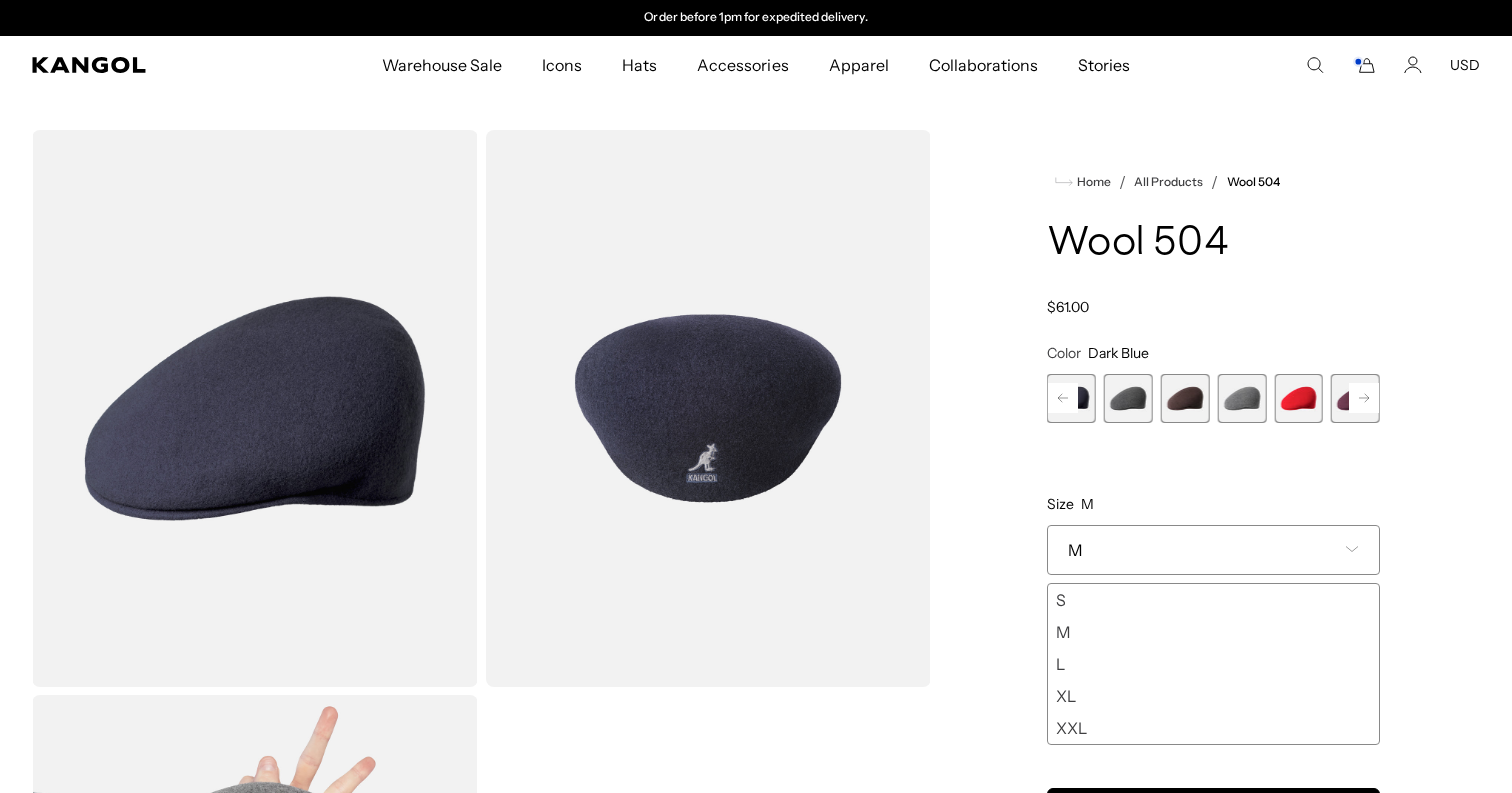 click on "L" at bounding box center [1213, 664] 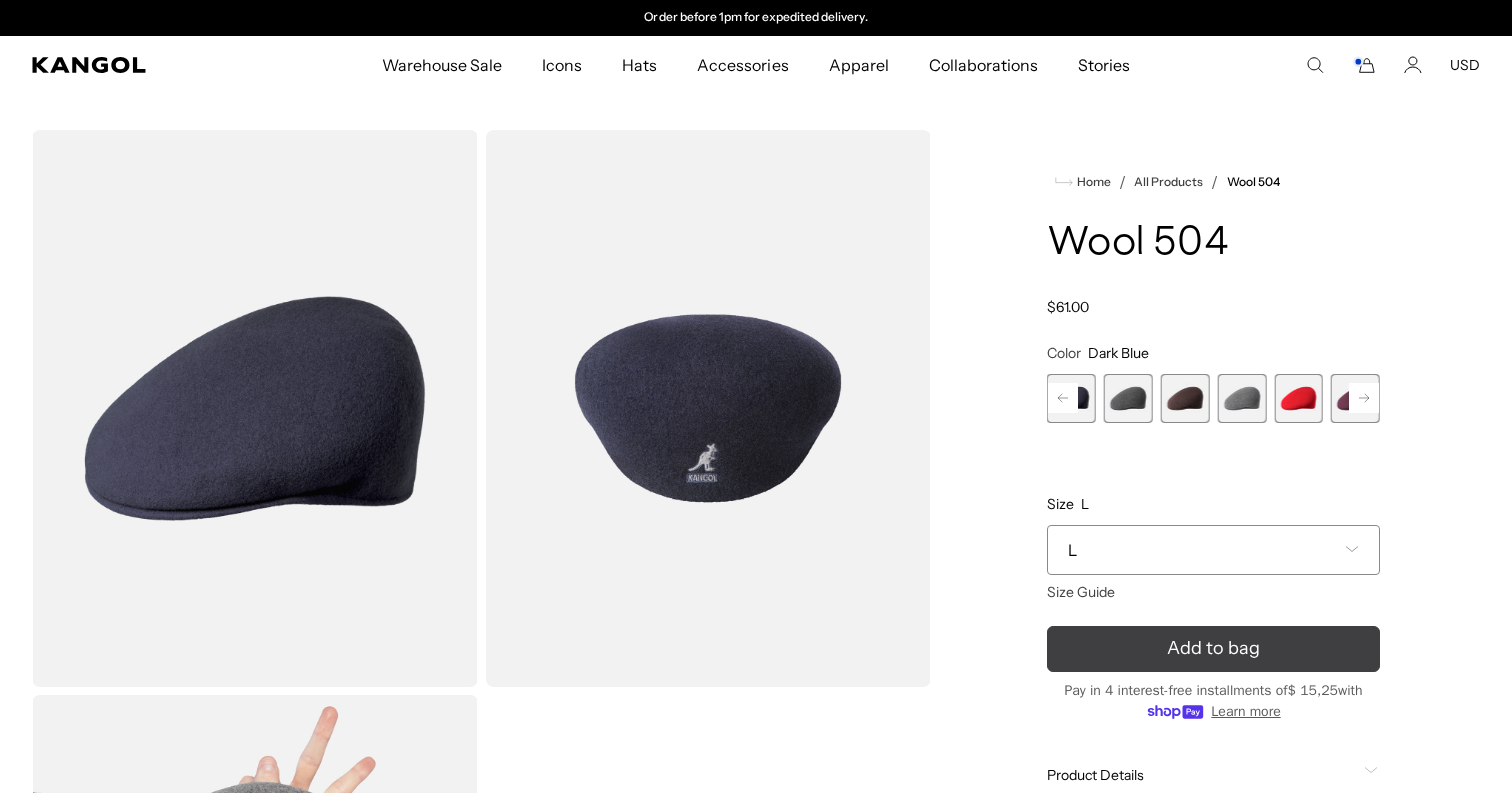 click on "Add to bag" at bounding box center [1213, 648] 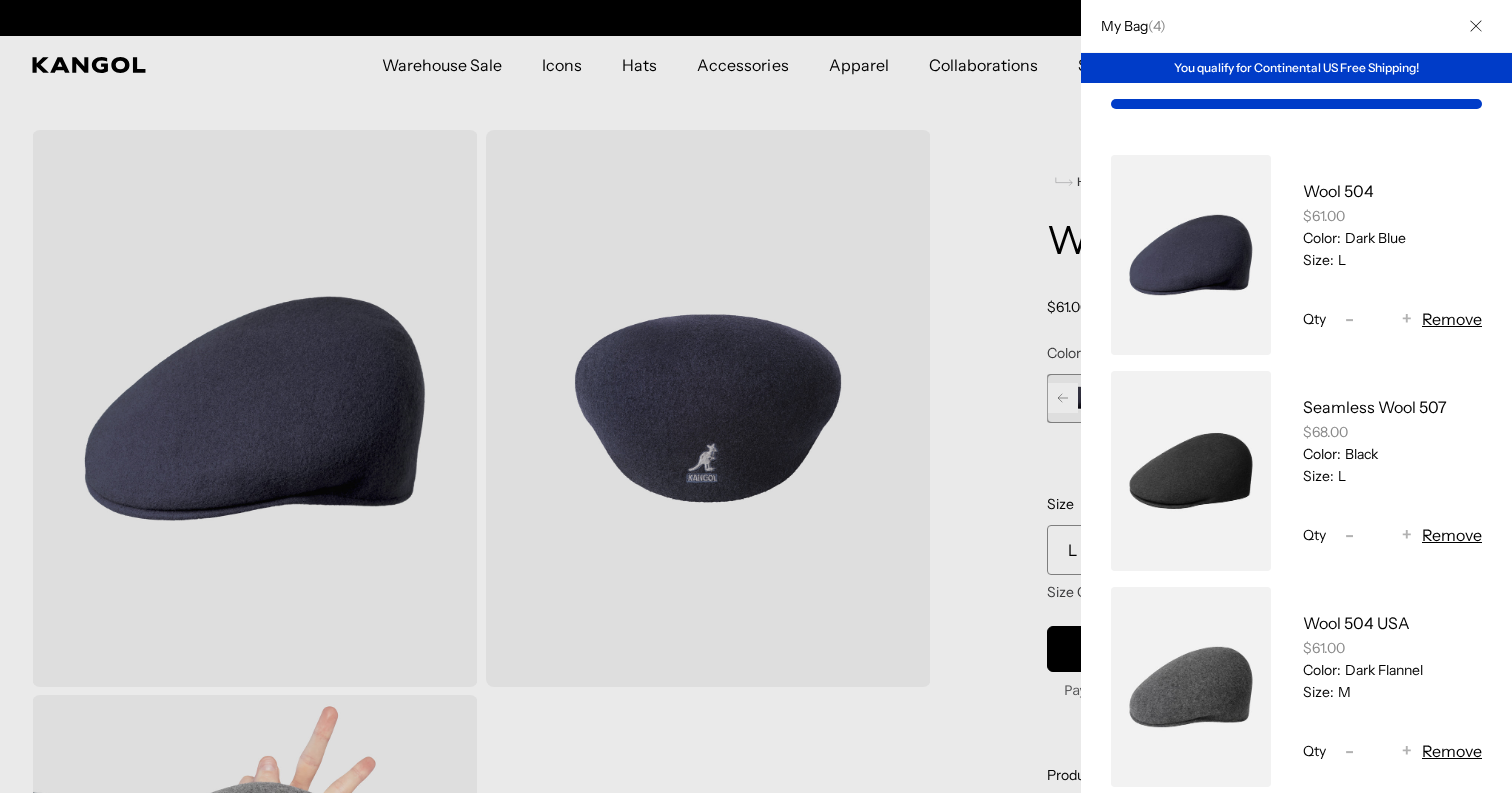 scroll, scrollTop: 0, scrollLeft: 0, axis: both 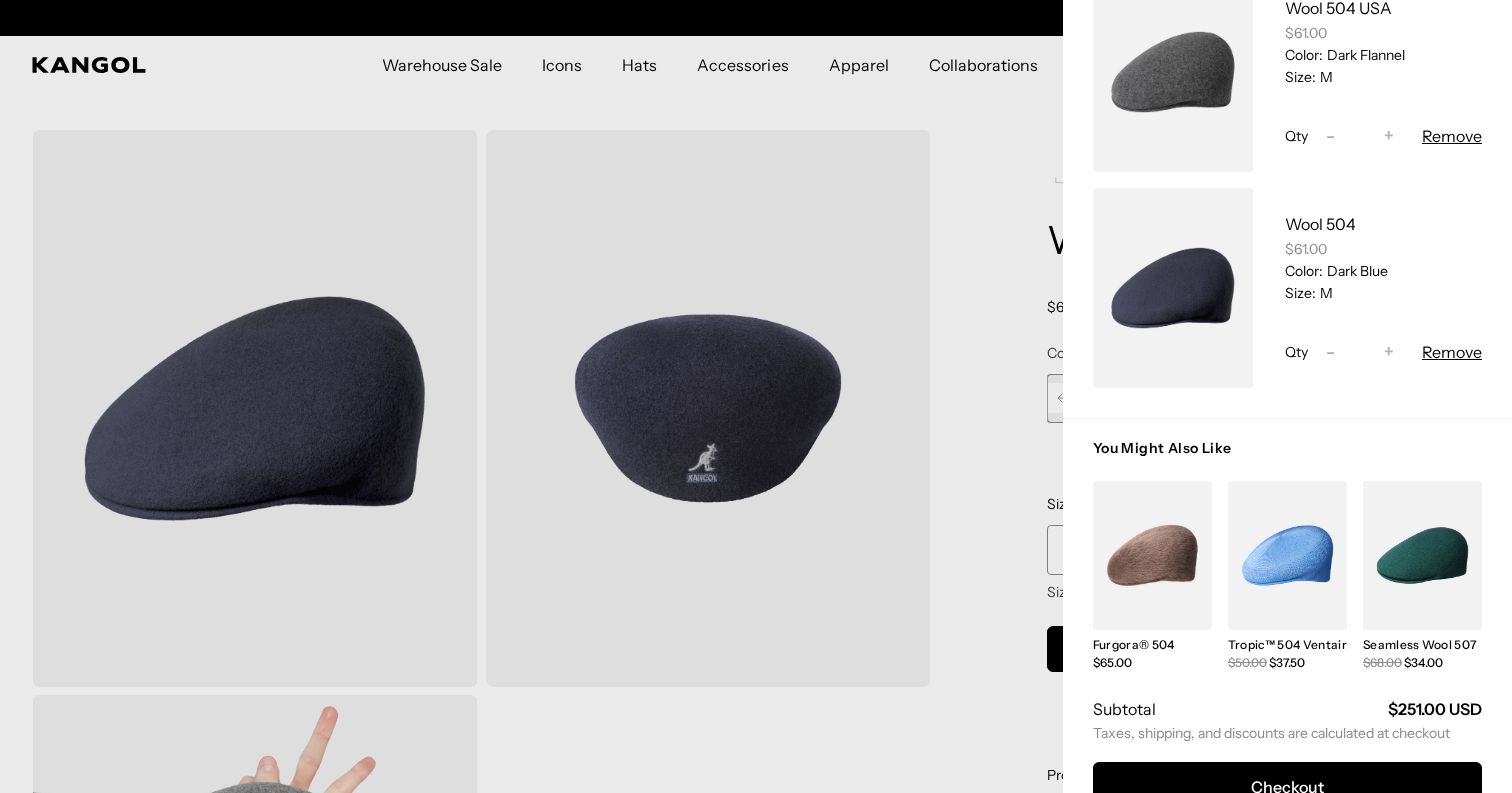 click on "Remove" at bounding box center (1452, 352) 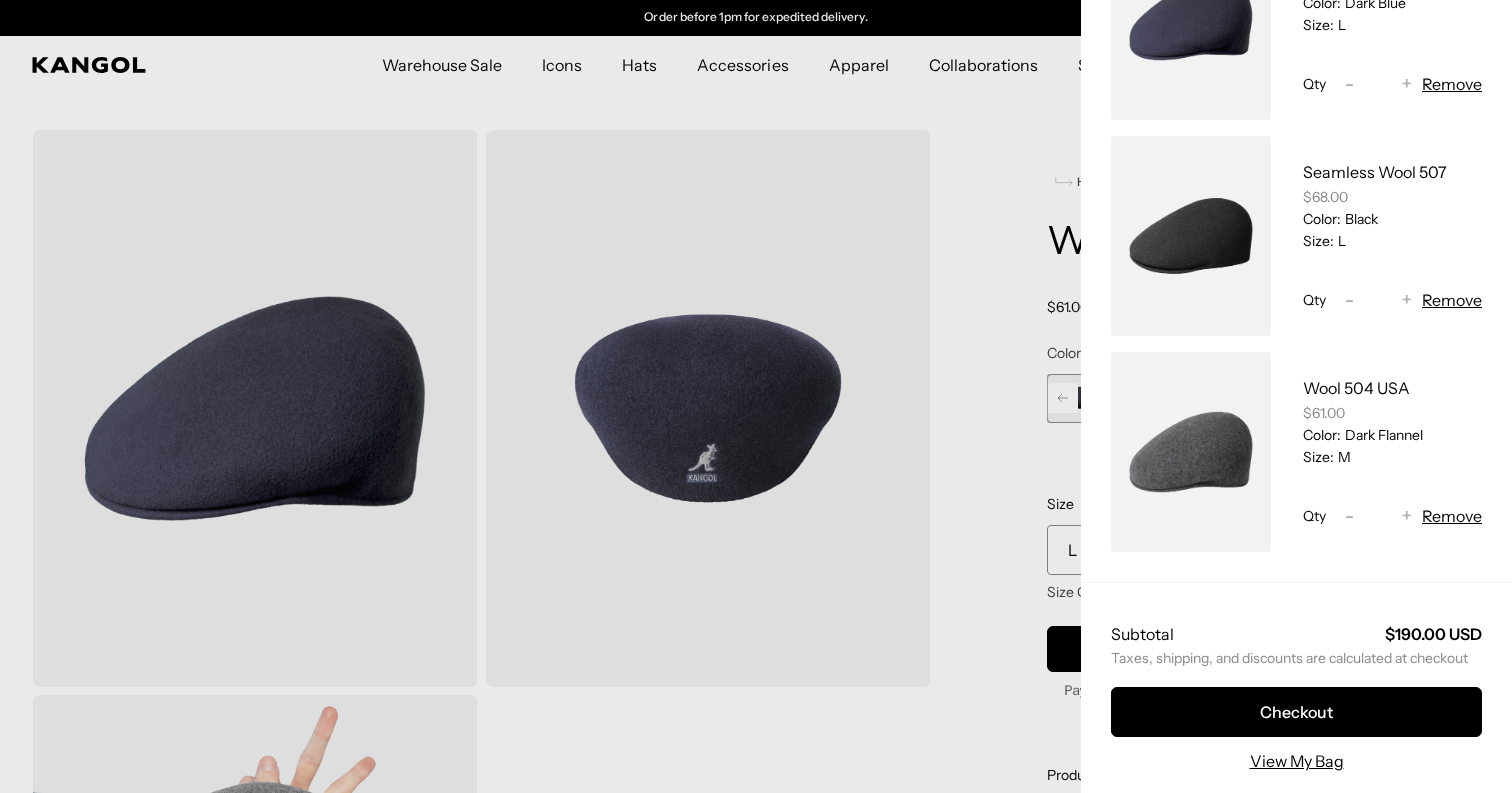 scroll, scrollTop: 0, scrollLeft: 0, axis: both 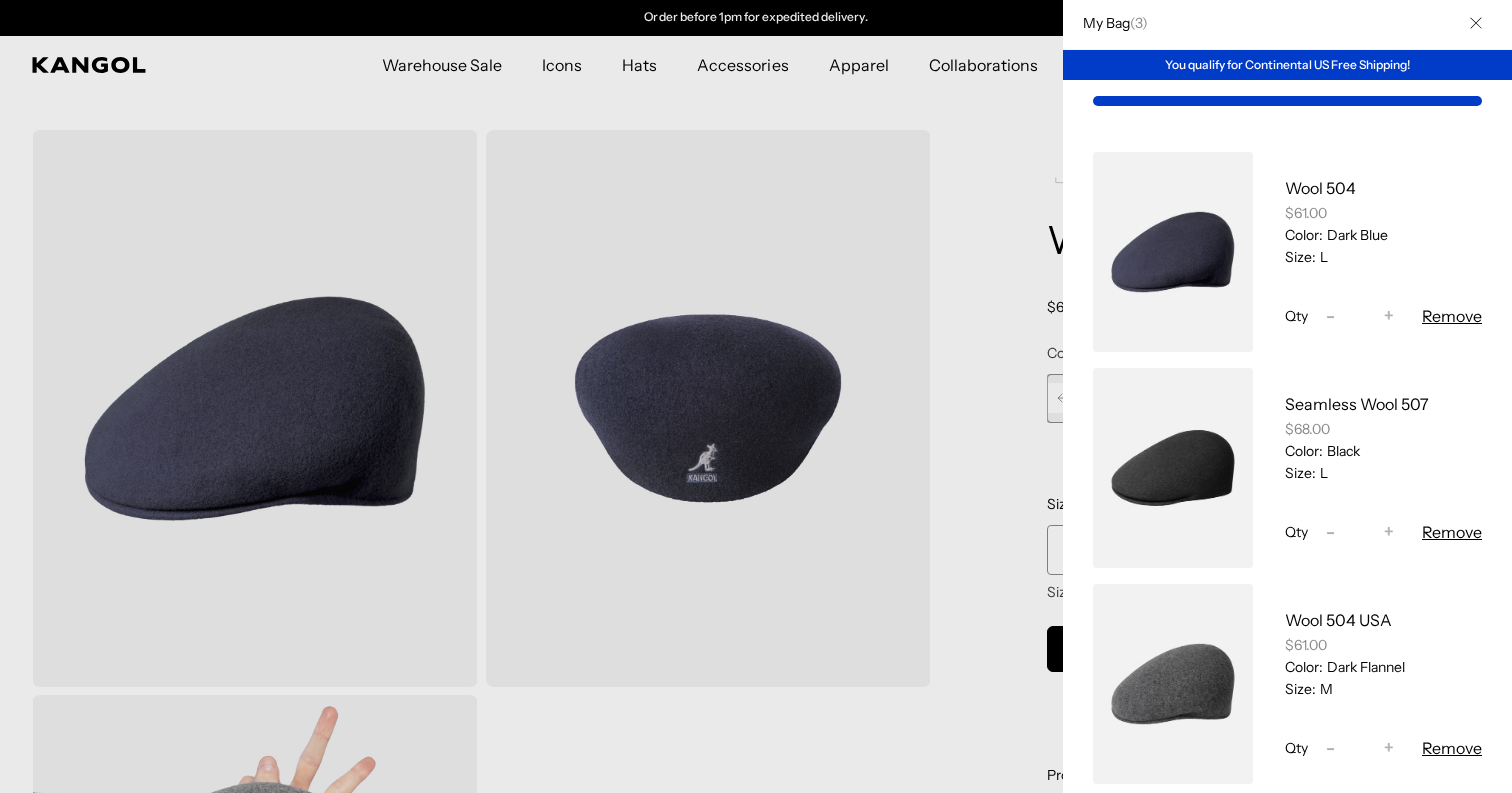 click on "Remove" at bounding box center (1452, 532) 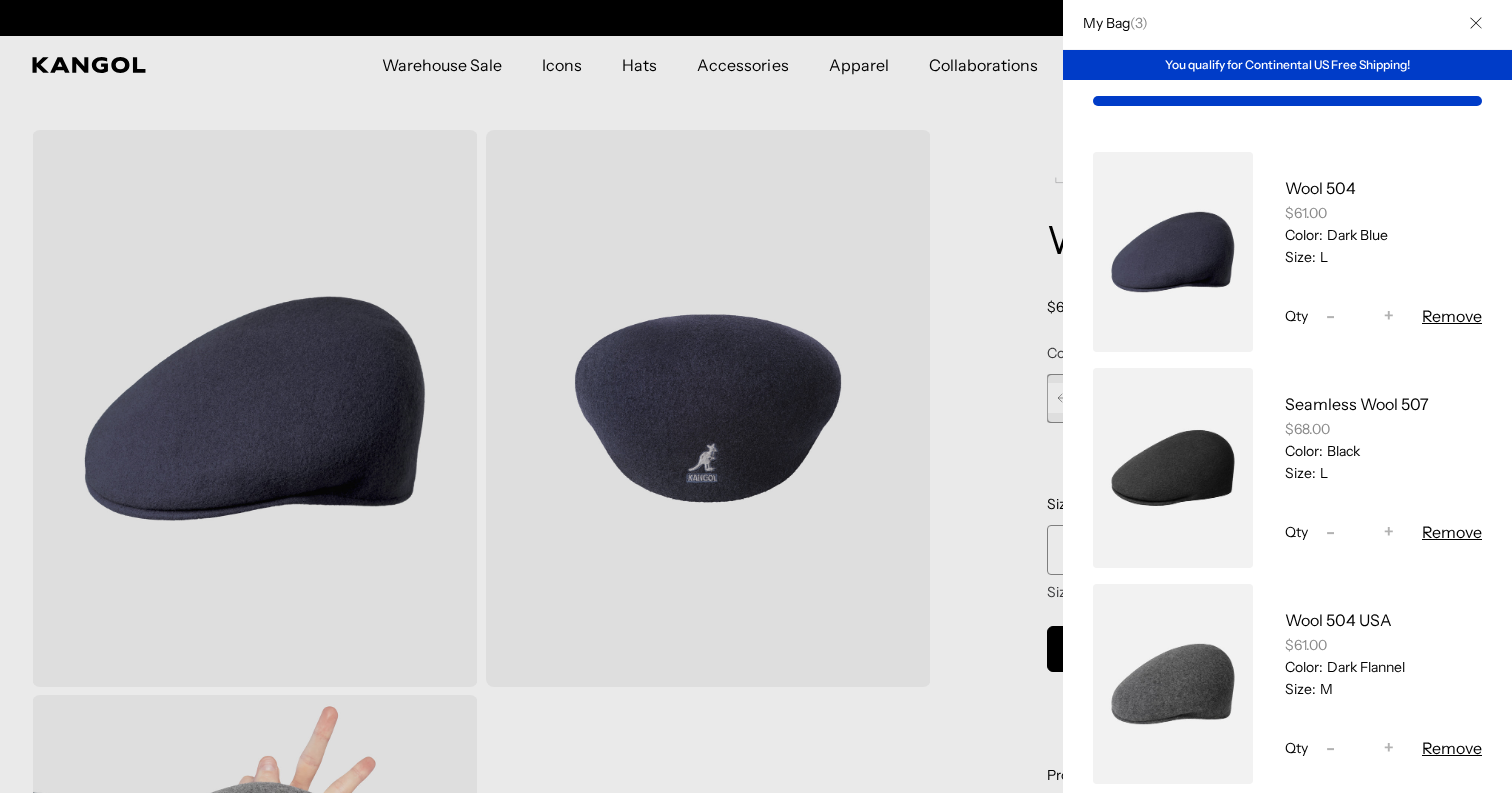 scroll, scrollTop: 0, scrollLeft: 0, axis: both 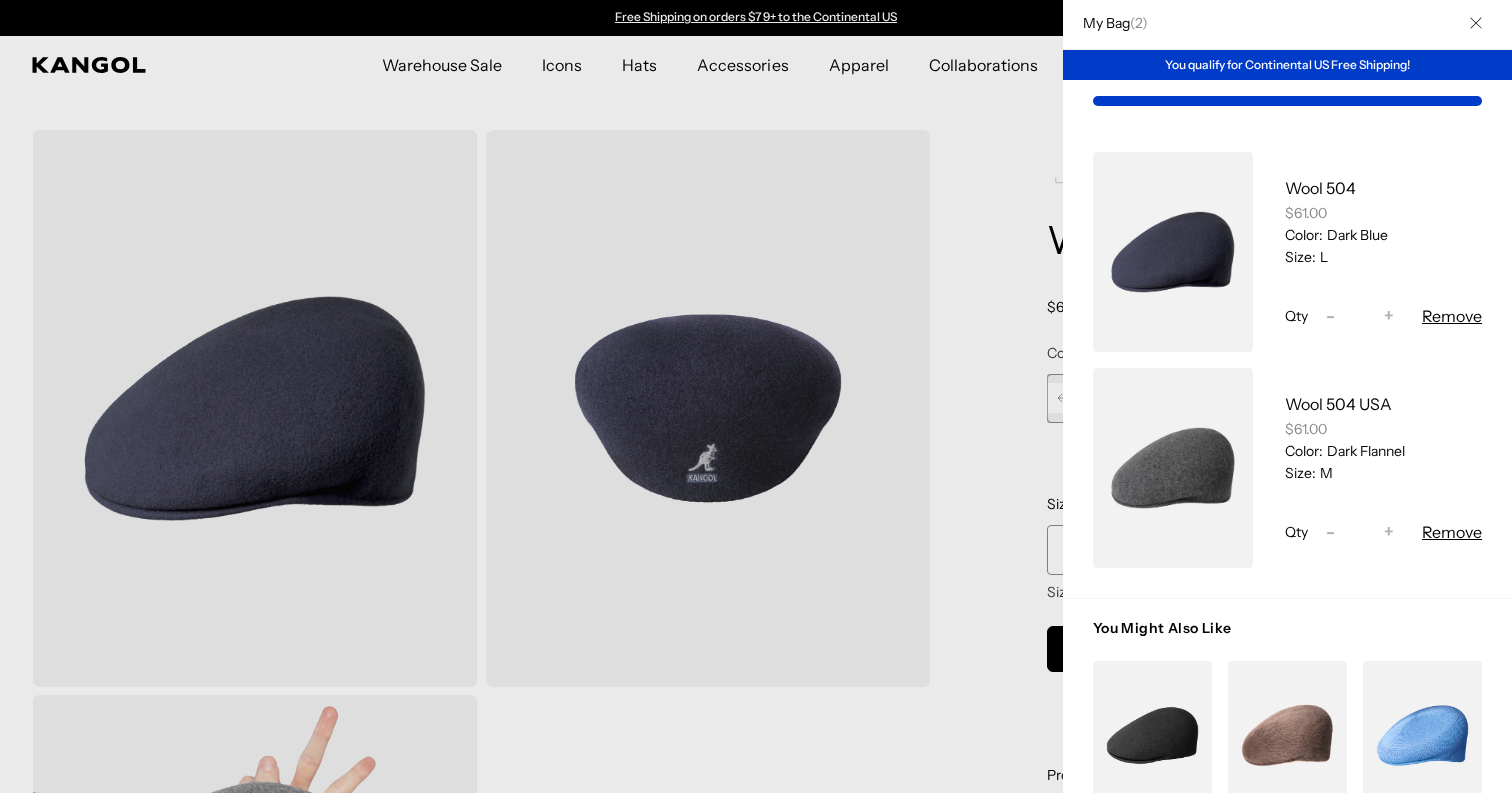click at bounding box center [756, 396] 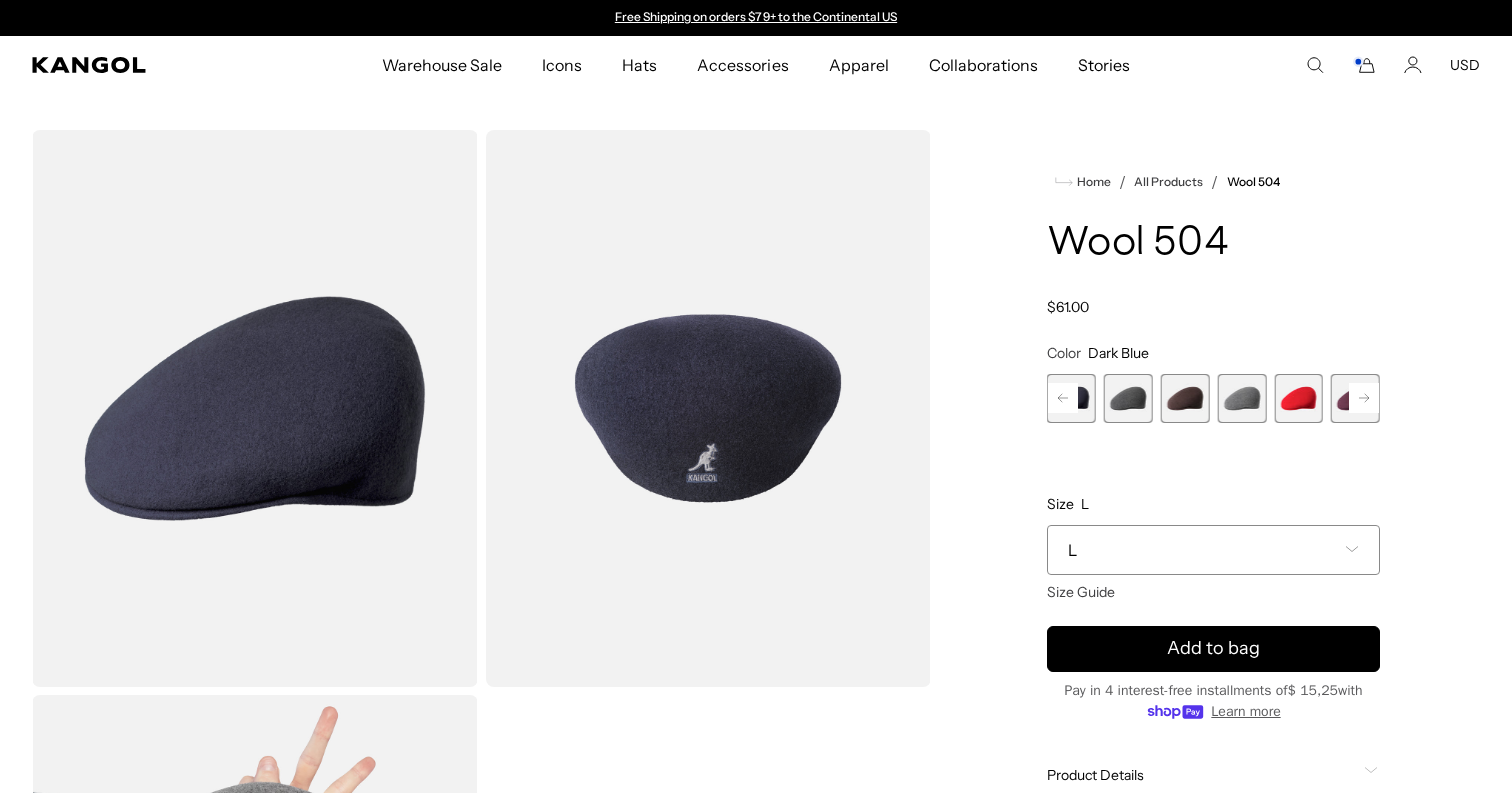 scroll, scrollTop: 94, scrollLeft: 0, axis: vertical 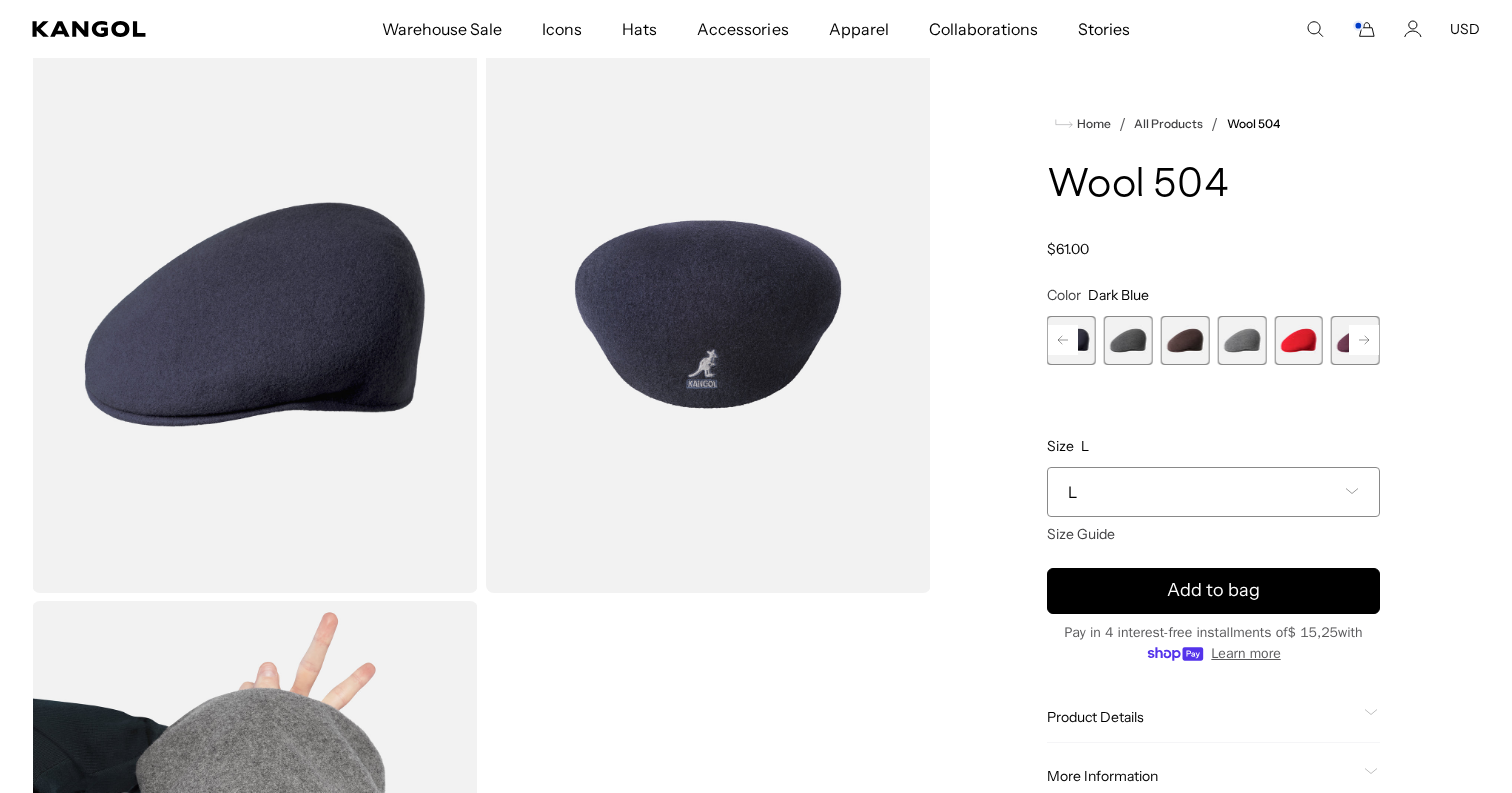 click on "L" at bounding box center (1213, 492) 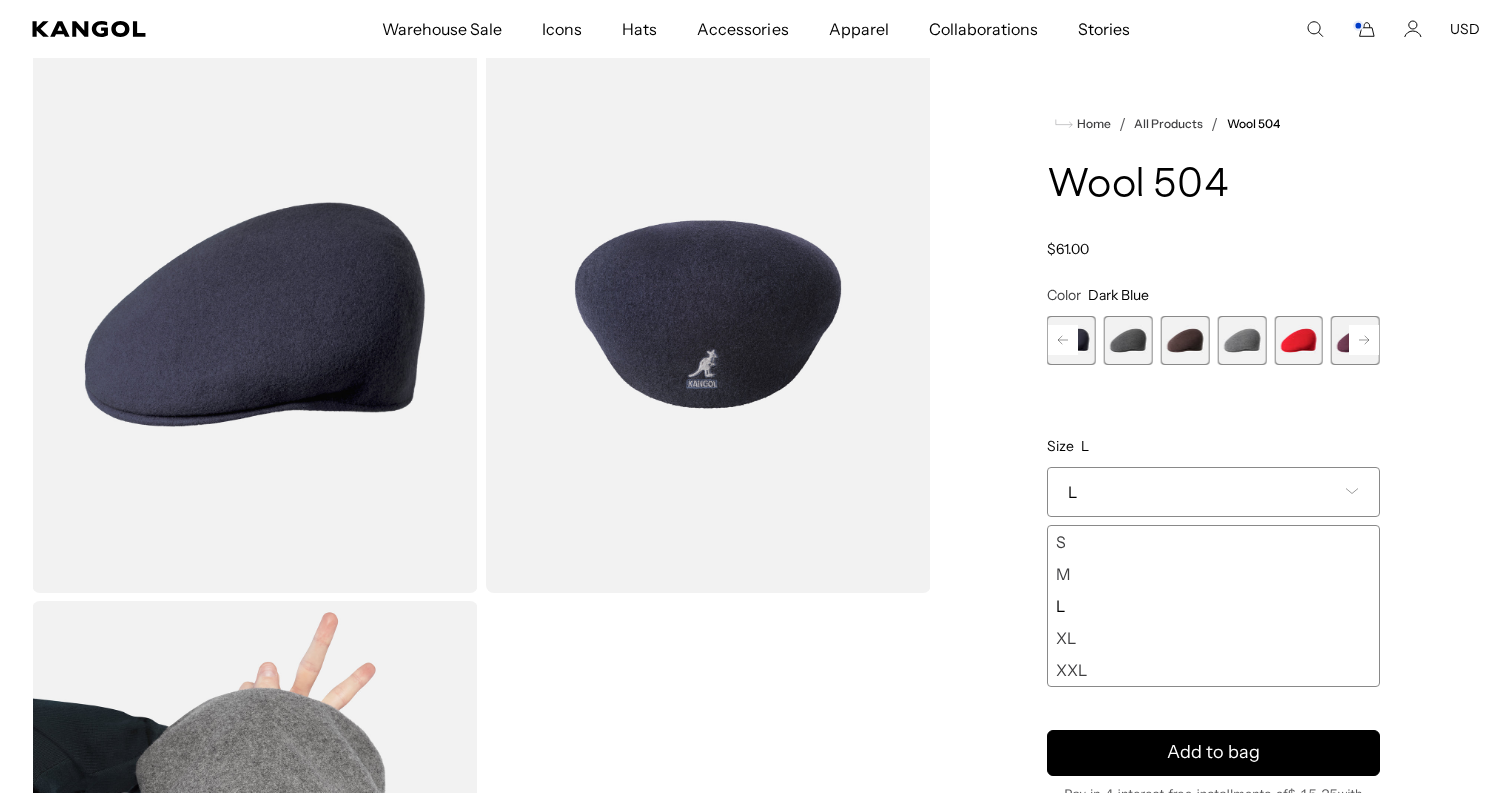 scroll, scrollTop: 0, scrollLeft: 412, axis: horizontal 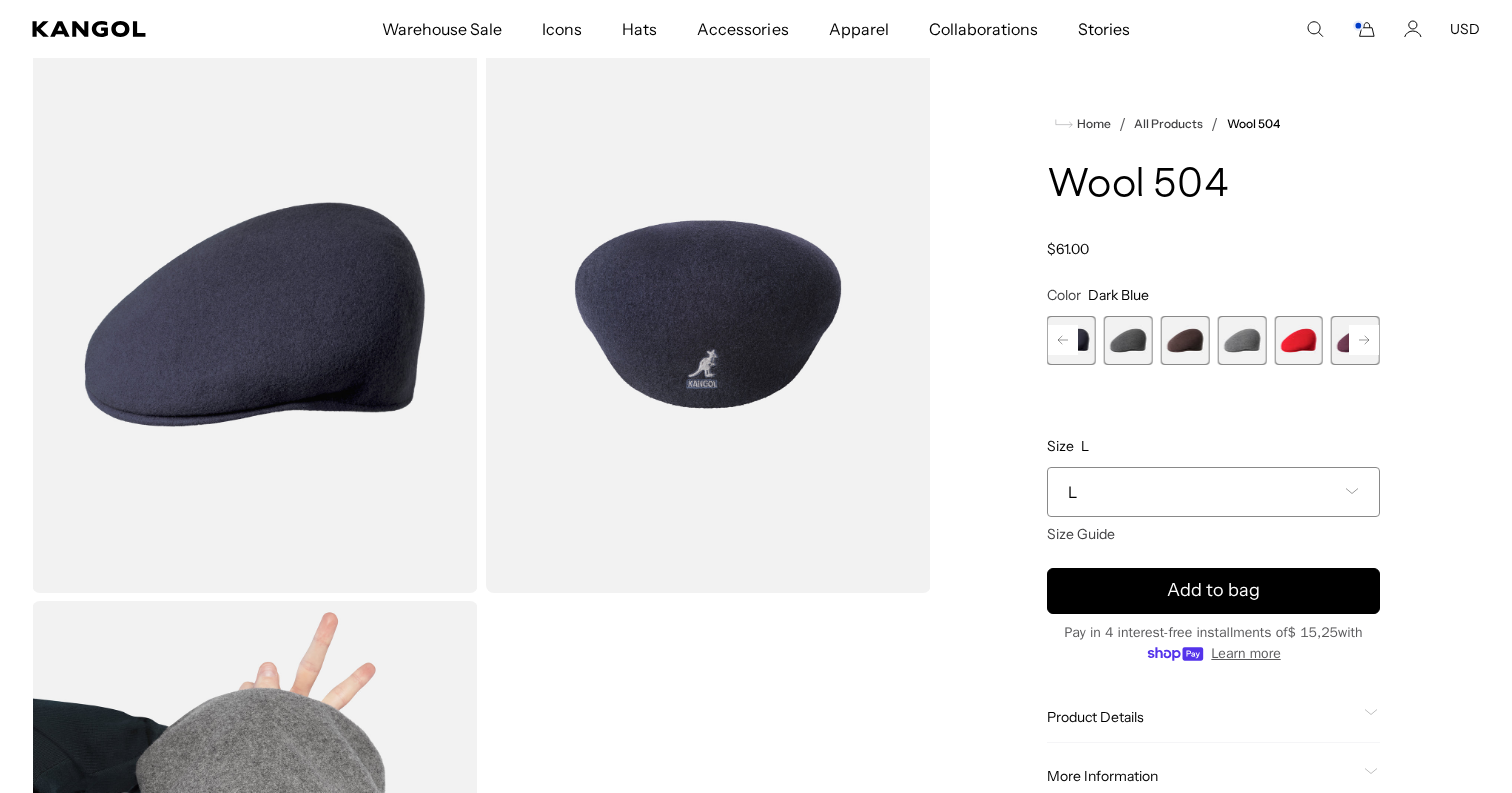click on "L" at bounding box center (1213, 492) 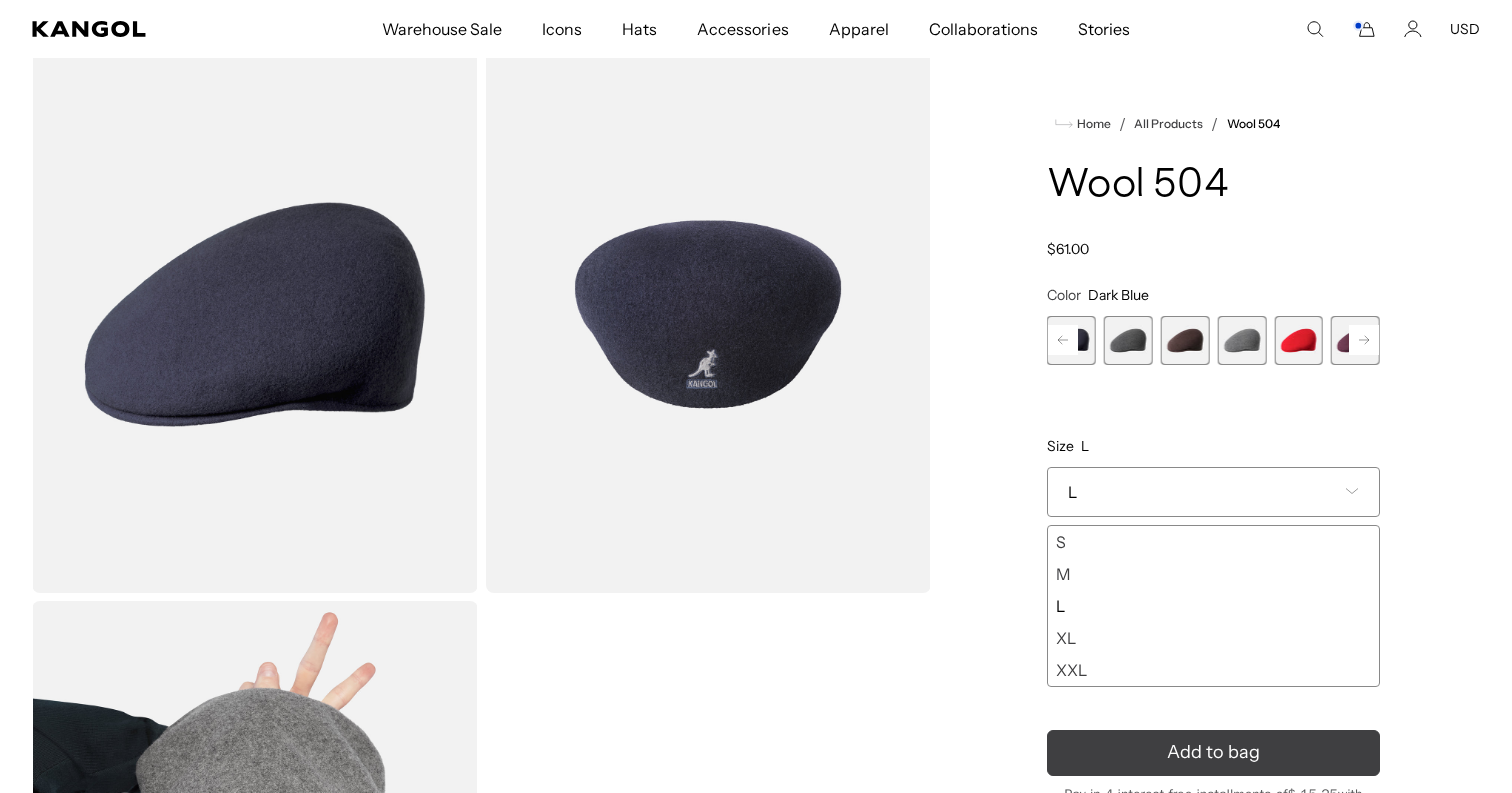 scroll, scrollTop: 0, scrollLeft: 412, axis: horizontal 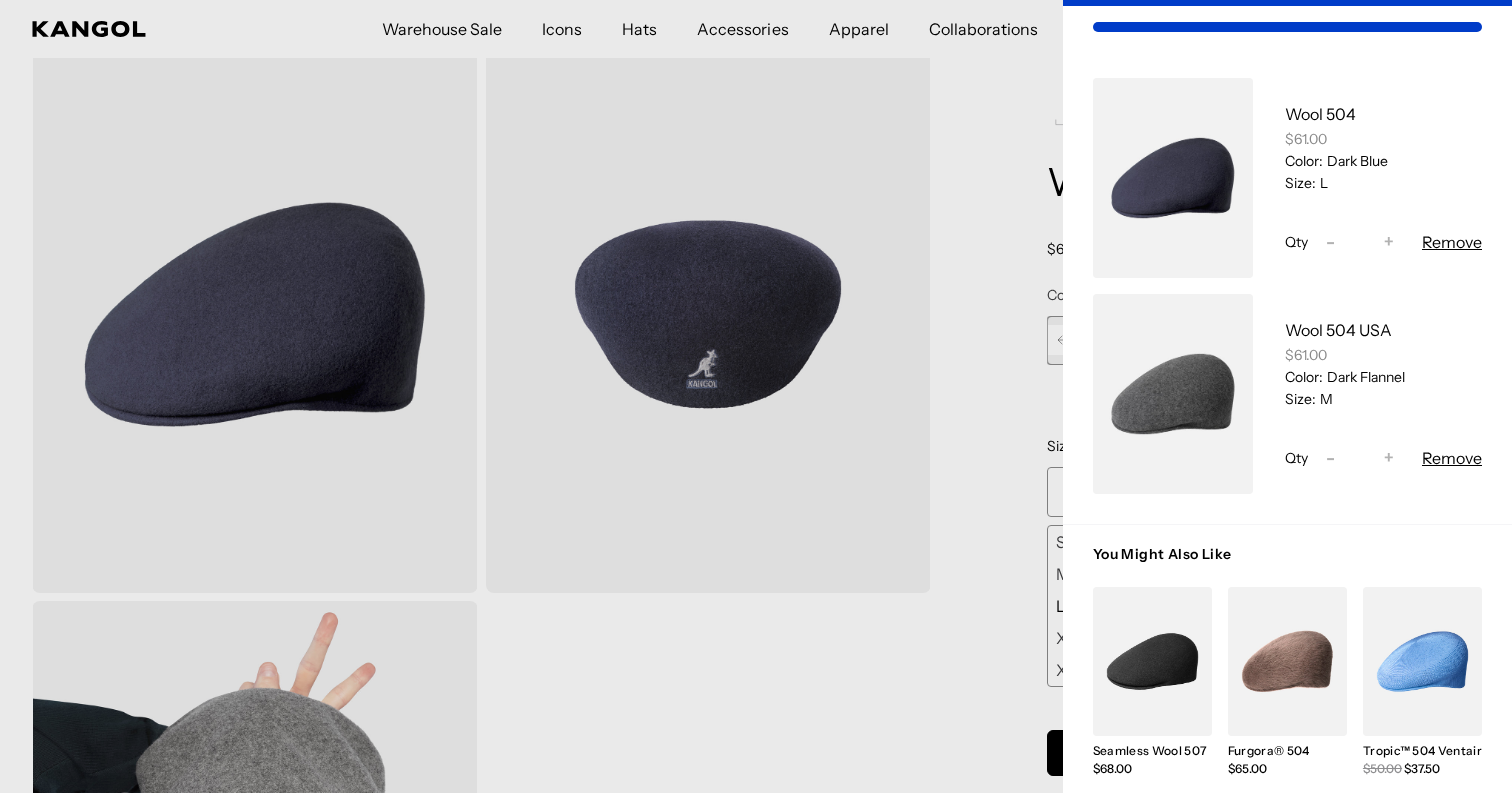 click at bounding box center (756, 396) 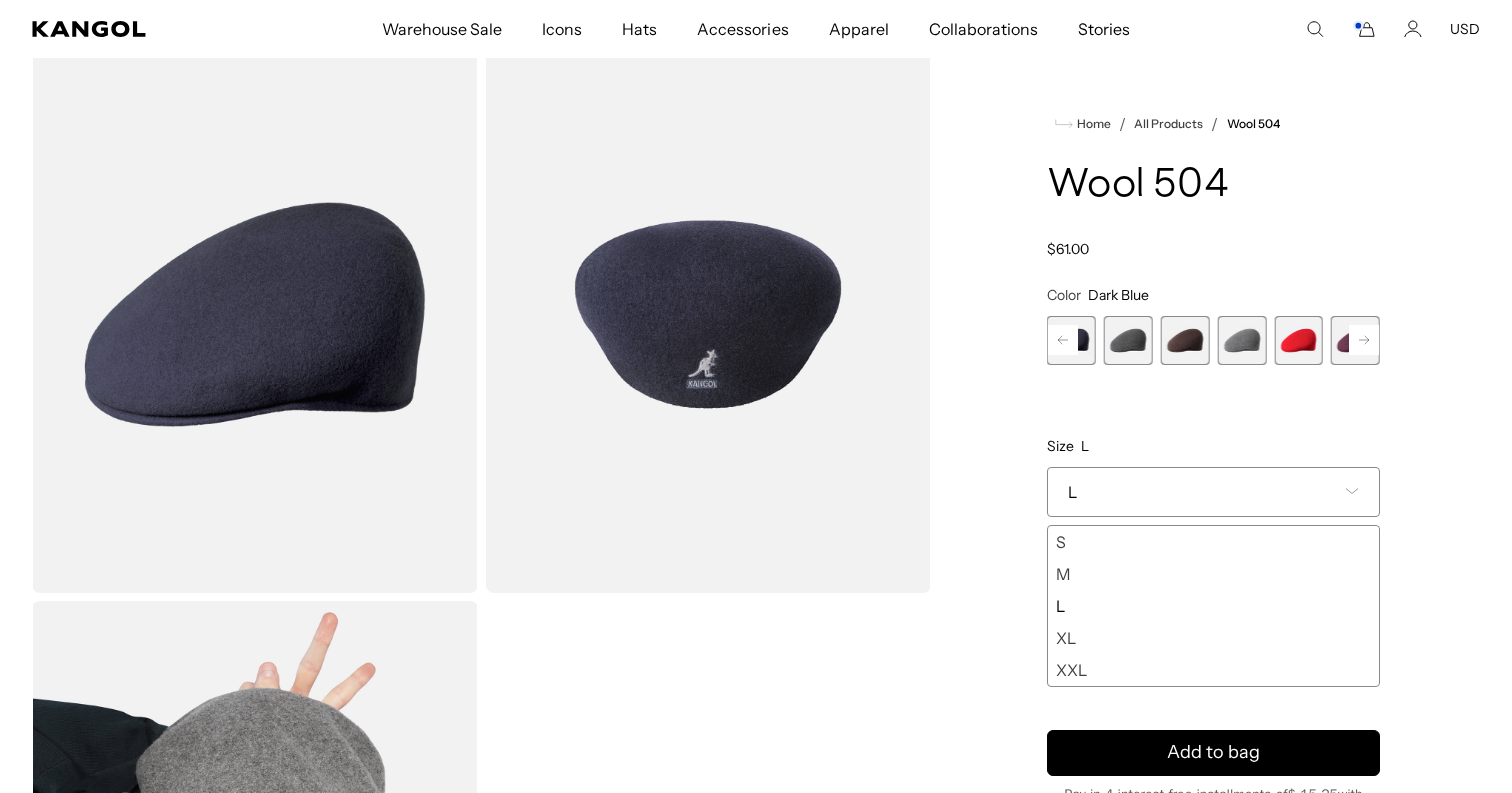 scroll, scrollTop: 0, scrollLeft: 412, axis: horizontal 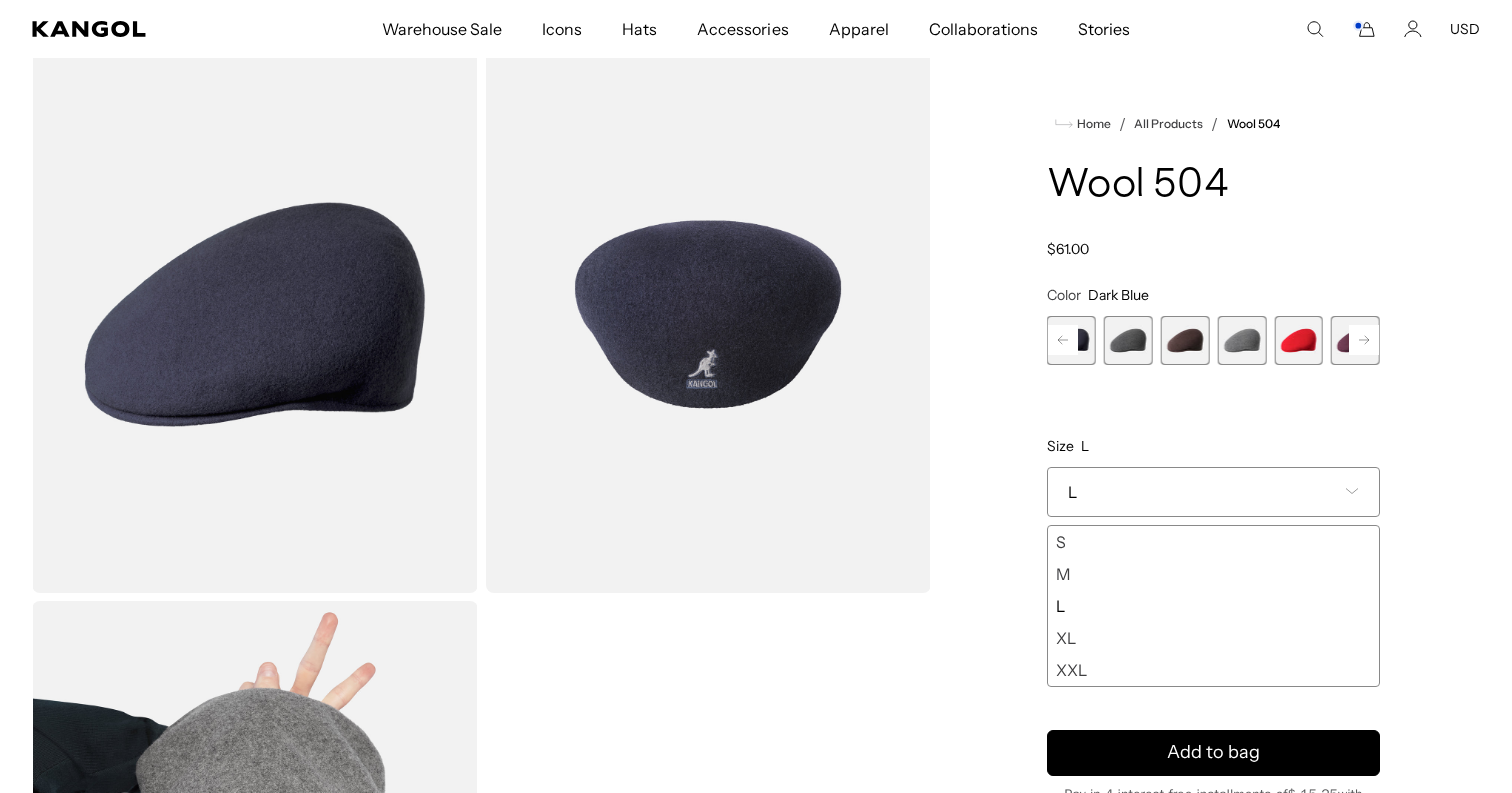 click at bounding box center (1241, 340) 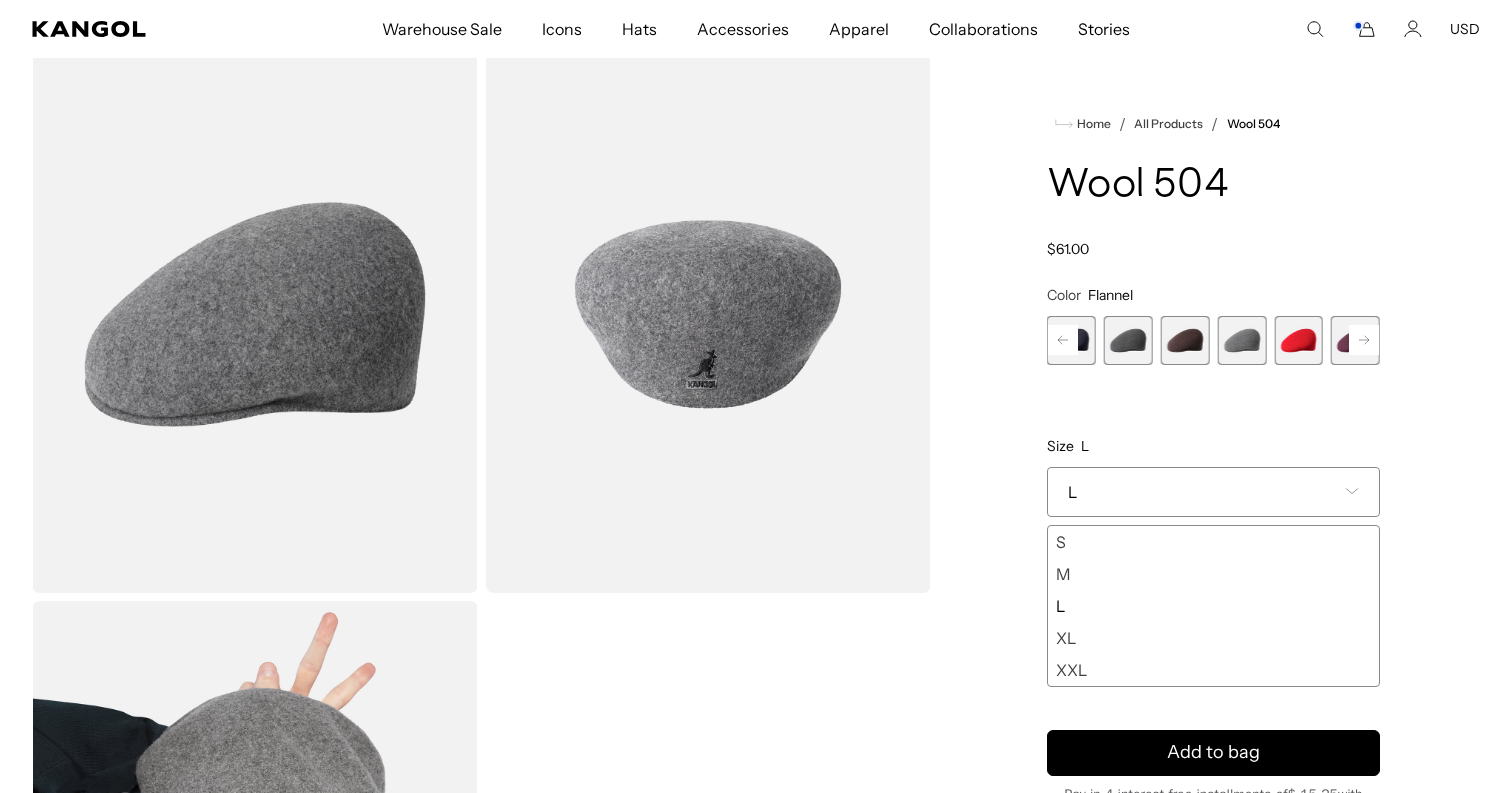 scroll, scrollTop: 0, scrollLeft: 0, axis: both 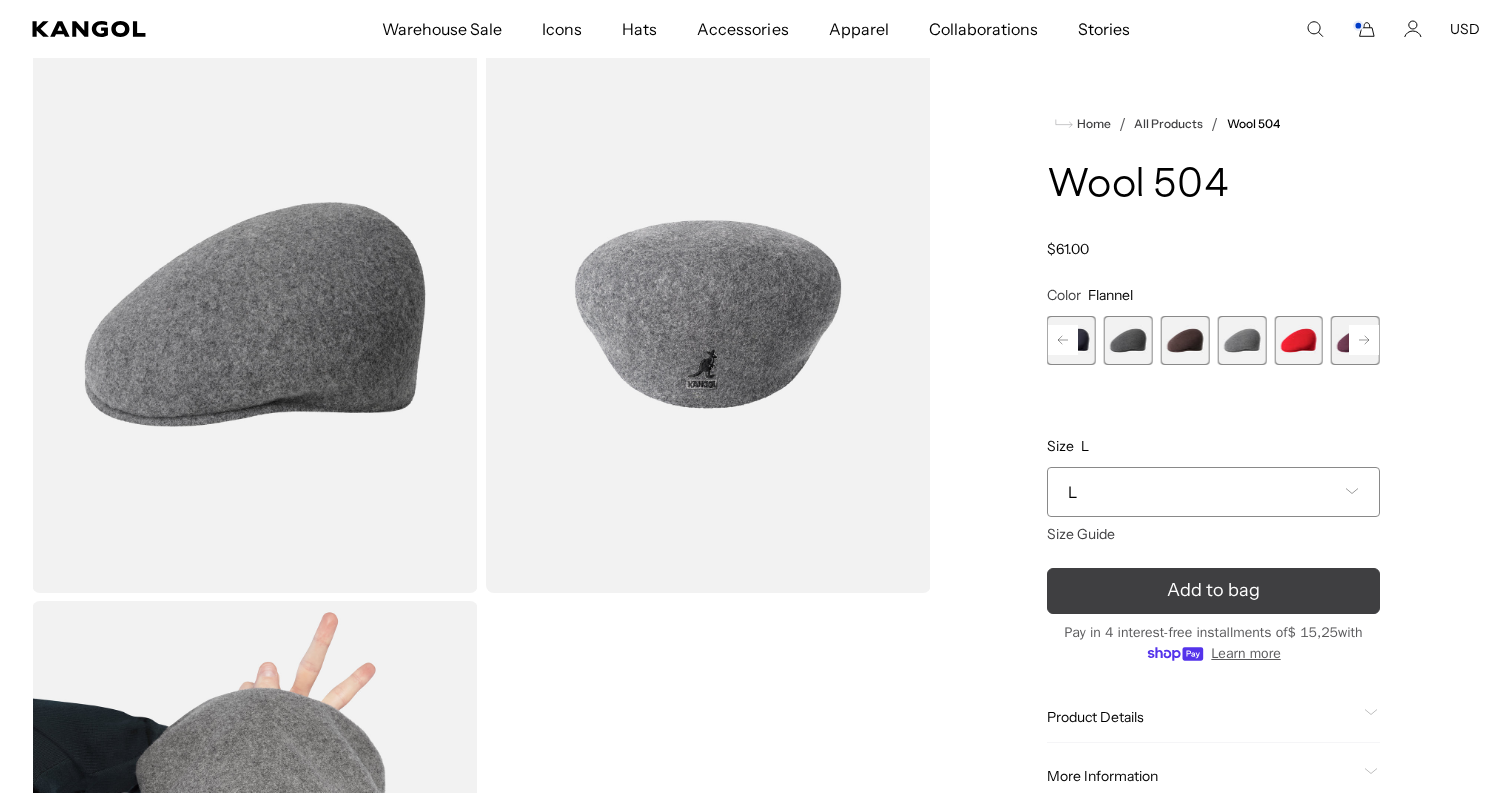 click on "Add to bag" at bounding box center [1213, 591] 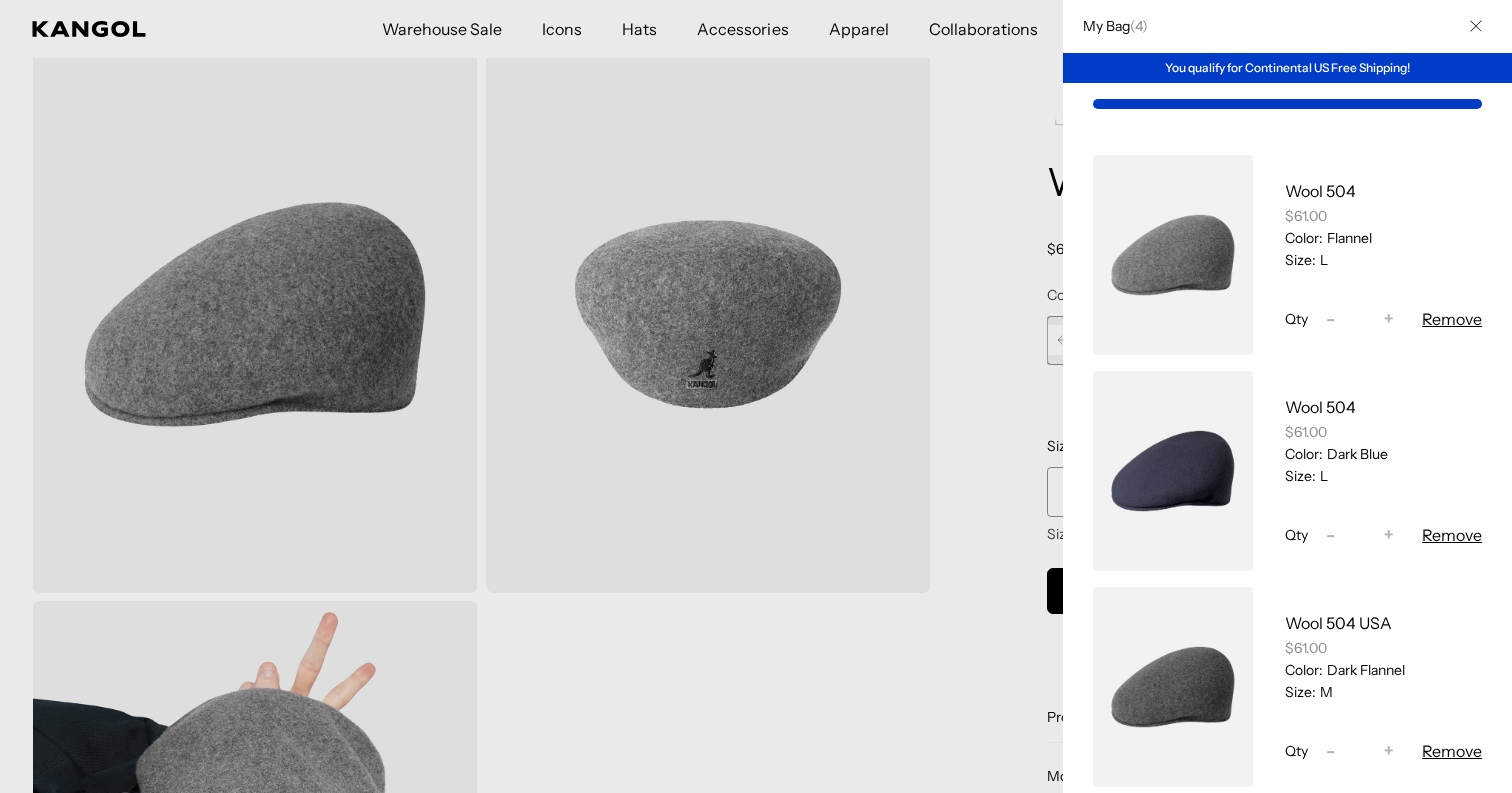 scroll, scrollTop: 0, scrollLeft: 412, axis: horizontal 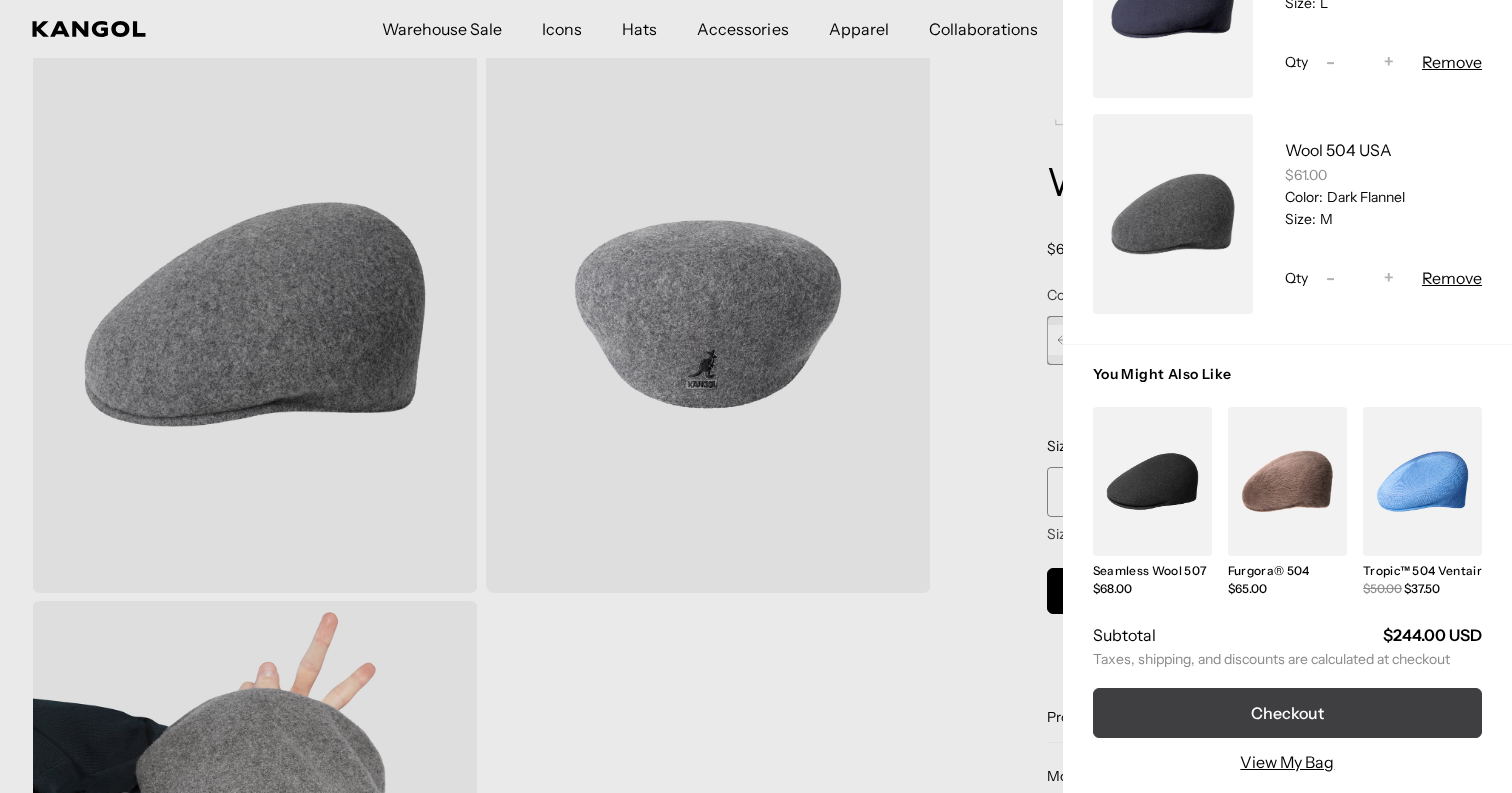 click on "Checkout" at bounding box center [1287, 713] 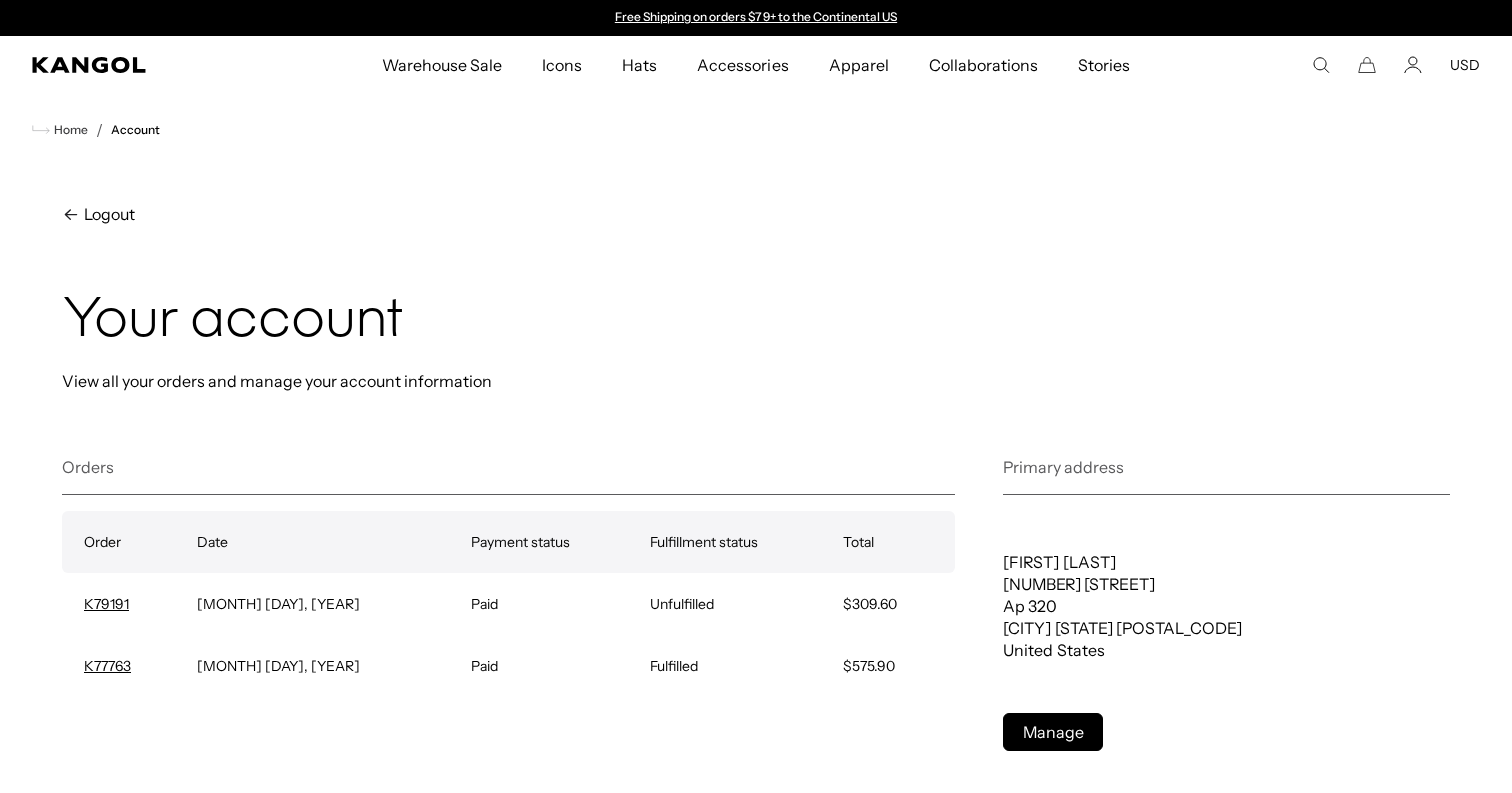 scroll, scrollTop: 0, scrollLeft: 0, axis: both 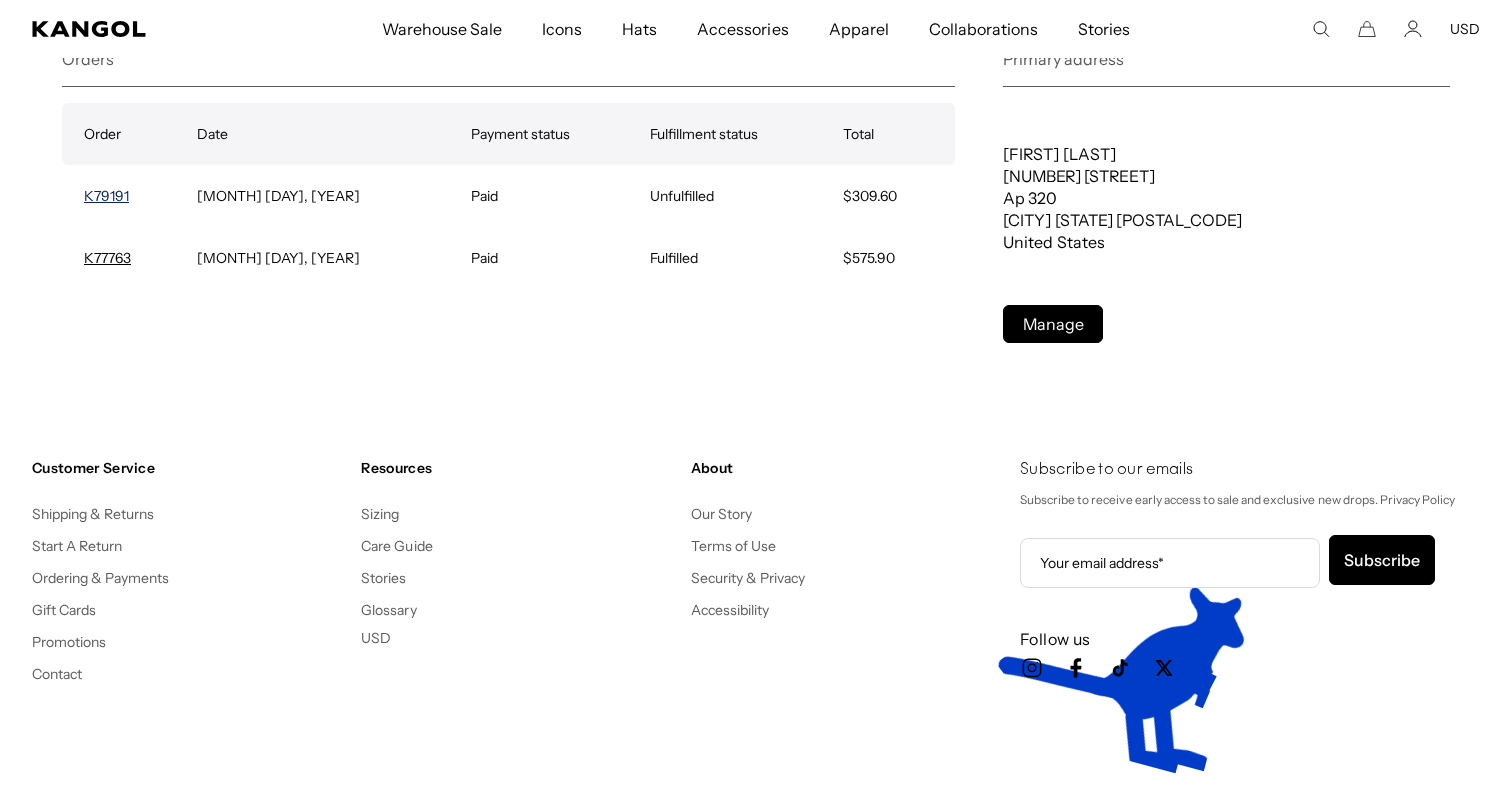 click on "K79191" at bounding box center [106, 196] 